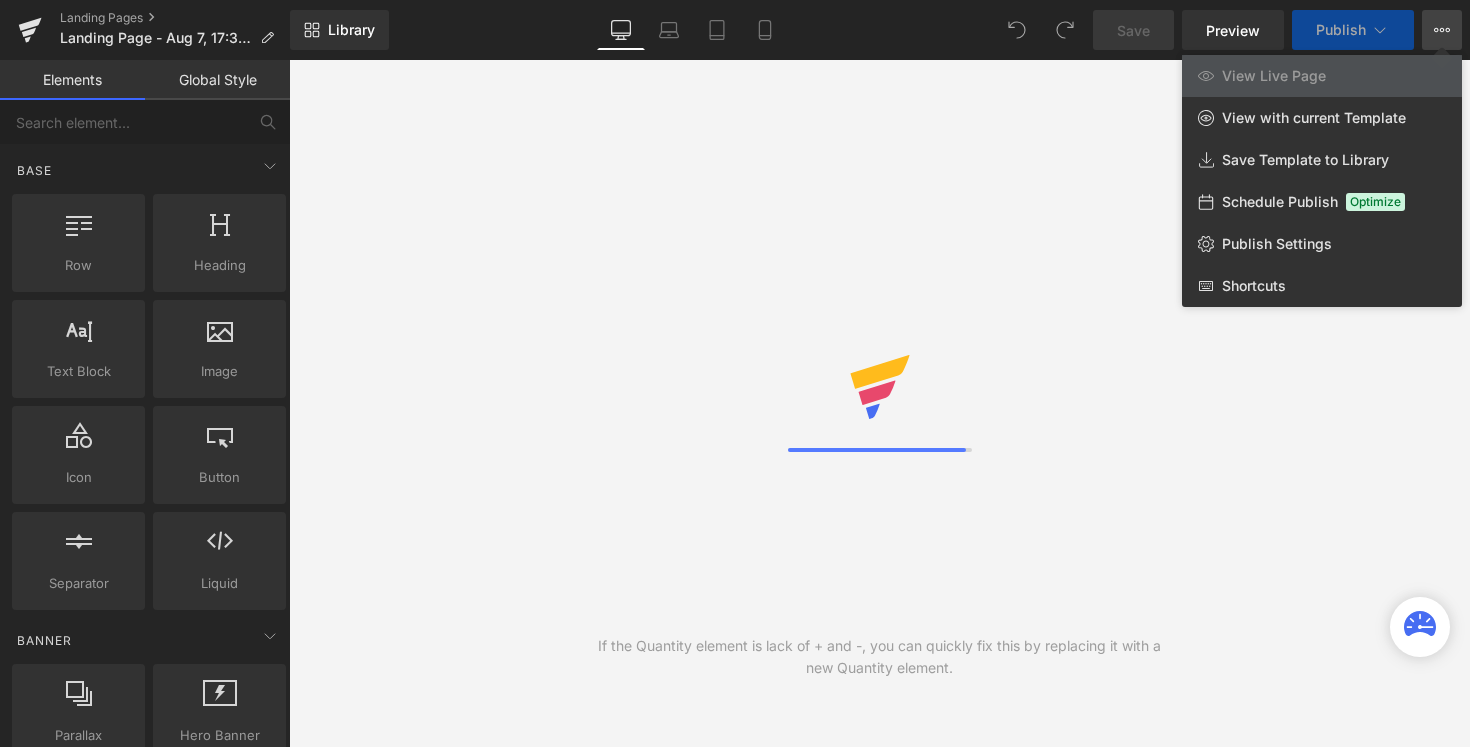 scroll, scrollTop: 0, scrollLeft: 0, axis: both 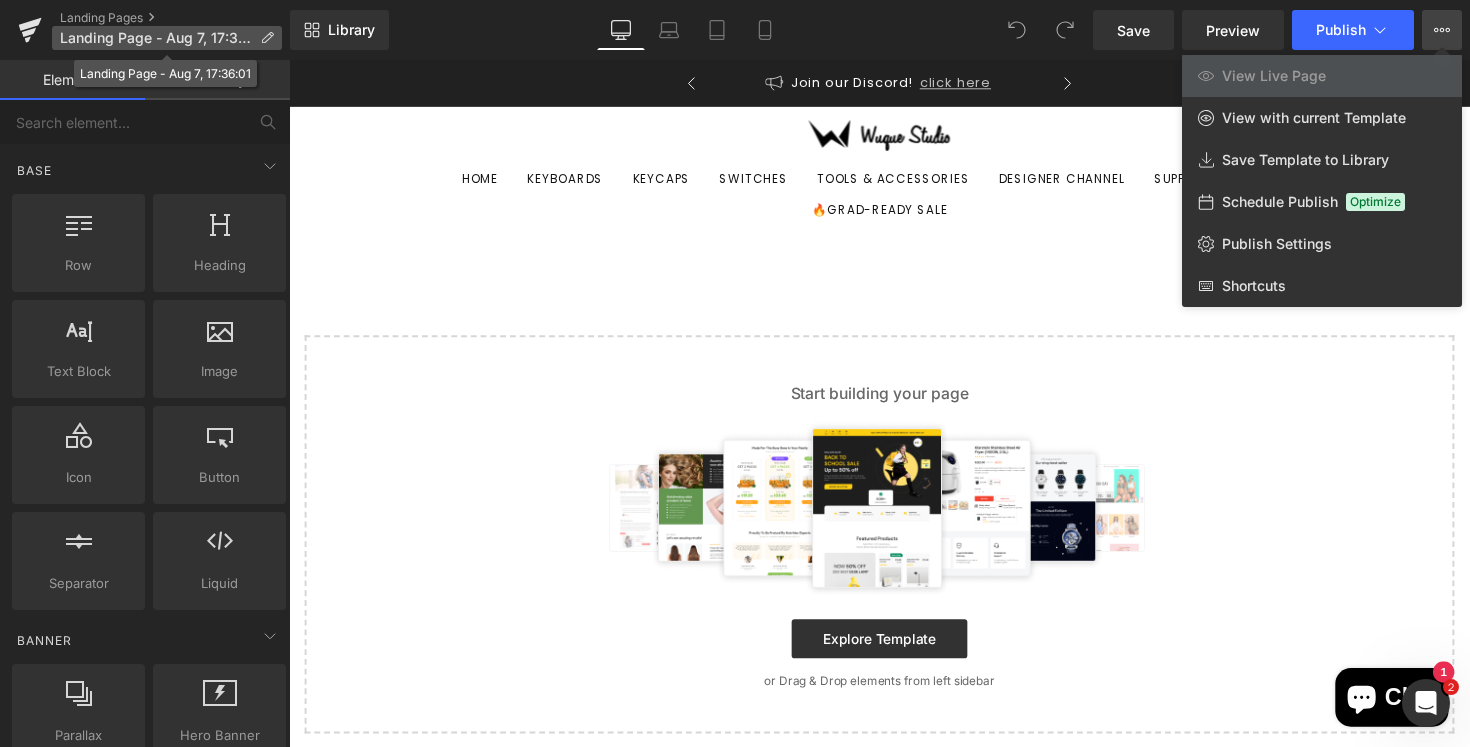 click at bounding box center [267, 38] 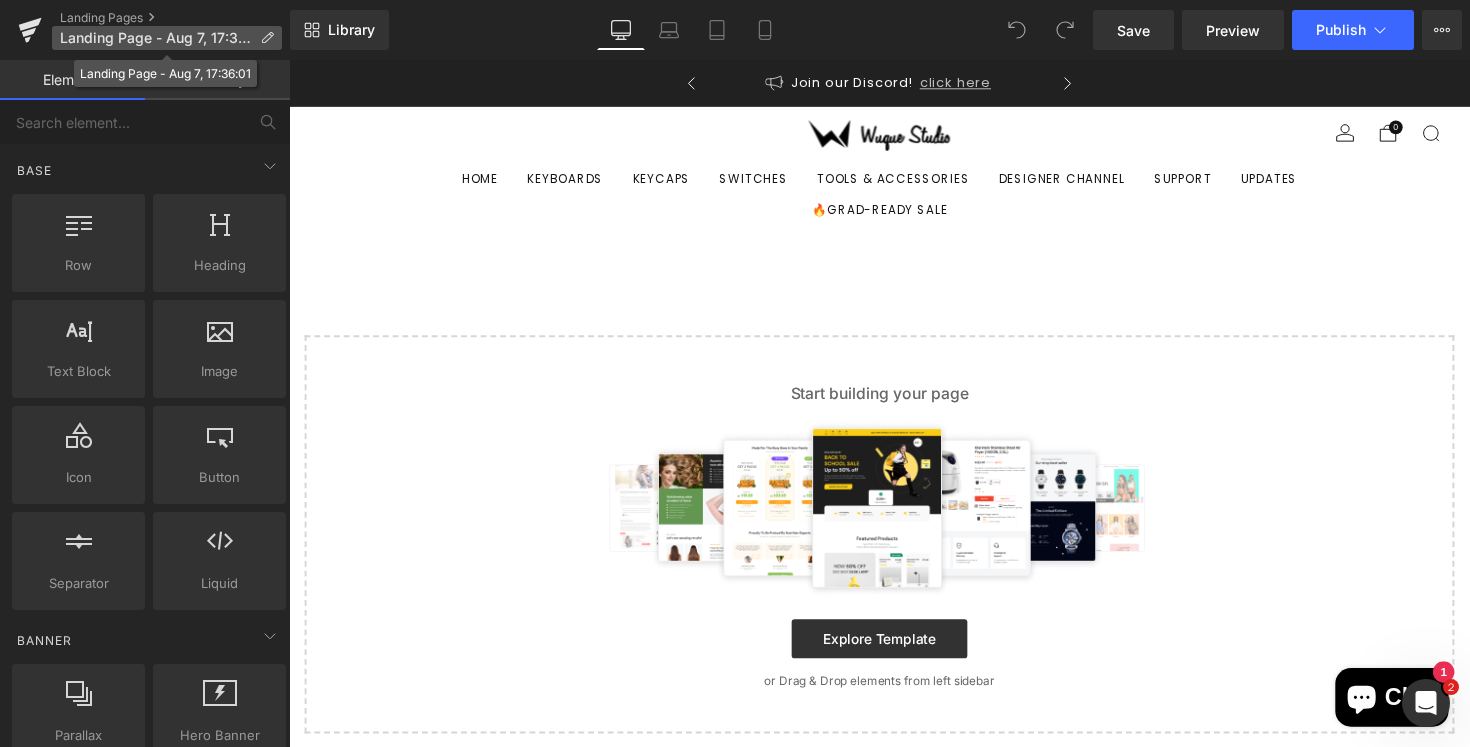 click at bounding box center (267, 38) 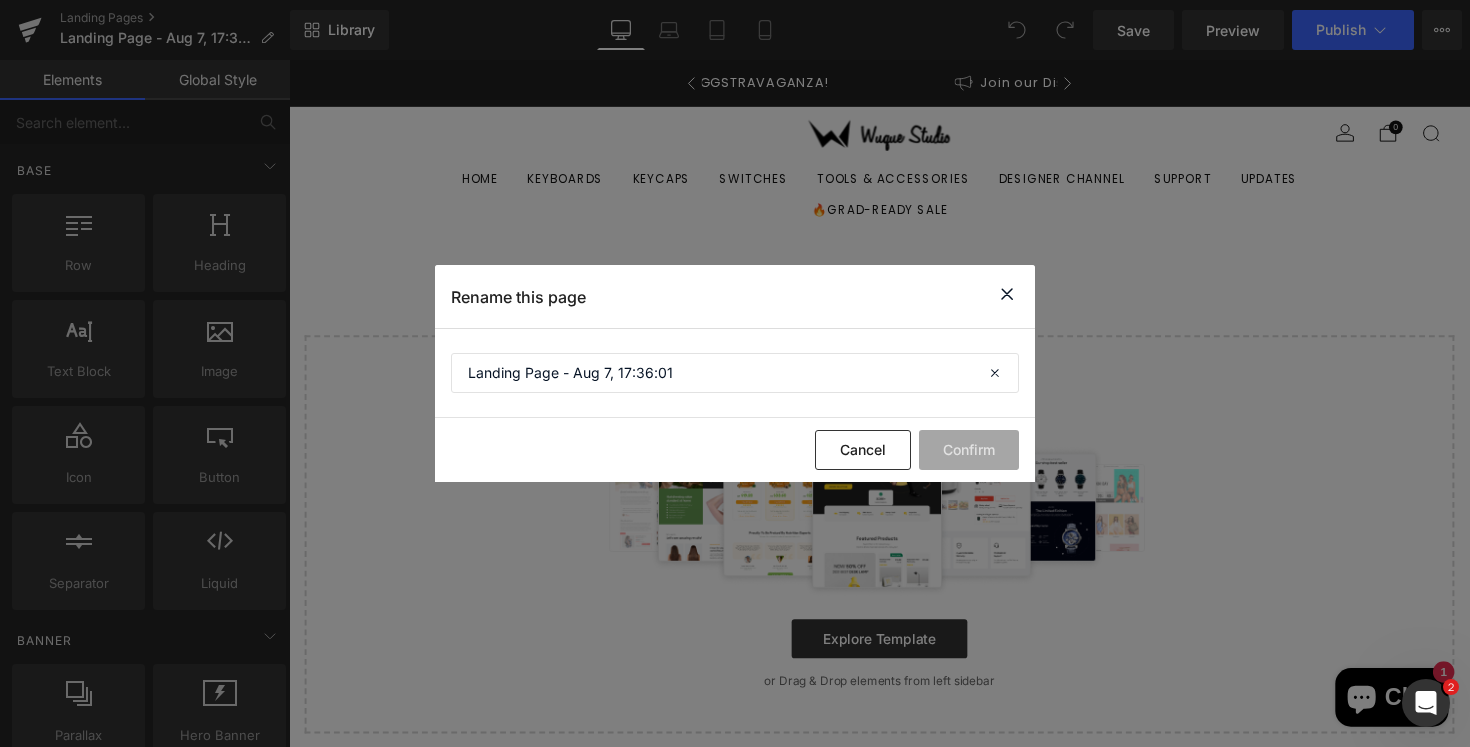 scroll, scrollTop: 0, scrollLeft: 0, axis: both 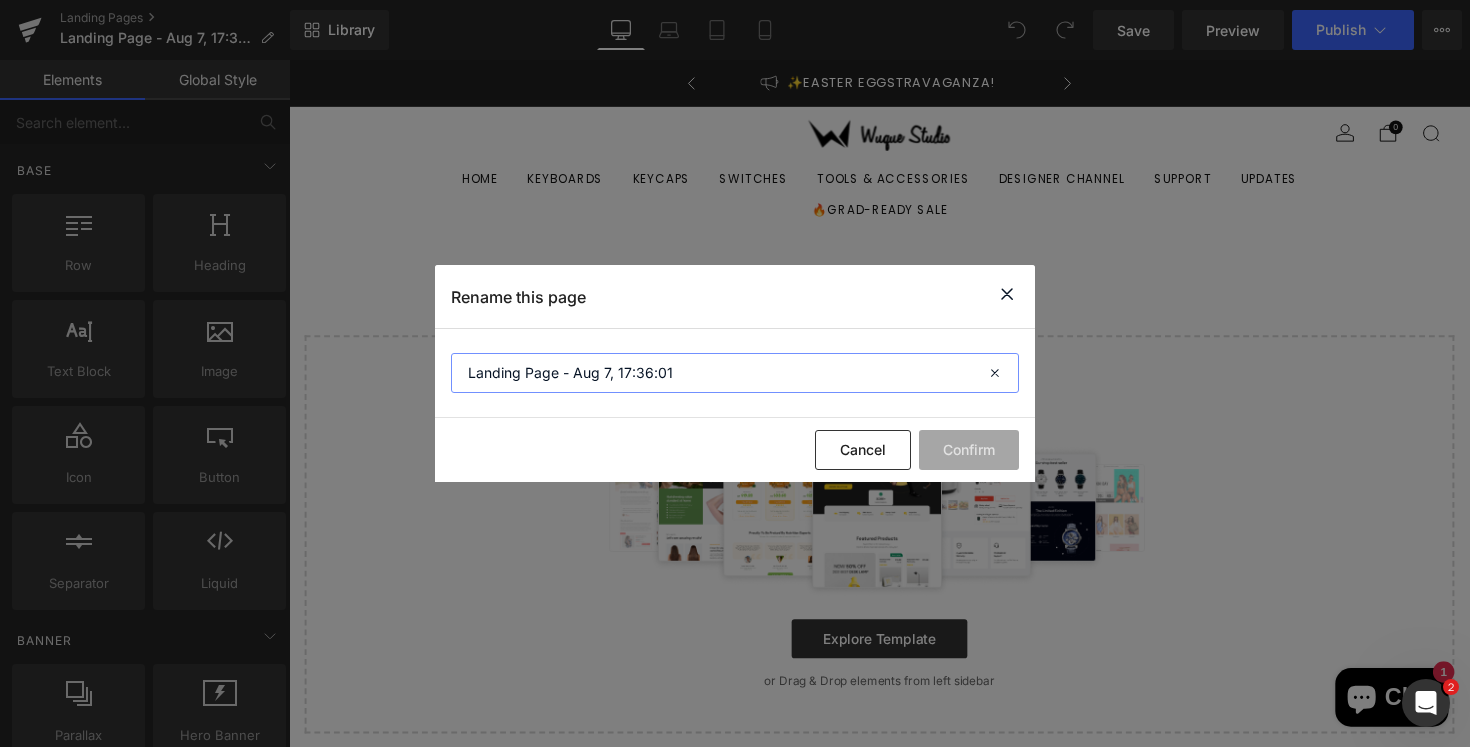 drag, startPoint x: 697, startPoint y: 372, endPoint x: 465, endPoint y: 371, distance: 232.00215 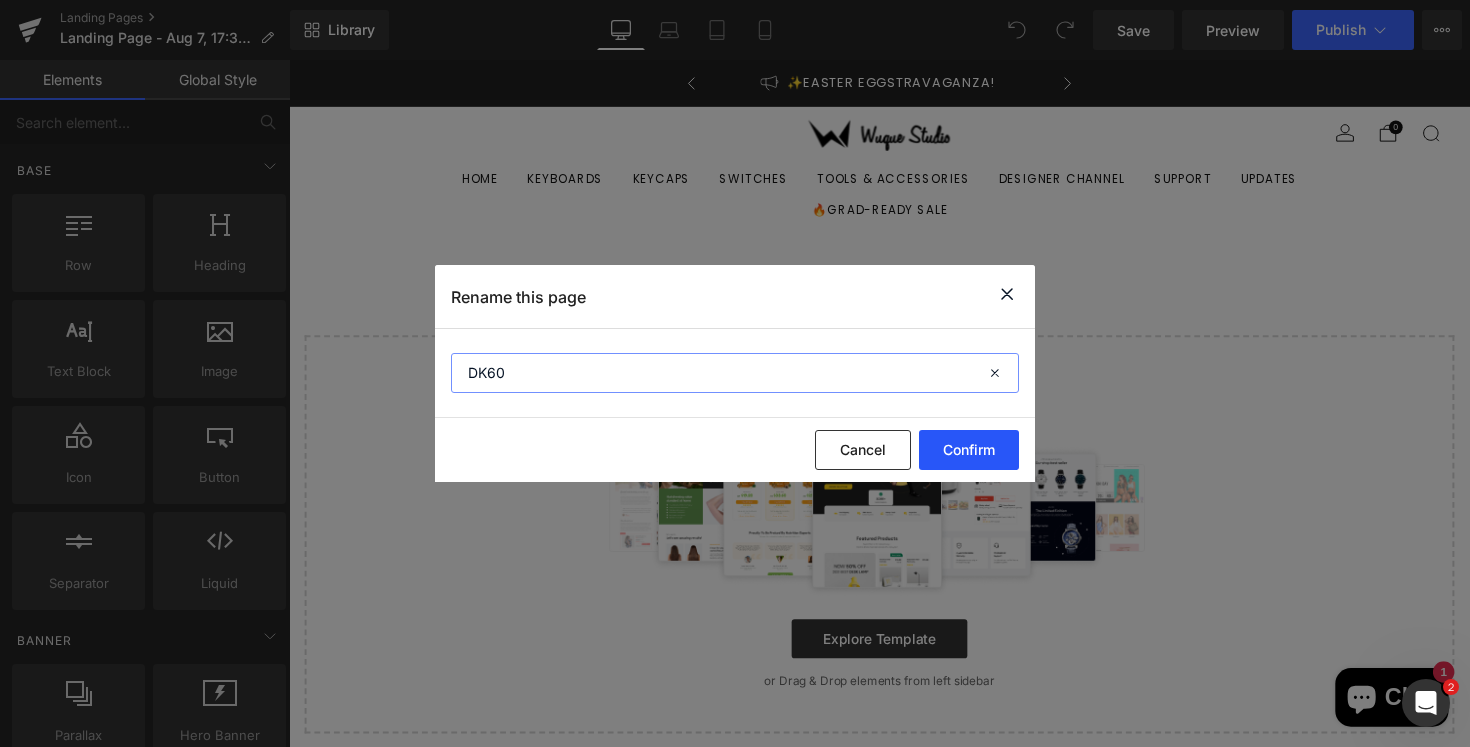 type on "DK60" 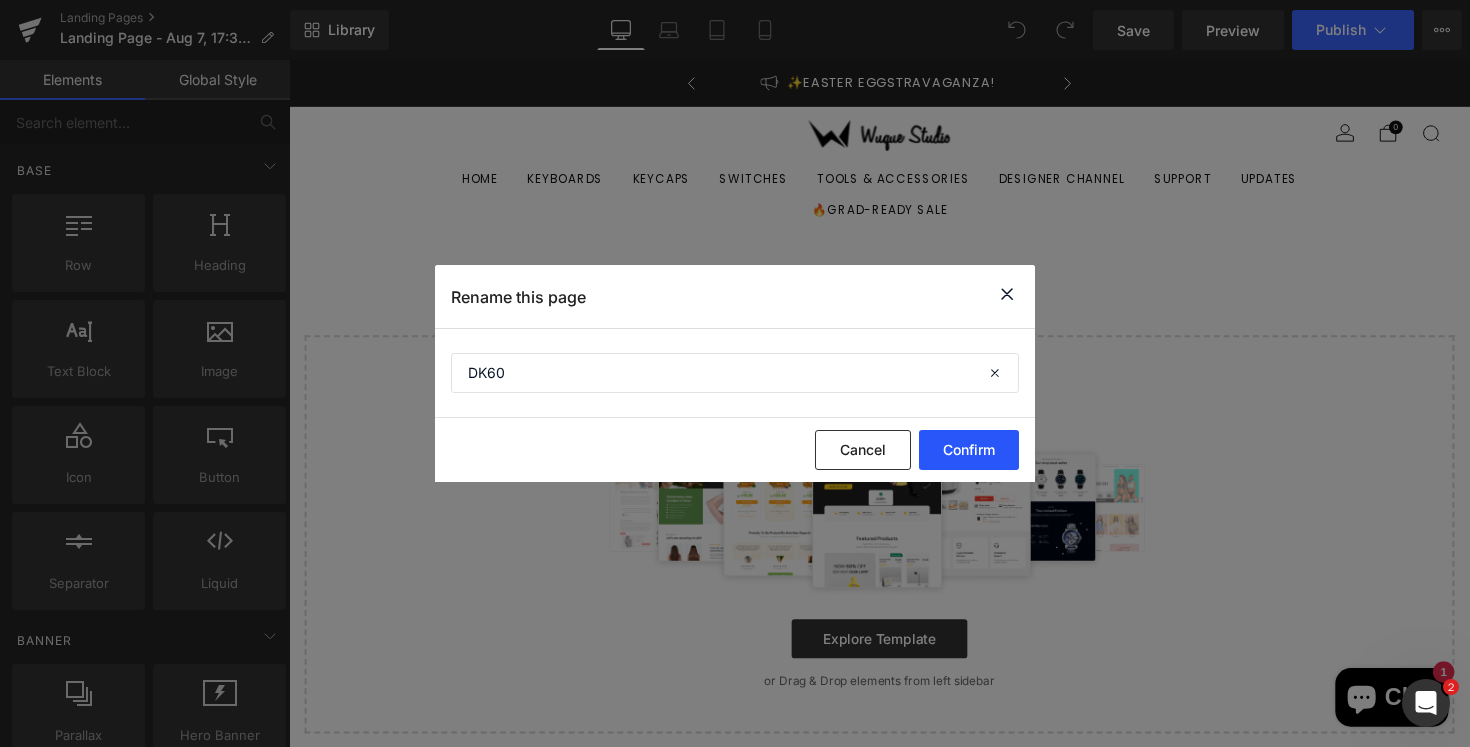 click on "Confirm" at bounding box center (969, 450) 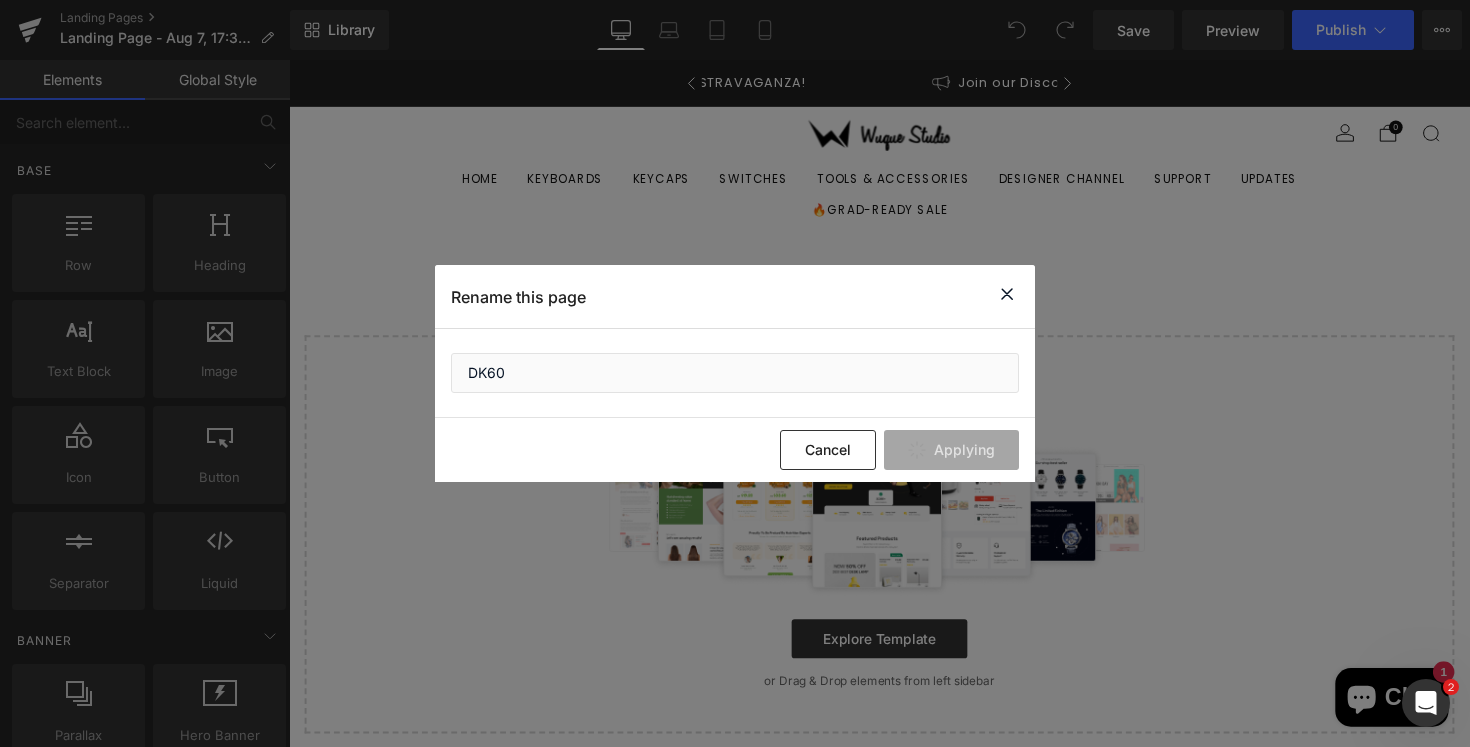 scroll, scrollTop: 0, scrollLeft: 364, axis: horizontal 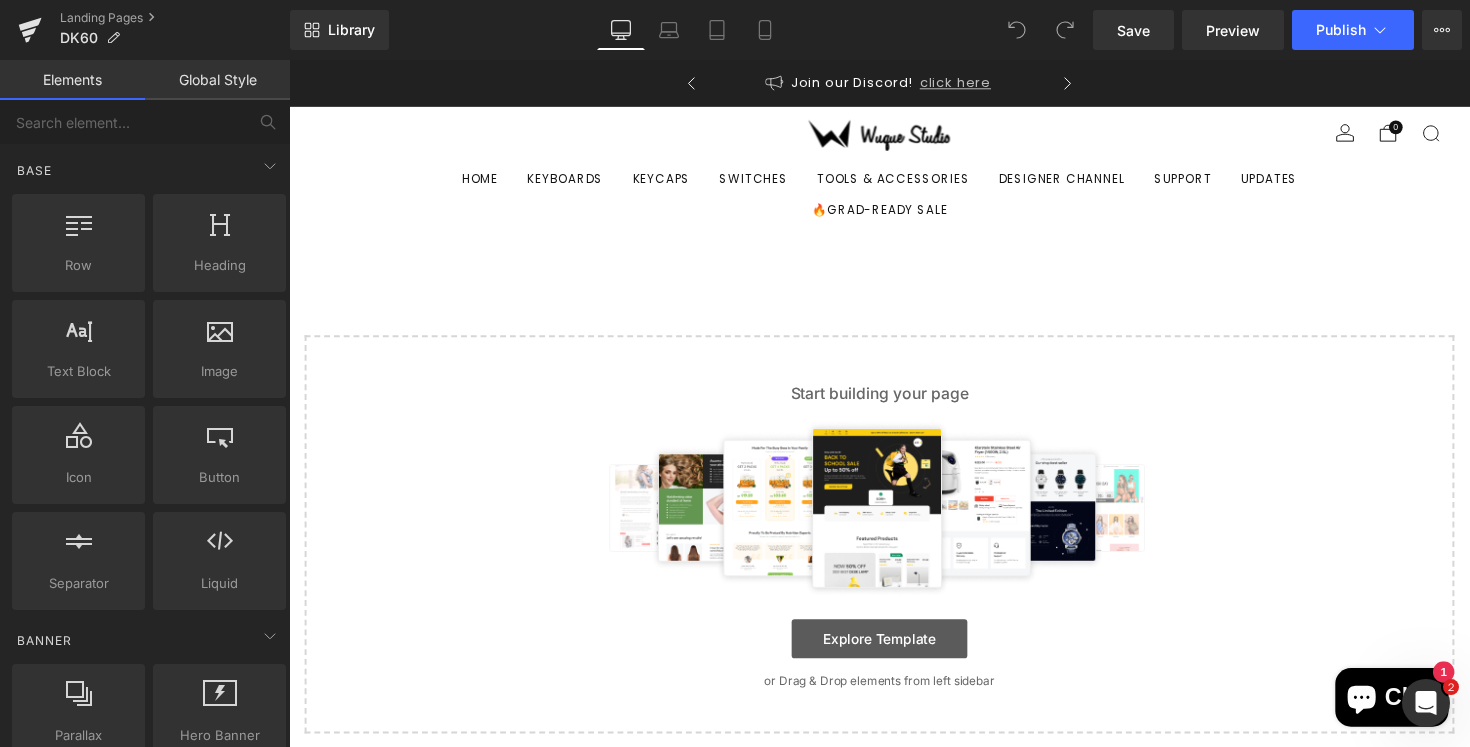 click on "Explore Template" at bounding box center [894, 653] 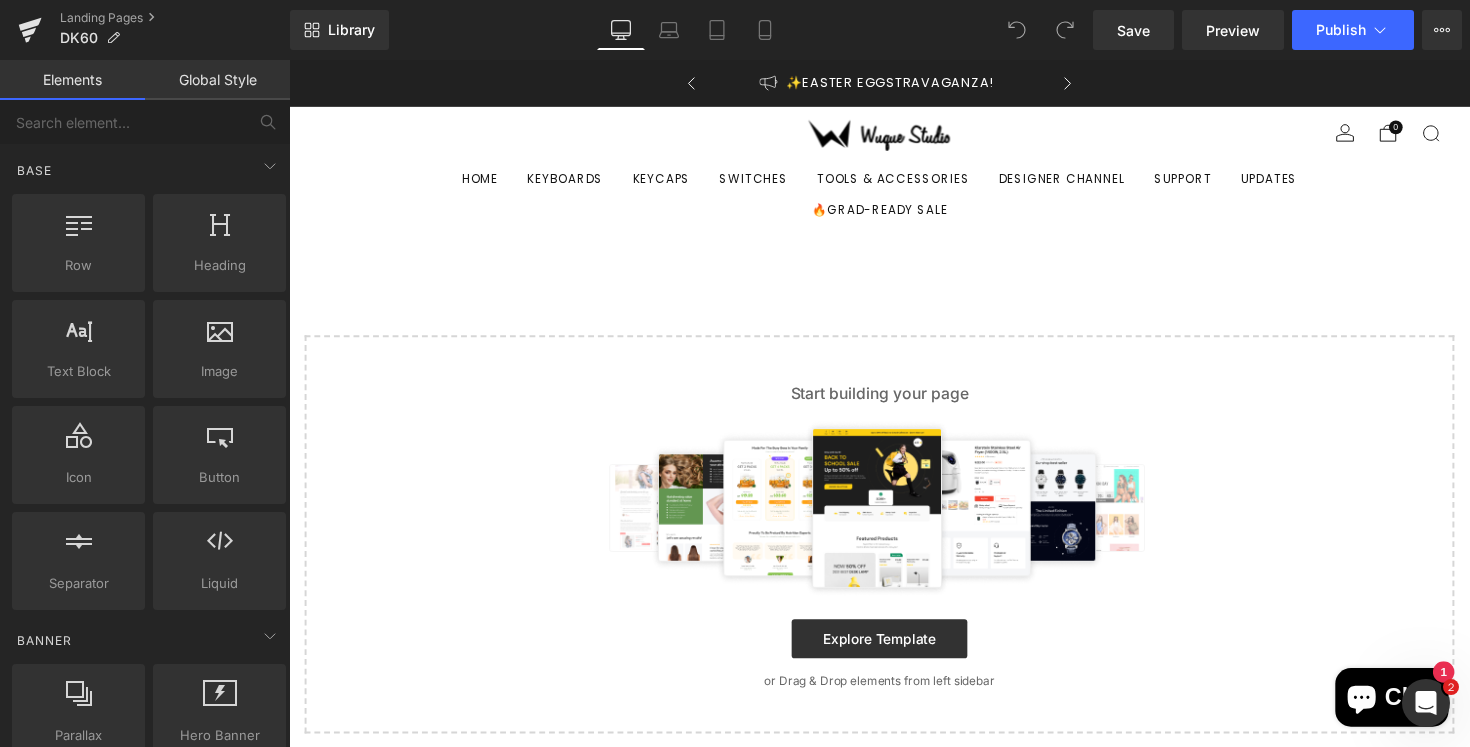 scroll, scrollTop: 0, scrollLeft: 0, axis: both 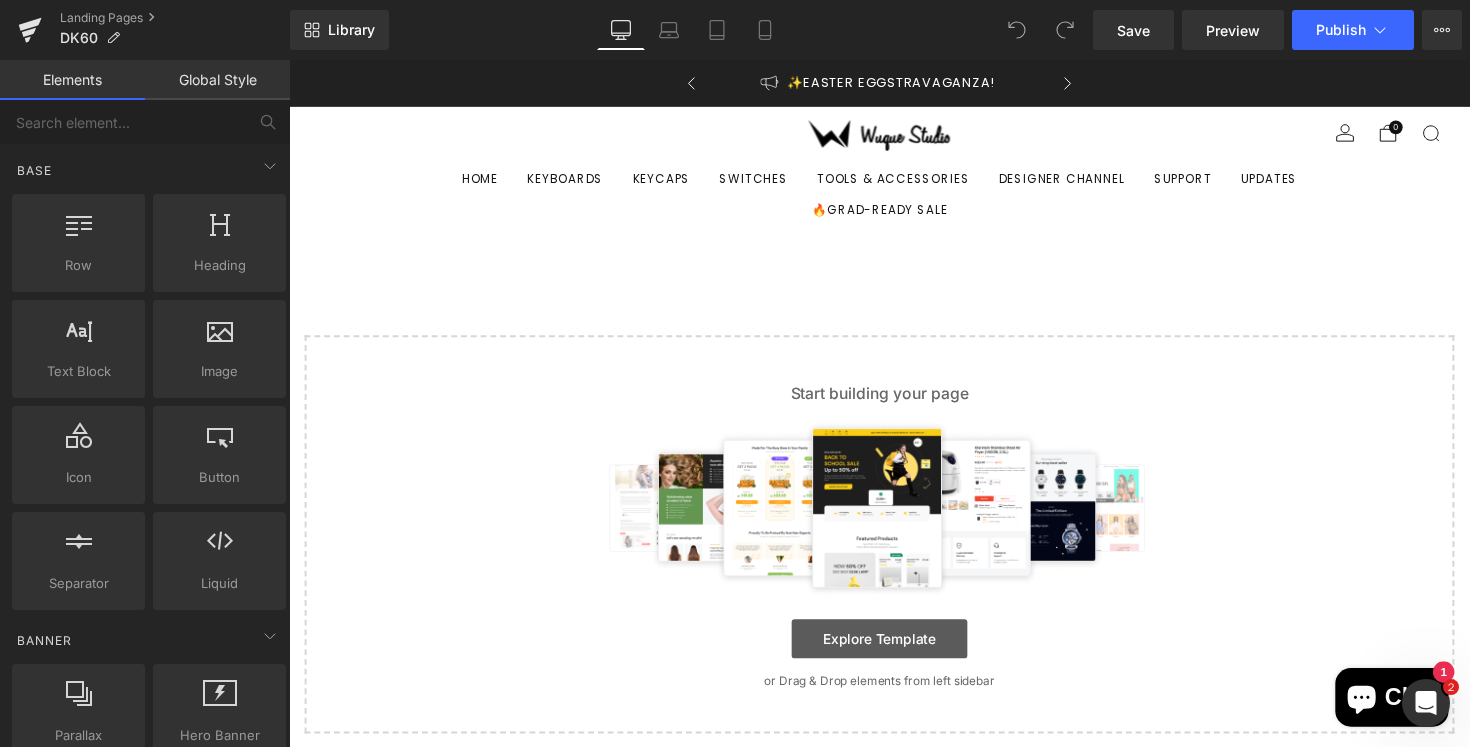 click on "Explore Template" at bounding box center [894, 653] 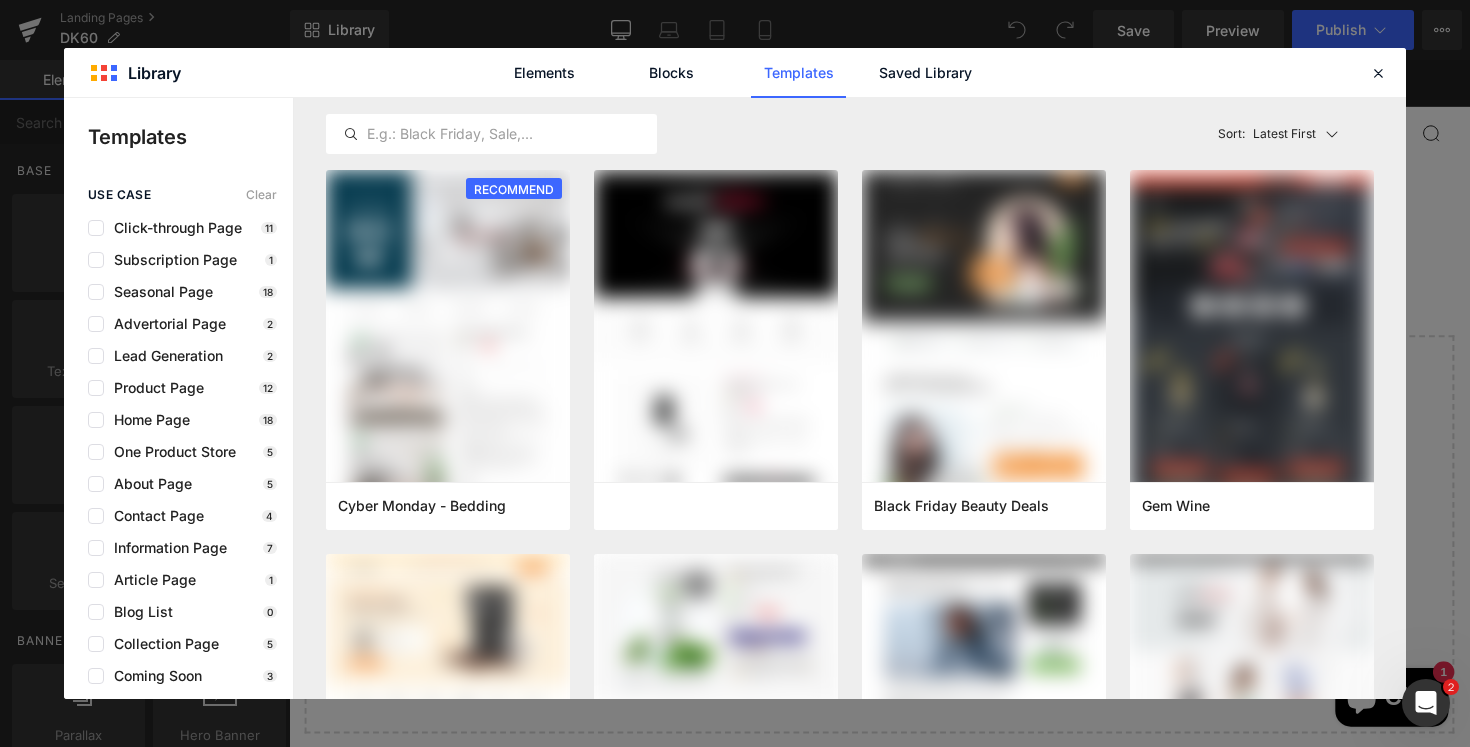 scroll, scrollTop: 0, scrollLeft: 364, axis: horizontal 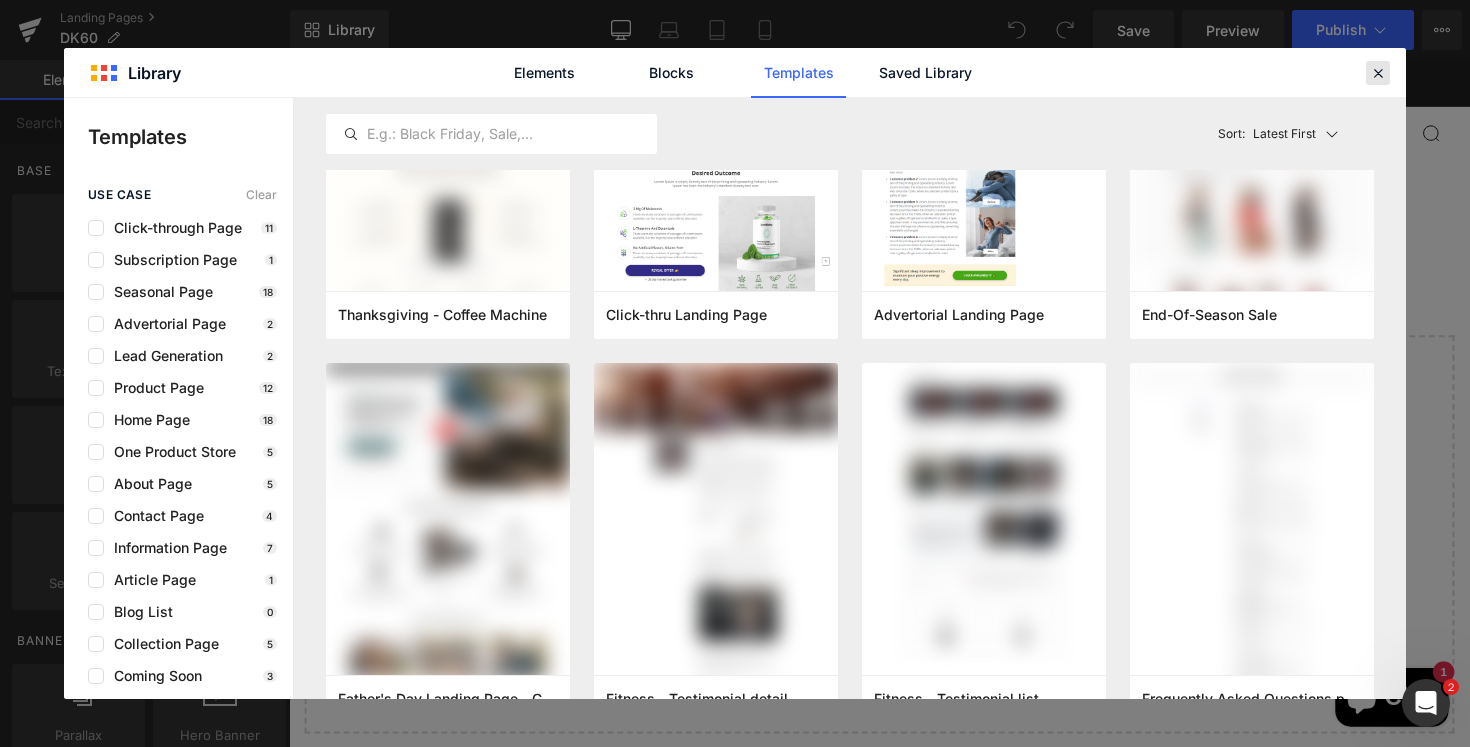 click at bounding box center [1378, 73] 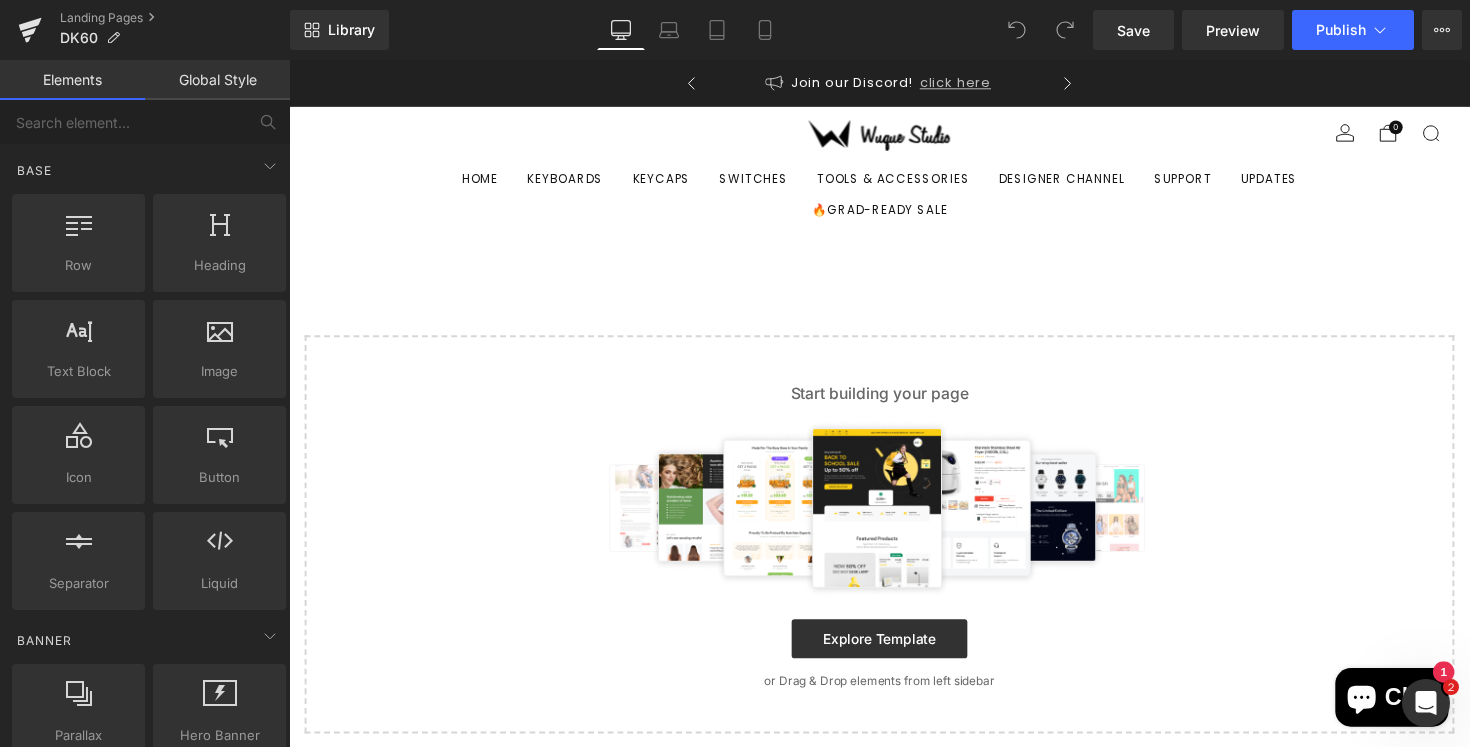 scroll, scrollTop: 0, scrollLeft: 0, axis: both 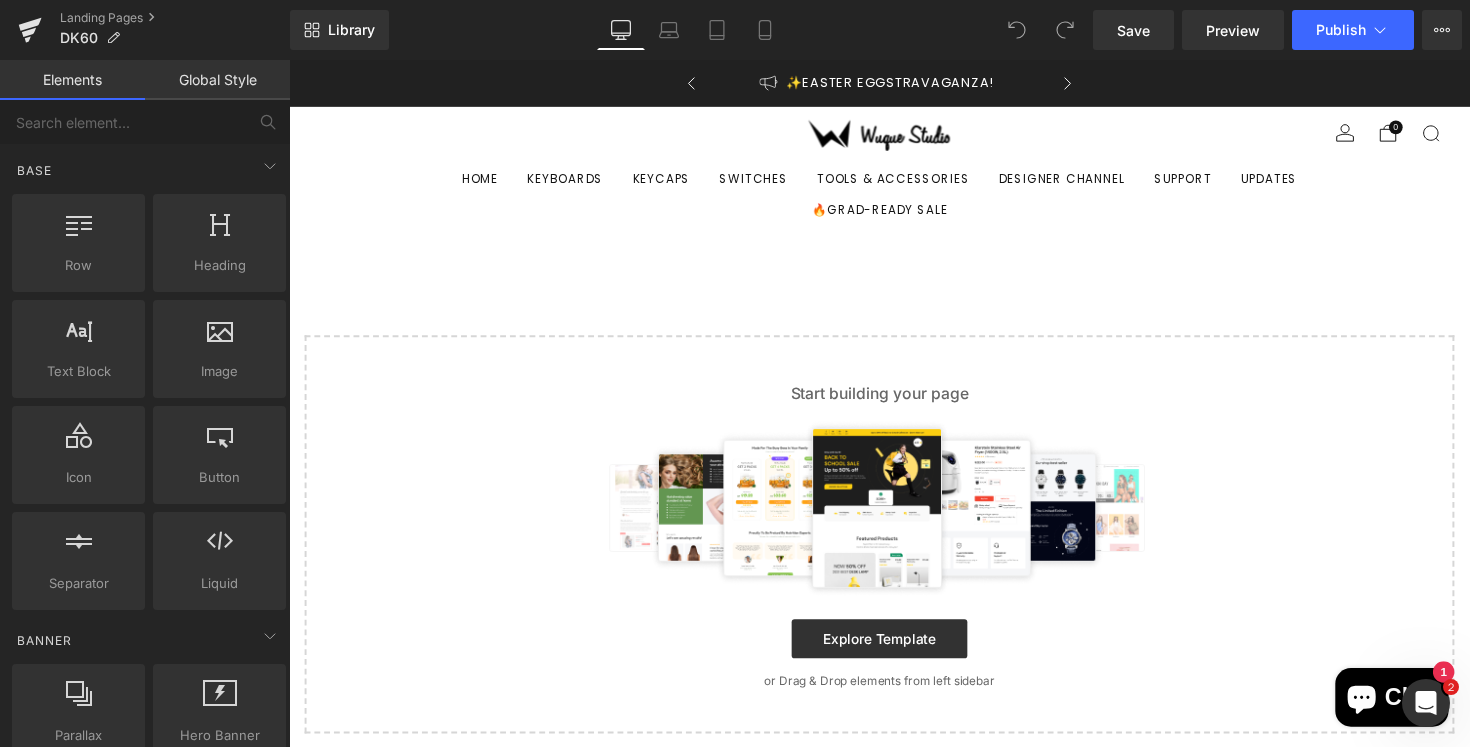 click on "Global Style" at bounding box center [217, 80] 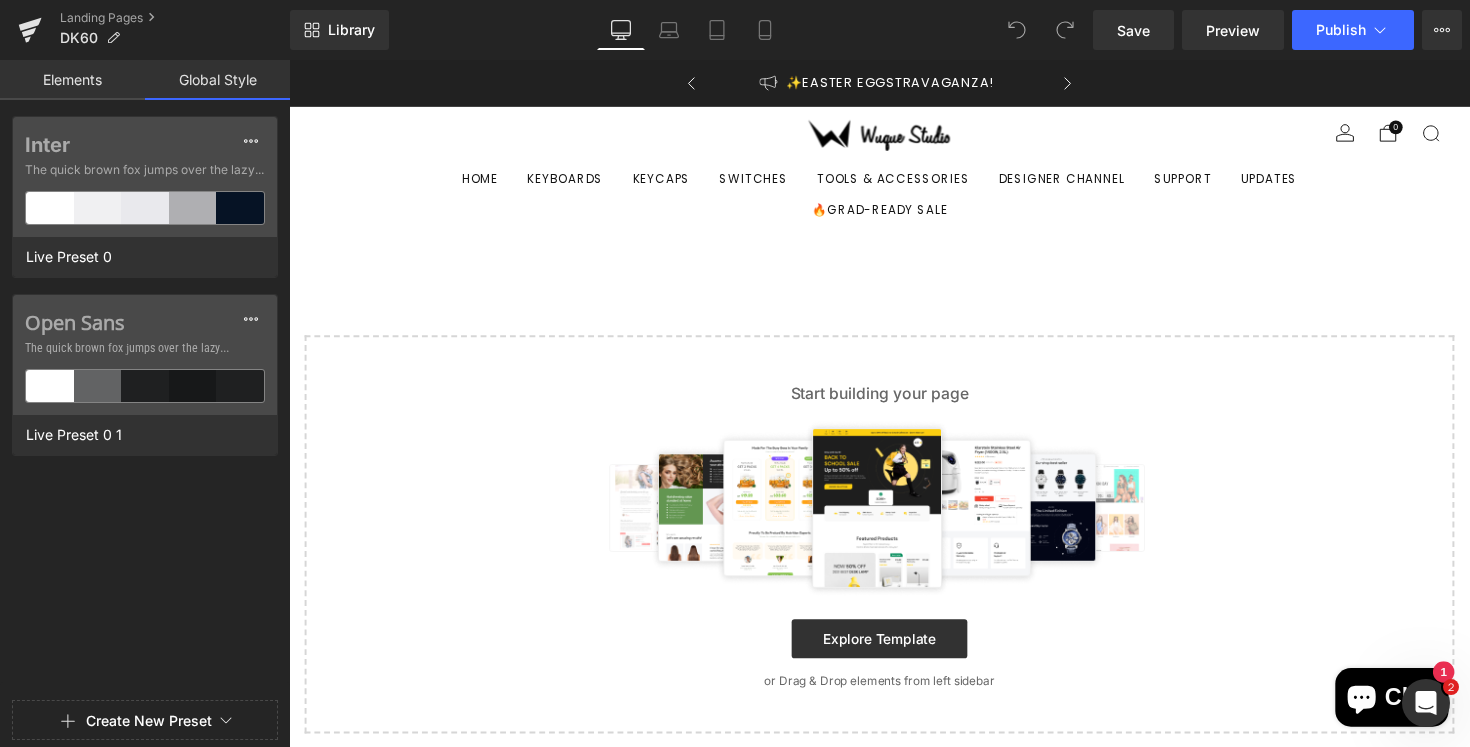 click on "Elements" at bounding box center [72, 80] 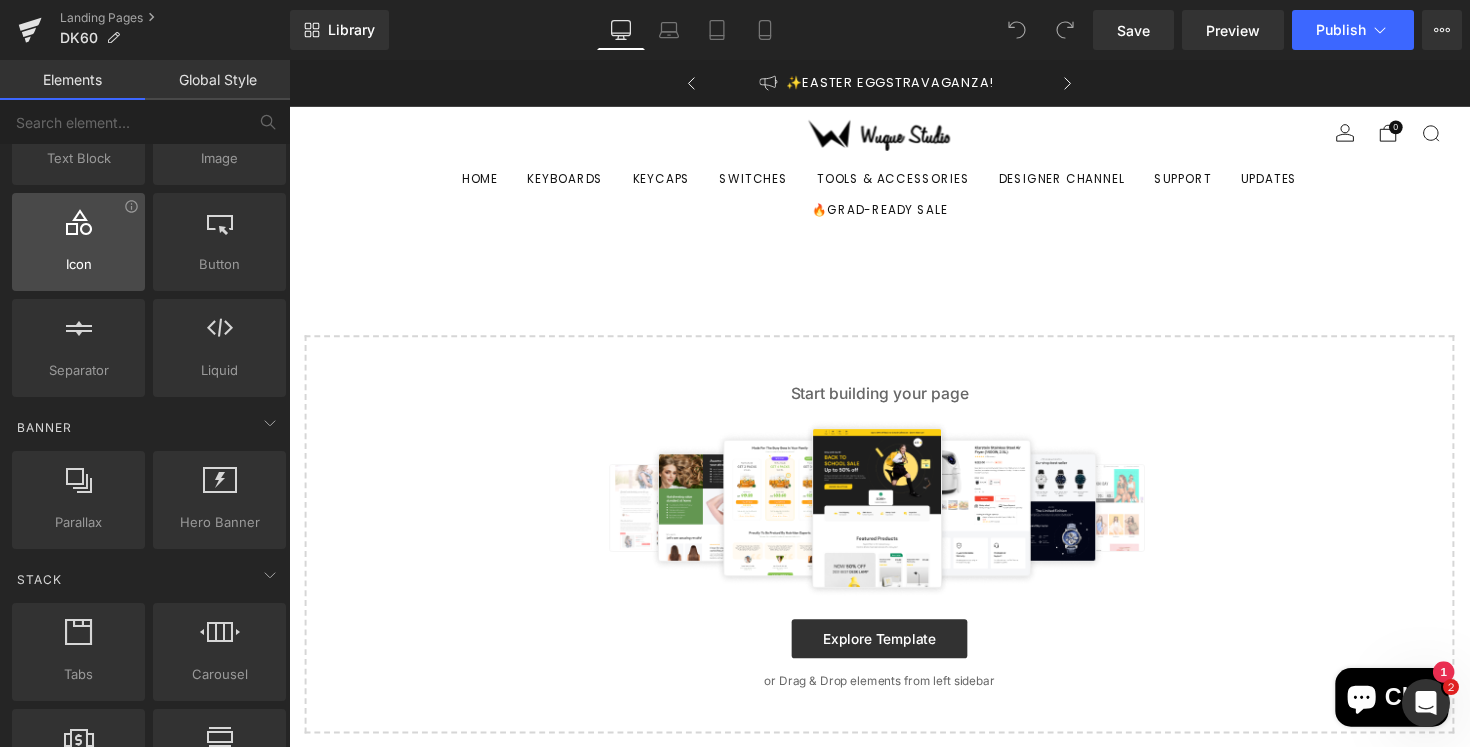 scroll, scrollTop: 268, scrollLeft: 0, axis: vertical 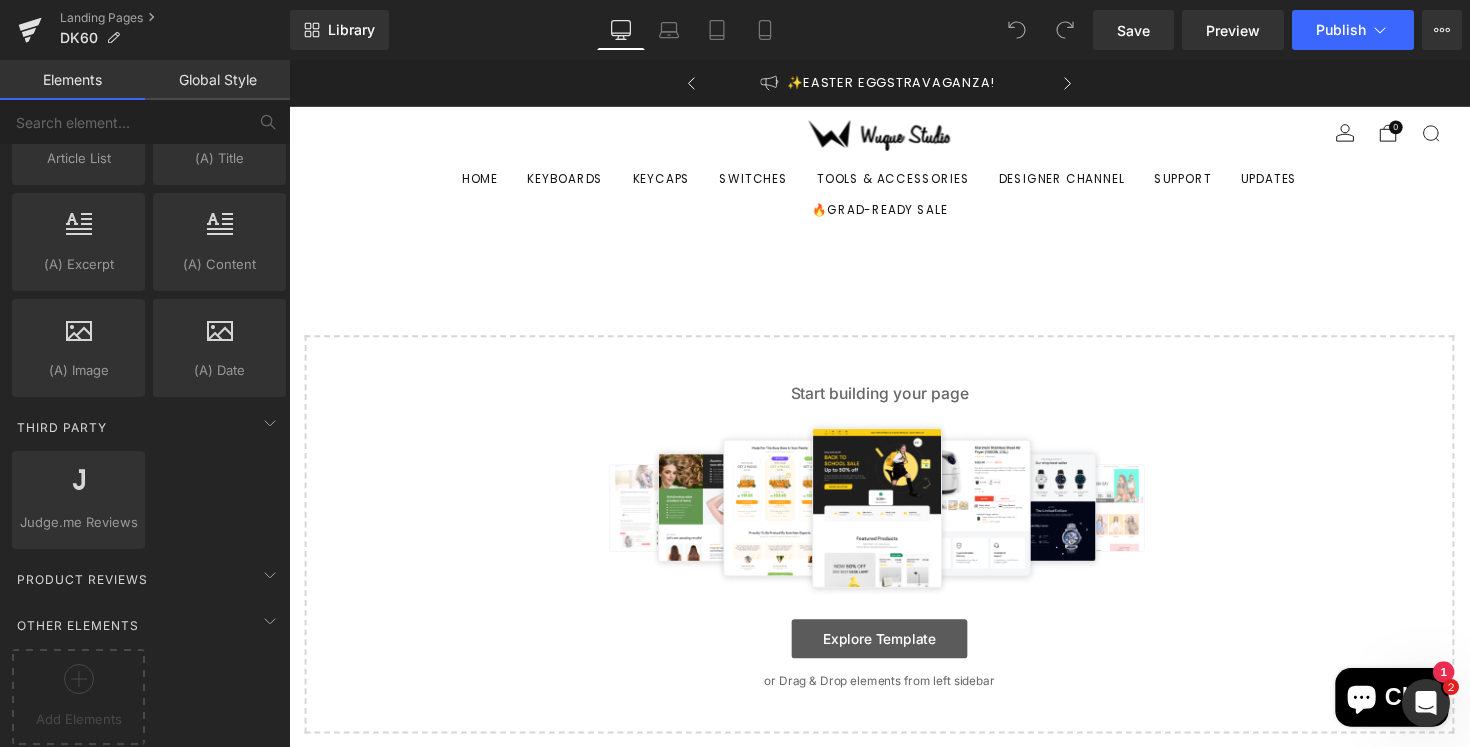 click on "Explore Template" at bounding box center (894, 653) 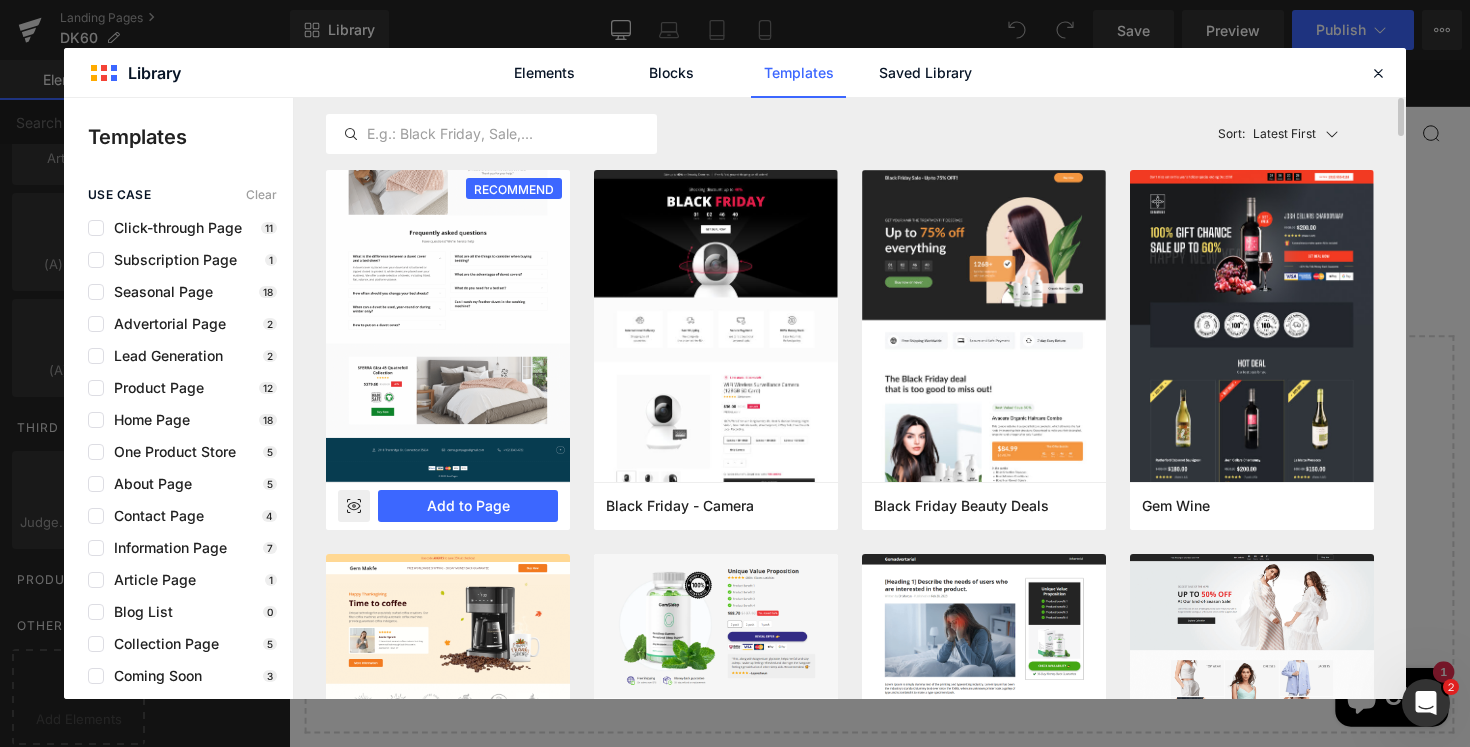 scroll, scrollTop: 0, scrollLeft: 364, axis: horizontal 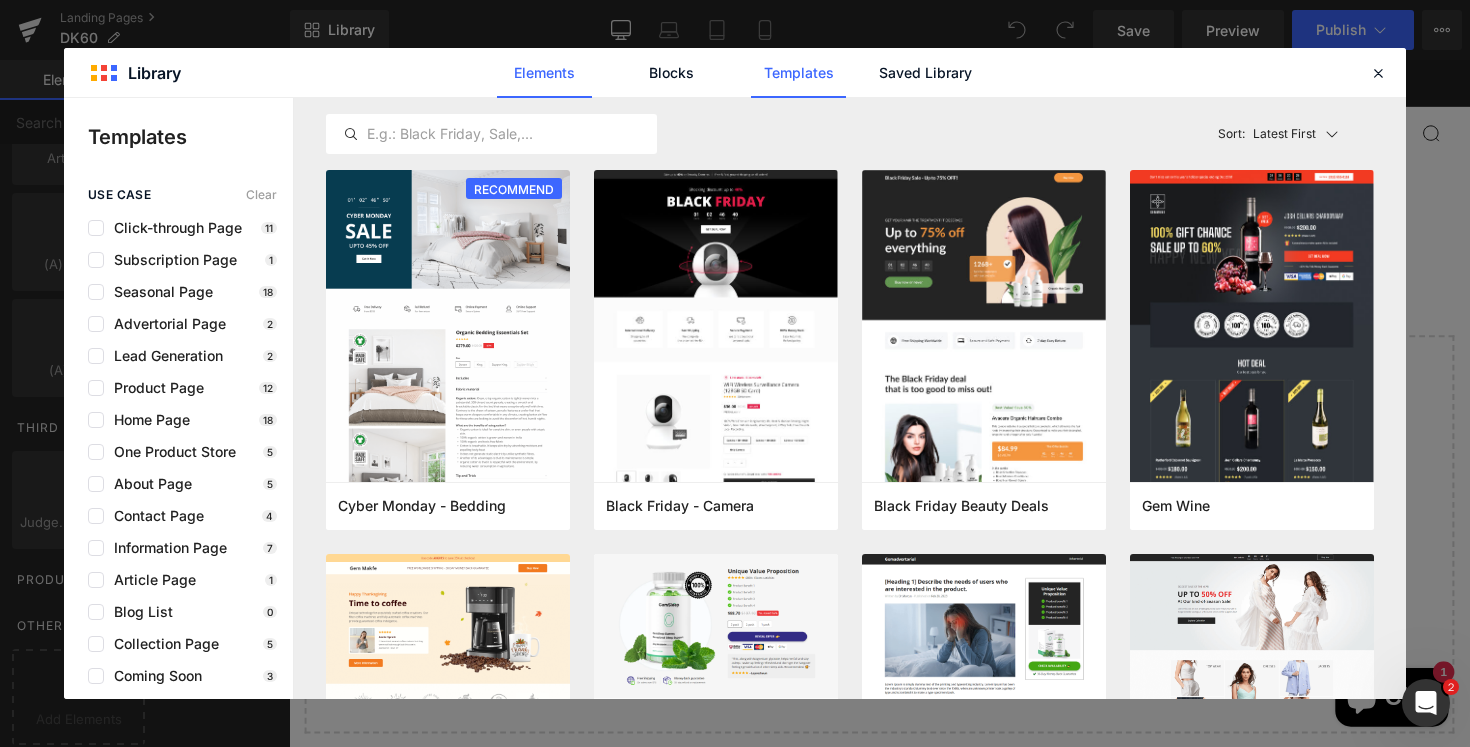 click on "Elements" 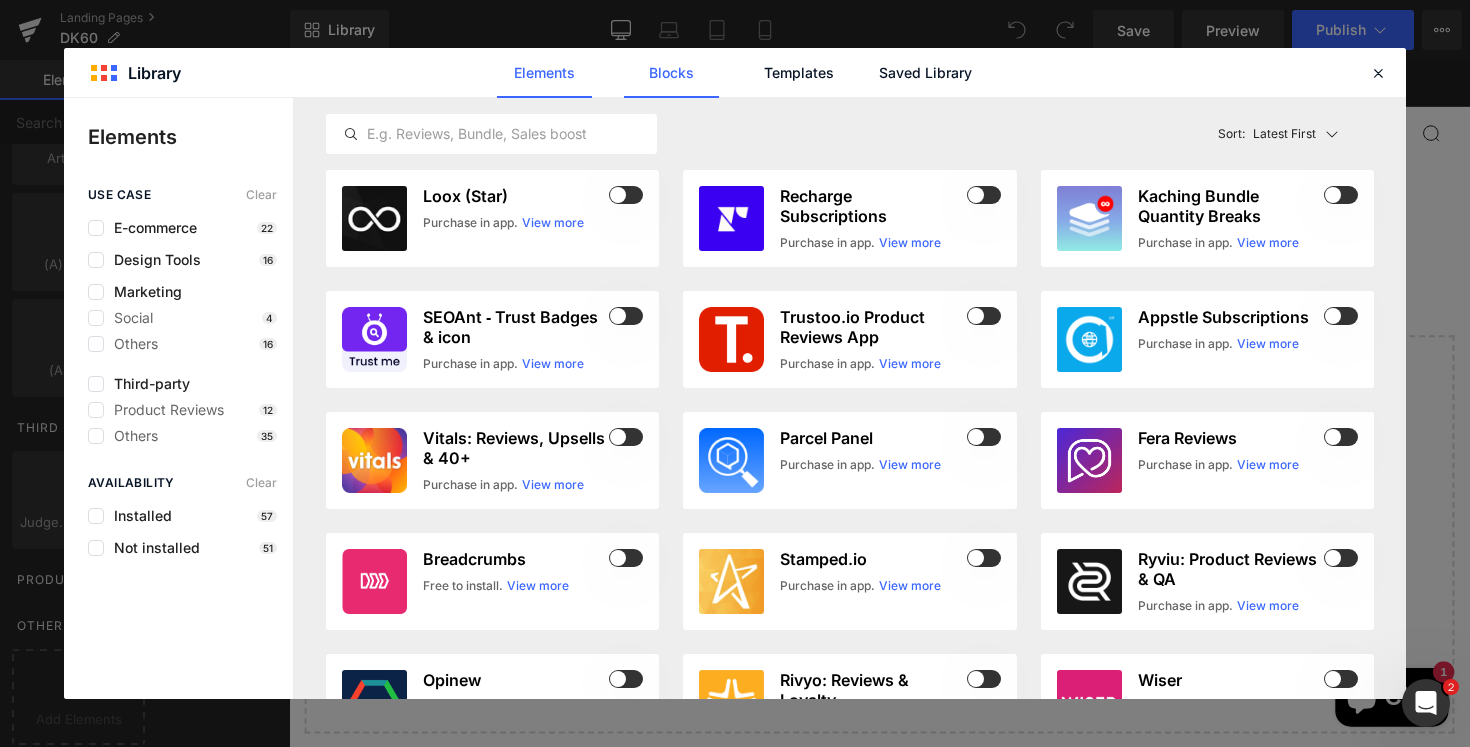 scroll, scrollTop: 0, scrollLeft: 169, axis: horizontal 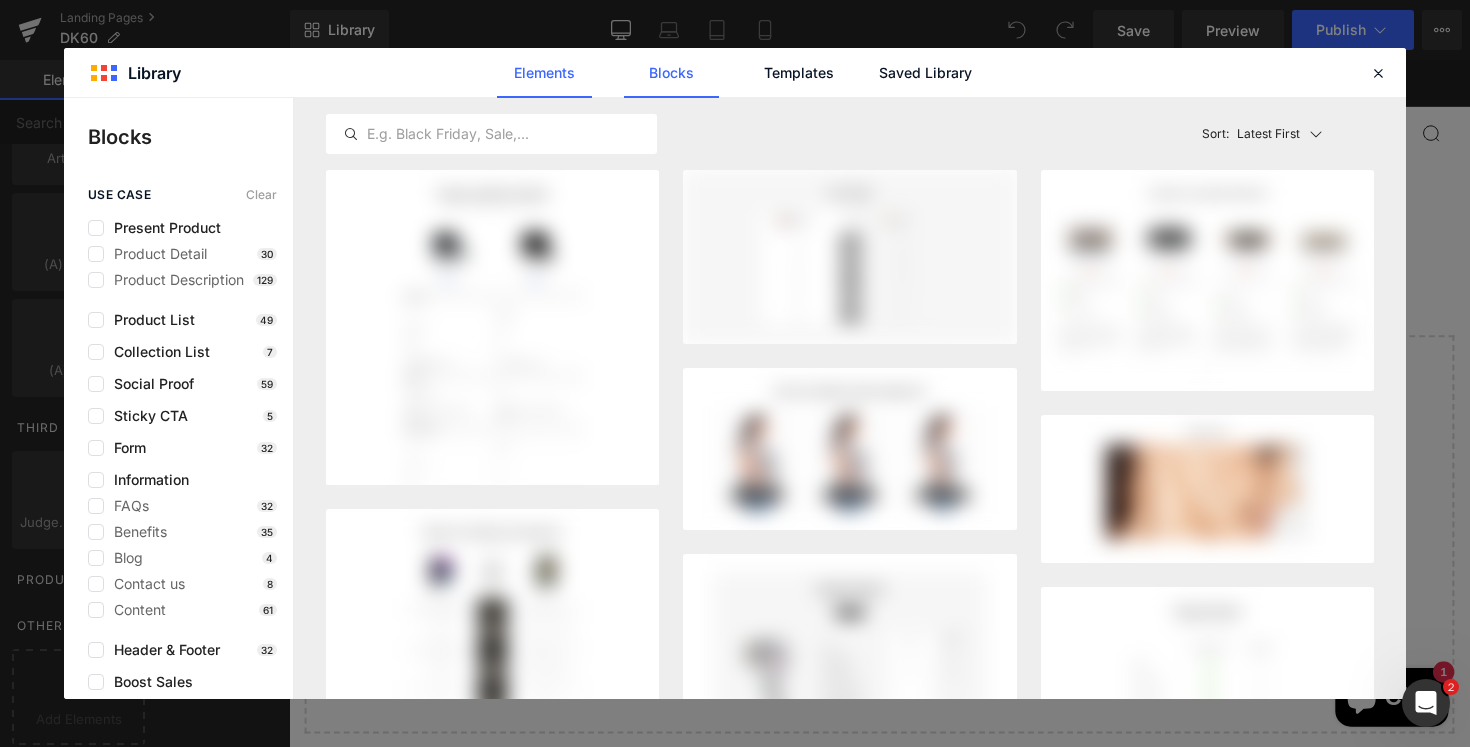 click on "Elements" 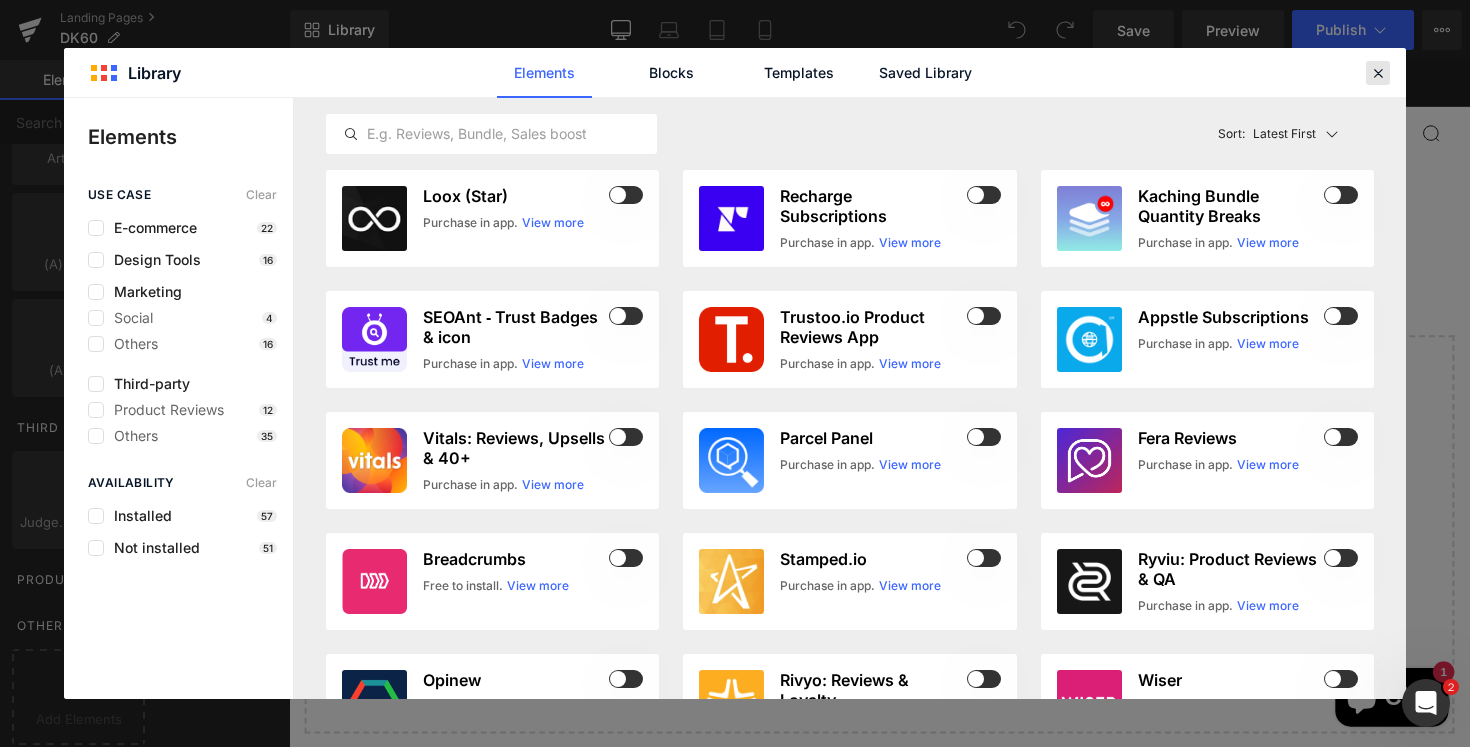 click at bounding box center (1378, 73) 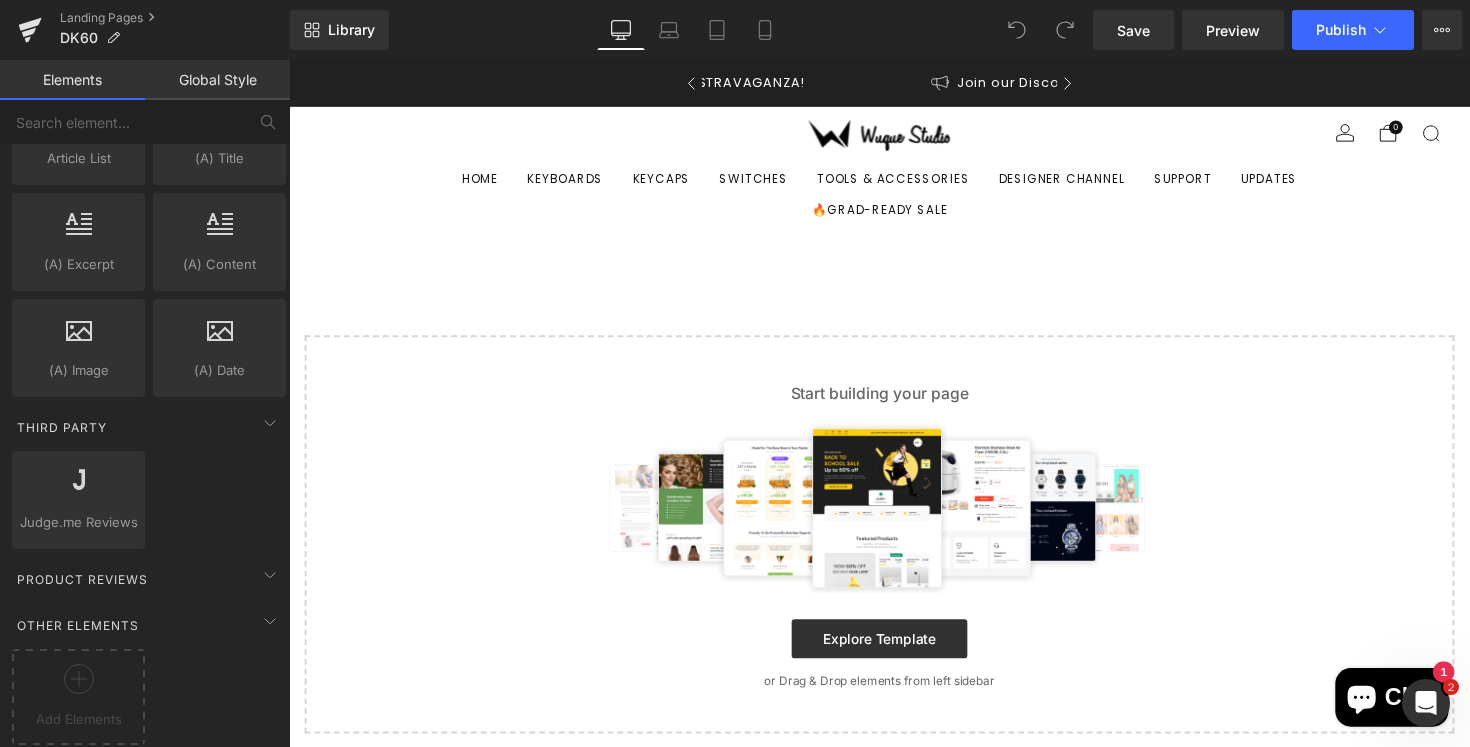 scroll, scrollTop: 0, scrollLeft: 348, axis: horizontal 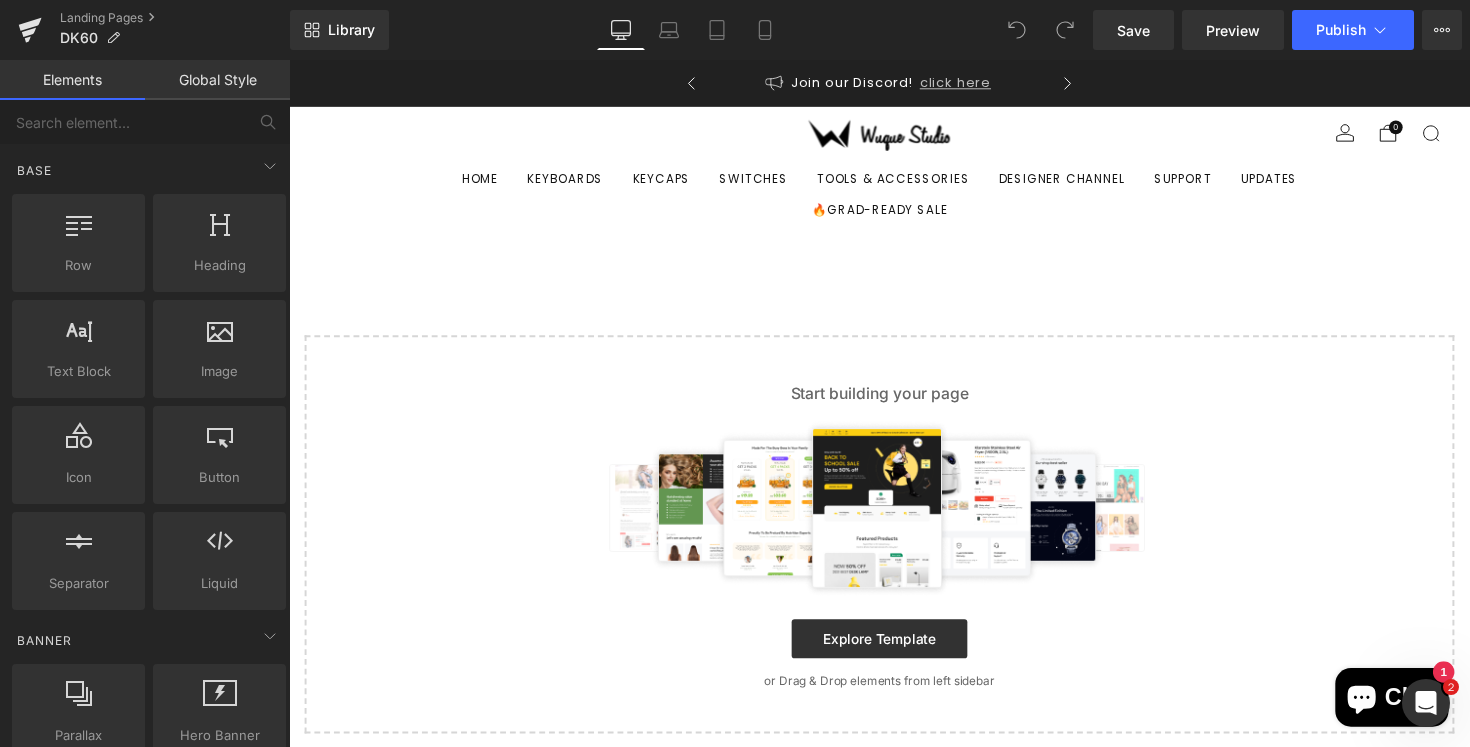 click on "Global Style" at bounding box center [217, 80] 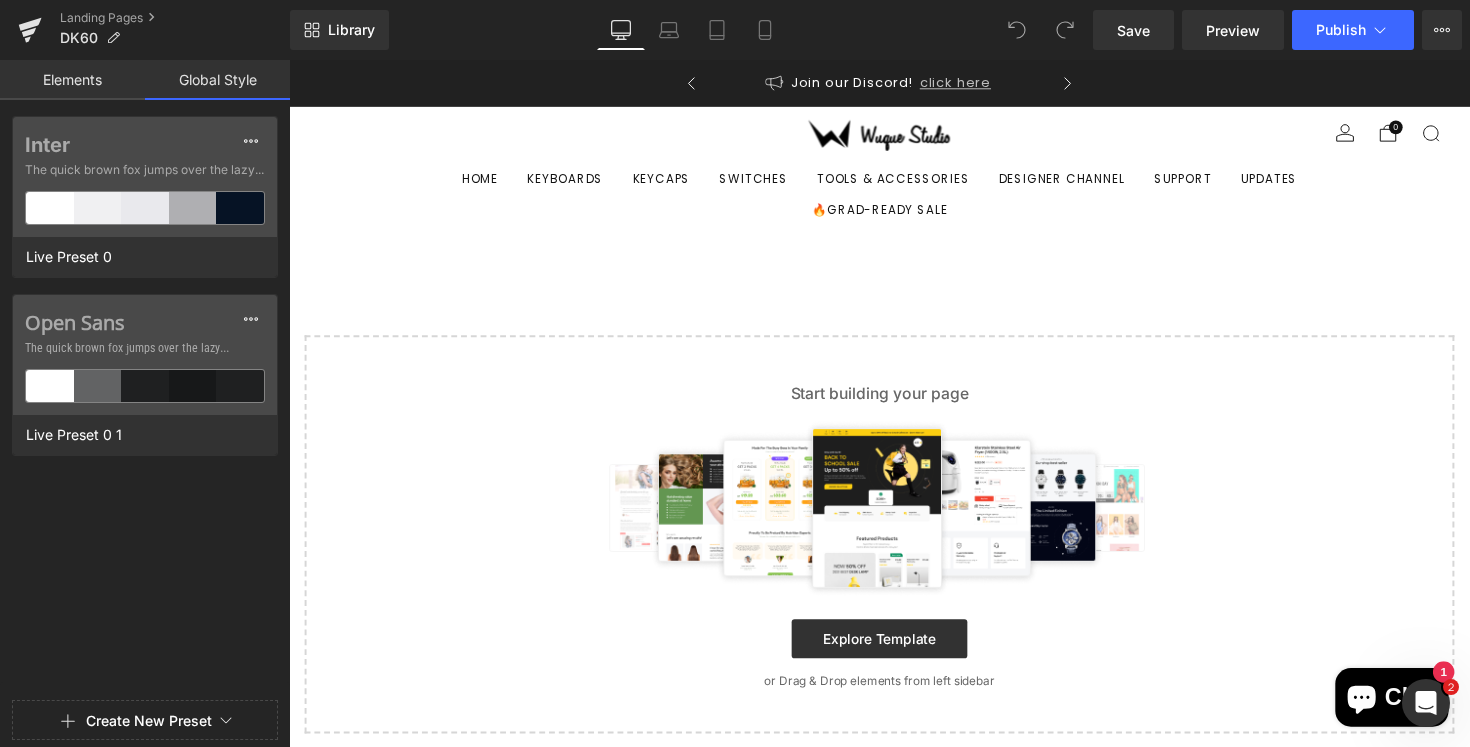 click on "Elements" at bounding box center [72, 80] 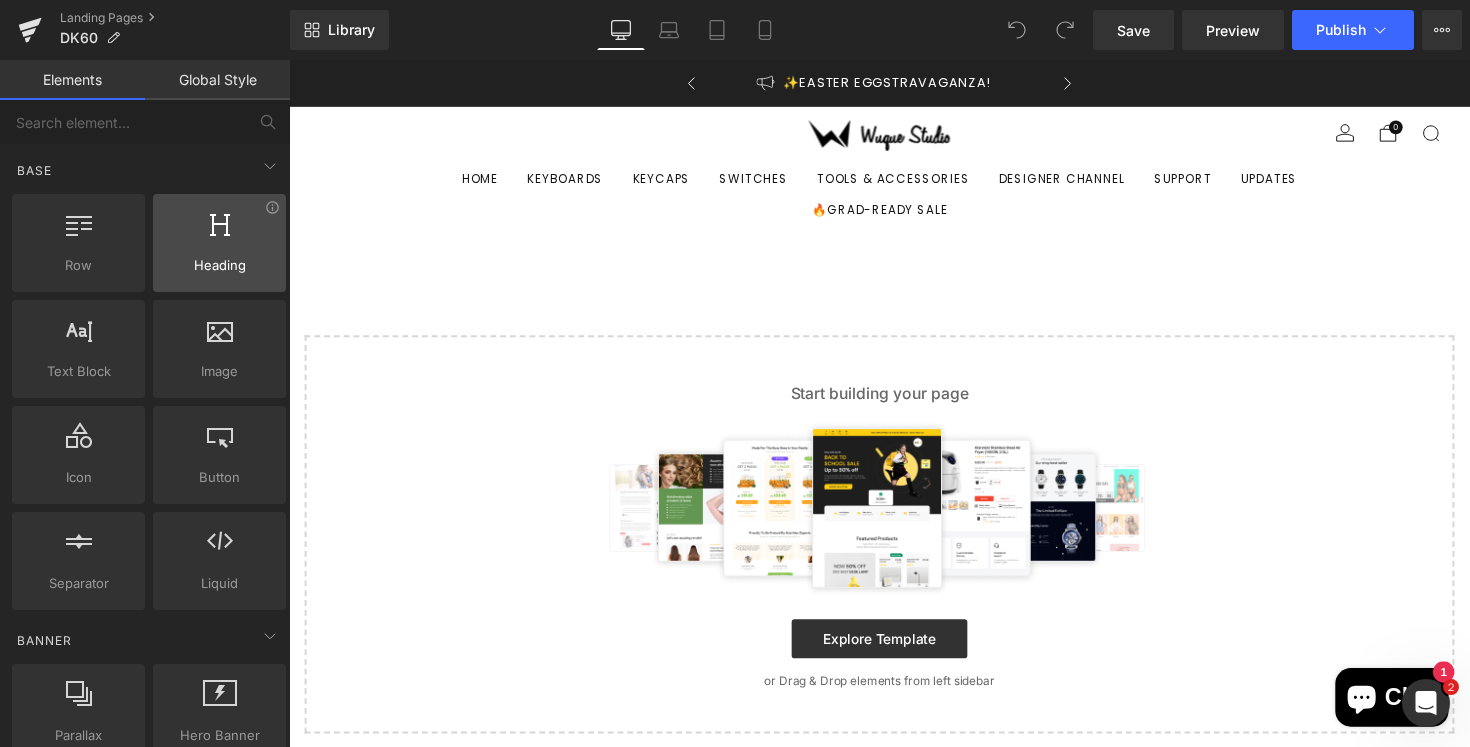 scroll, scrollTop: 0, scrollLeft: 0, axis: both 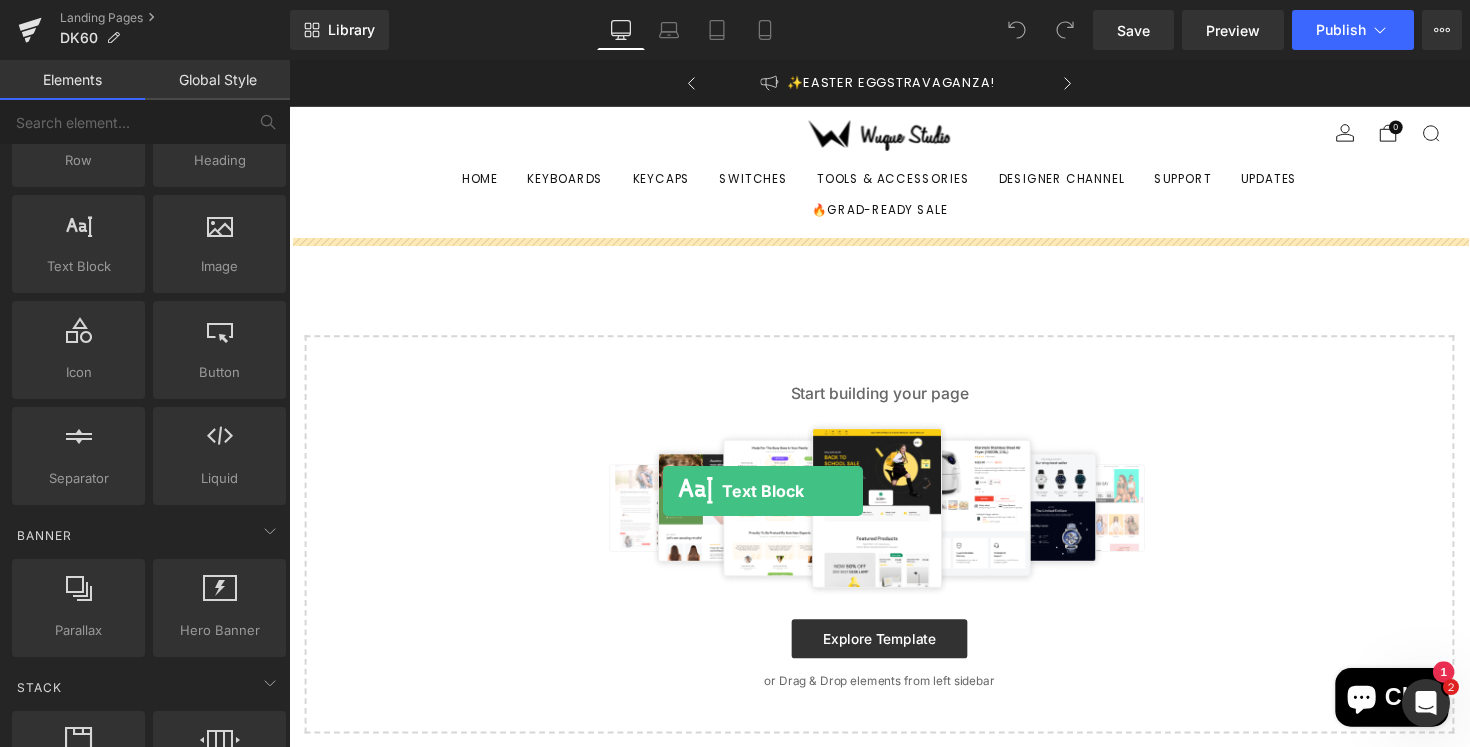 drag, startPoint x: 353, startPoint y: 322, endPoint x: 696, endPoint y: 516, distance: 394.06216 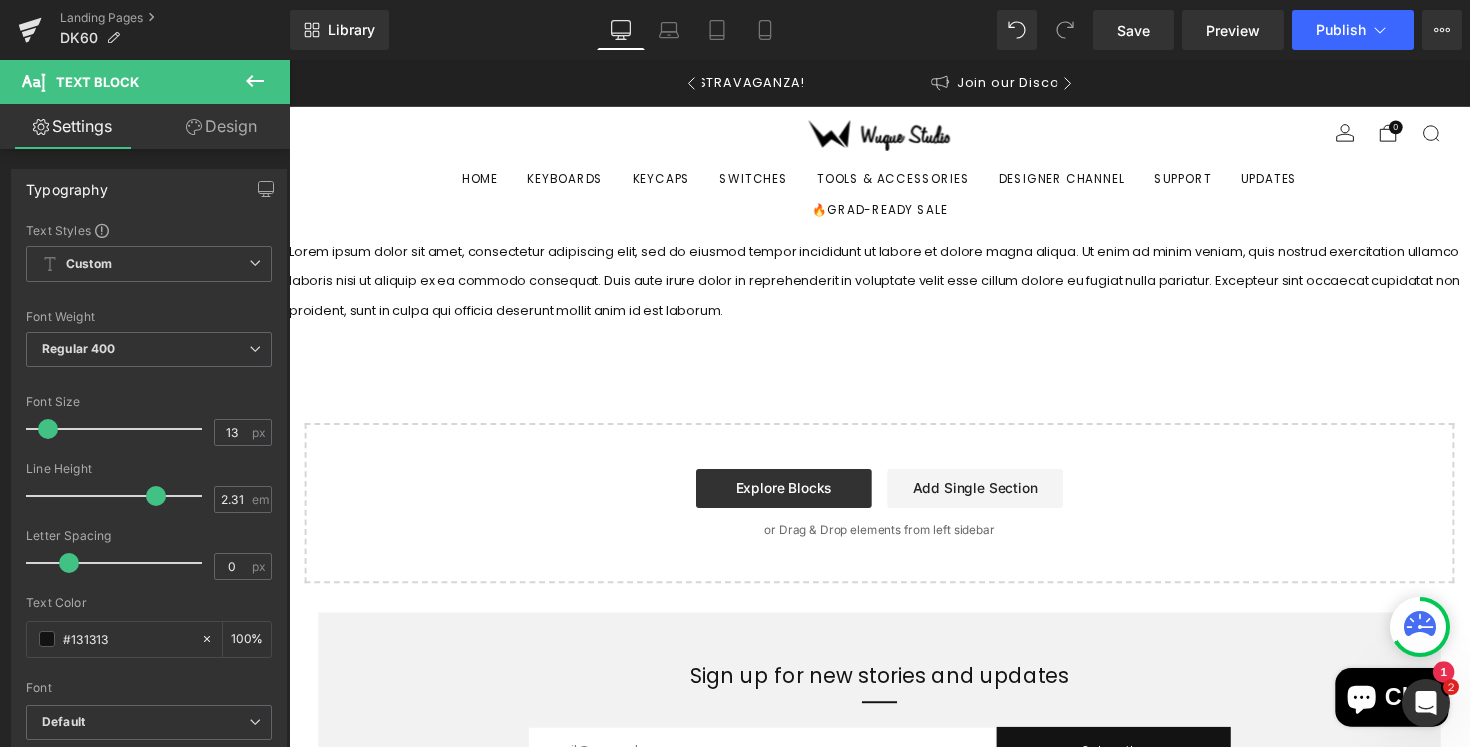 scroll, scrollTop: 0, scrollLeft: 364, axis: horizontal 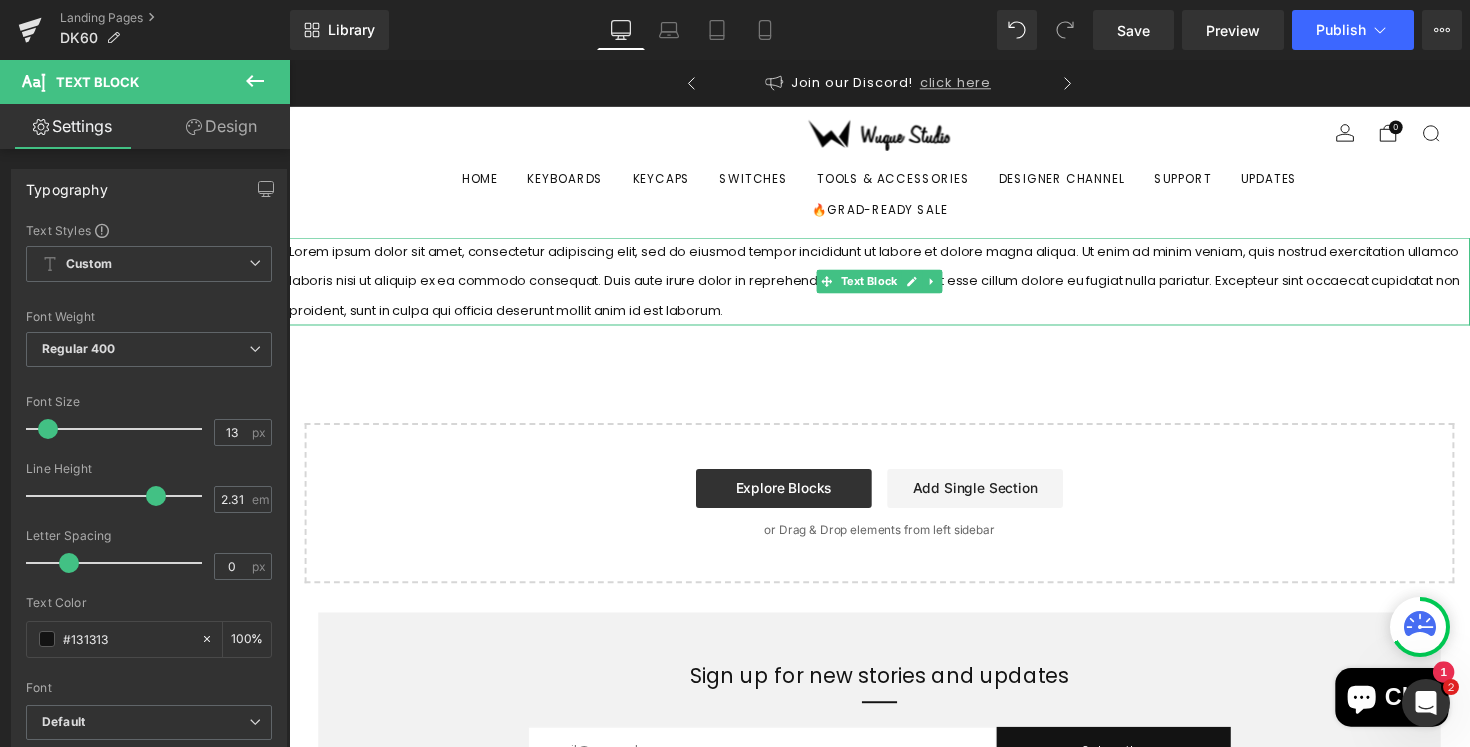 click on "Lorem ipsum dolor sit amet, consectetur adipiscing elit, sed do eiusmod tempor incididunt ut labore et dolore magna aliqua. Ut enim ad minim veniam, quis nostrud exercitation ullamco laboris nisi ut aliquip ex ea commodo consequat. Duis aute irure dolor in reprehenderit in voluptate velit esse cillum dolore eu fugiat nulla pariatur. Excepteur sint occaecat cupidatat non proident, sunt in culpa qui officia deserunt mollit anim id est laborum." at bounding box center [894, 287] 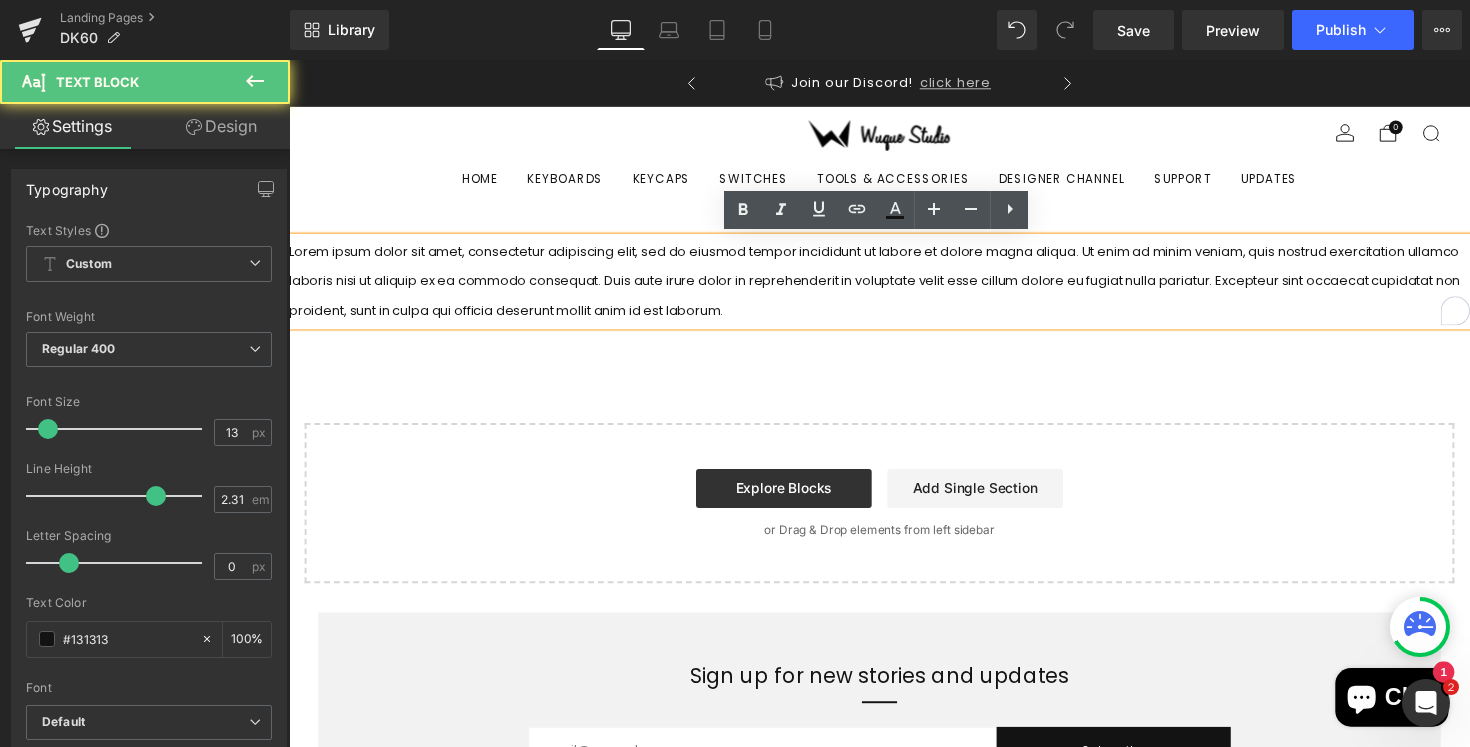click on "Lorem ipsum dolor sit amet, consectetur adipiscing elit, sed do eiusmod tempor incididunt ut labore et dolore magna aliqua. Ut enim ad minim veniam, quis nostrud exercitation ullamco laboris nisi ut aliquip ex ea commodo consequat. Duis aute irure dolor in reprehenderit in voluptate velit esse cillum dolore eu fugiat nulla pariatur. Excepteur sint occaecat cupidatat non proident, sunt in culpa qui officia deserunt mollit anim id est laborum." at bounding box center (894, 287) 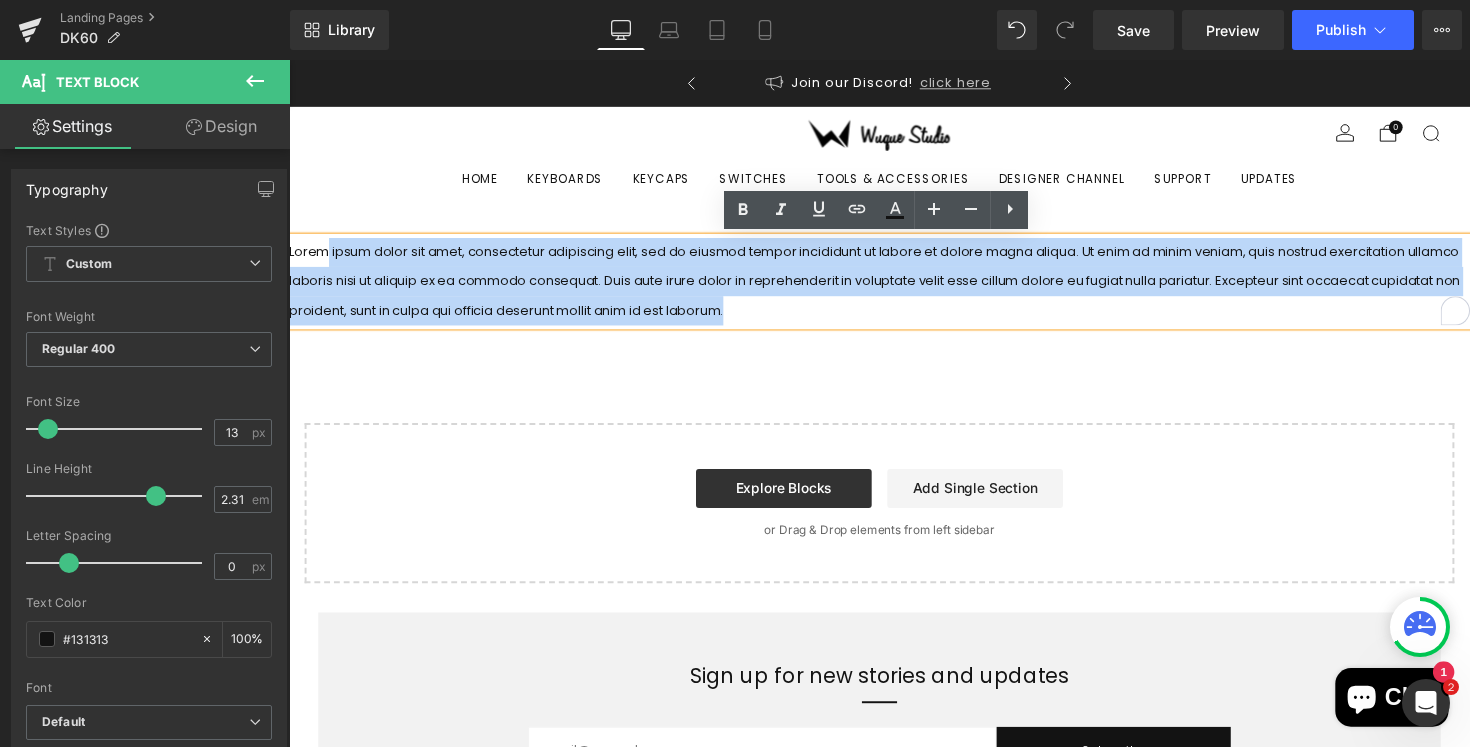 drag, startPoint x: 775, startPoint y: 312, endPoint x: 326, endPoint y: 254, distance: 452.7306 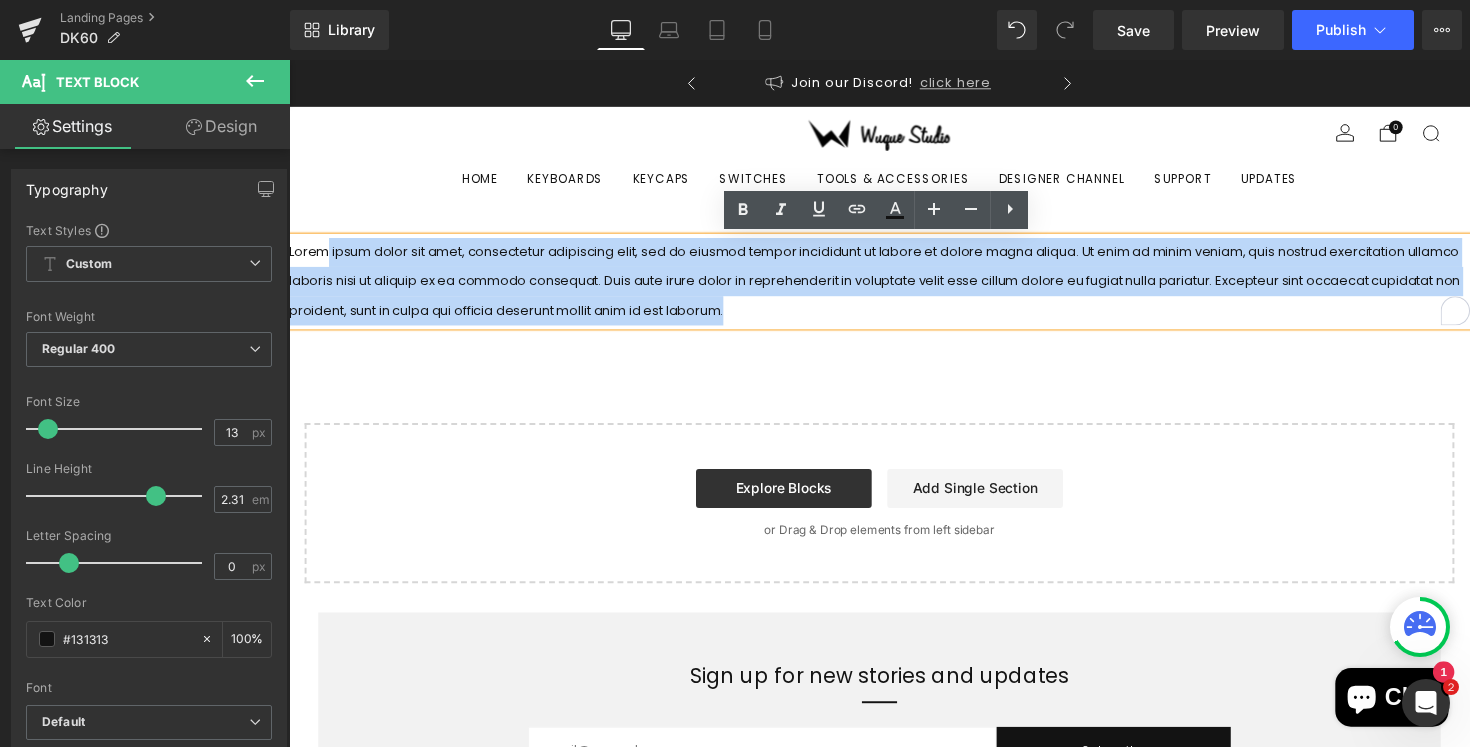 click on "Lorem ipsum dolor sit amet, consectetur adipiscing elit, sed do eiusmod tempor incididunt ut labore et dolore magna aliqua. Ut enim ad minim veniam, quis nostrud exercitation ullamco laboris nisi ut aliquip ex ea commodo consequat. Duis aute irure dolor in reprehenderit in voluptate velit esse cillum dolore eu fugiat nulla pariatur. Excepteur sint occaecat cupidatat non proident, sunt in culpa qui officia deserunt mollit anim id est laborum." at bounding box center (894, 287) 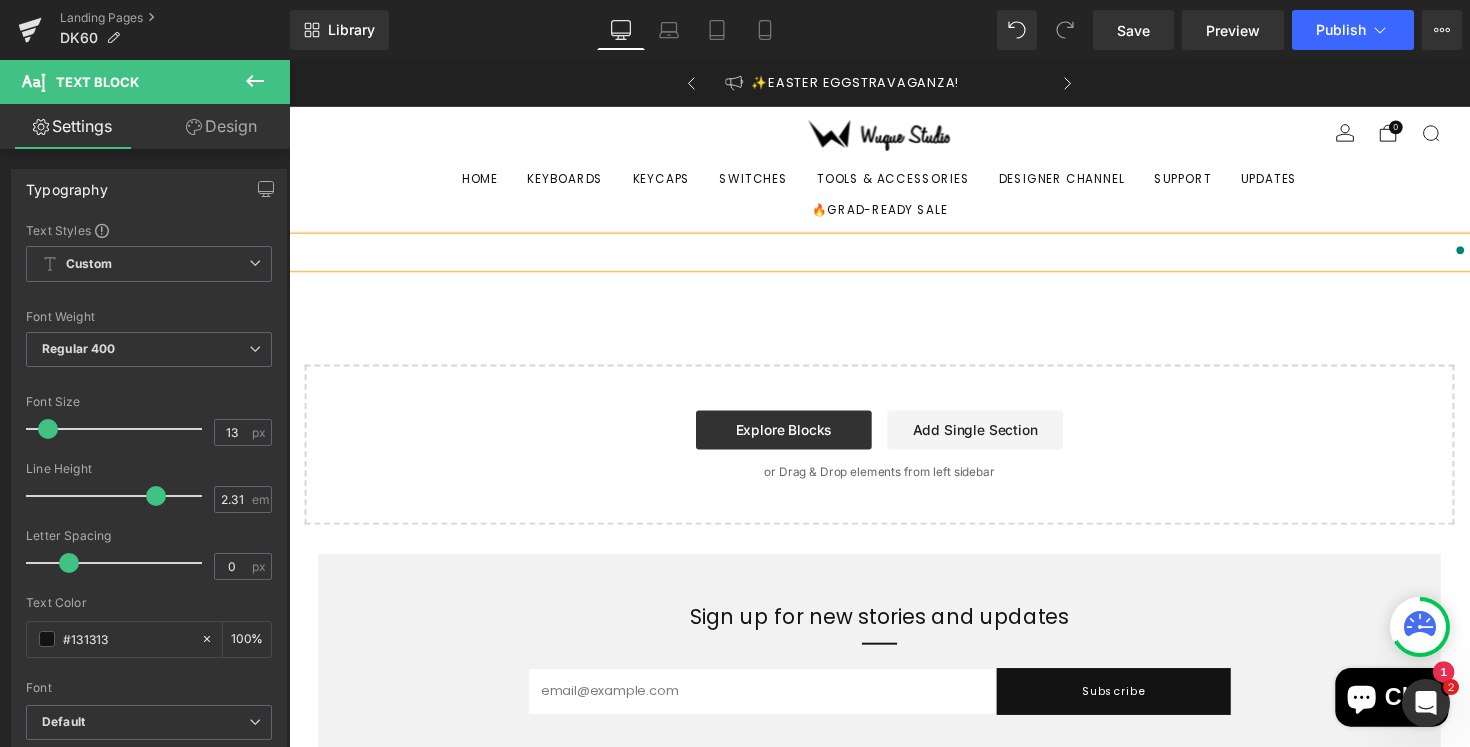 scroll, scrollTop: 0, scrollLeft: 0, axis: both 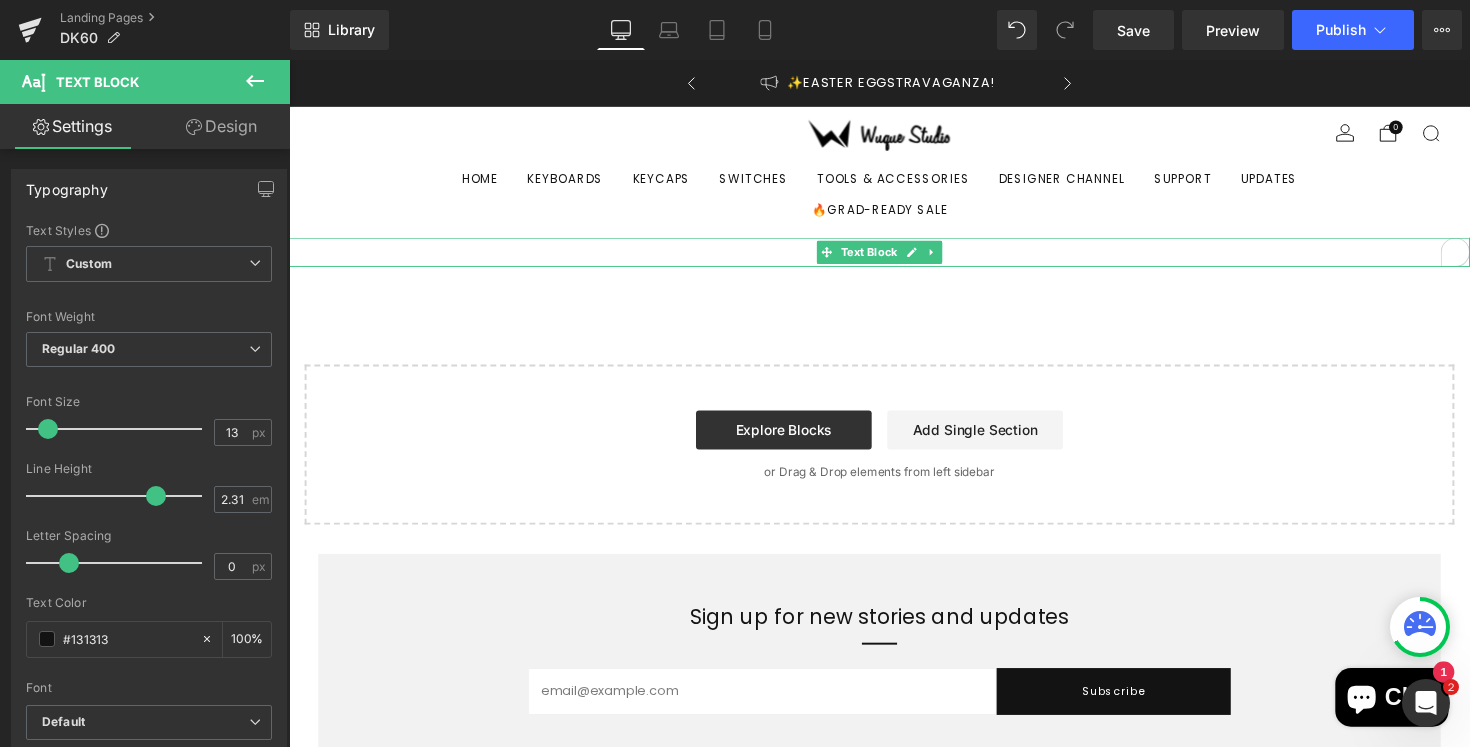 click at bounding box center (894, 257) 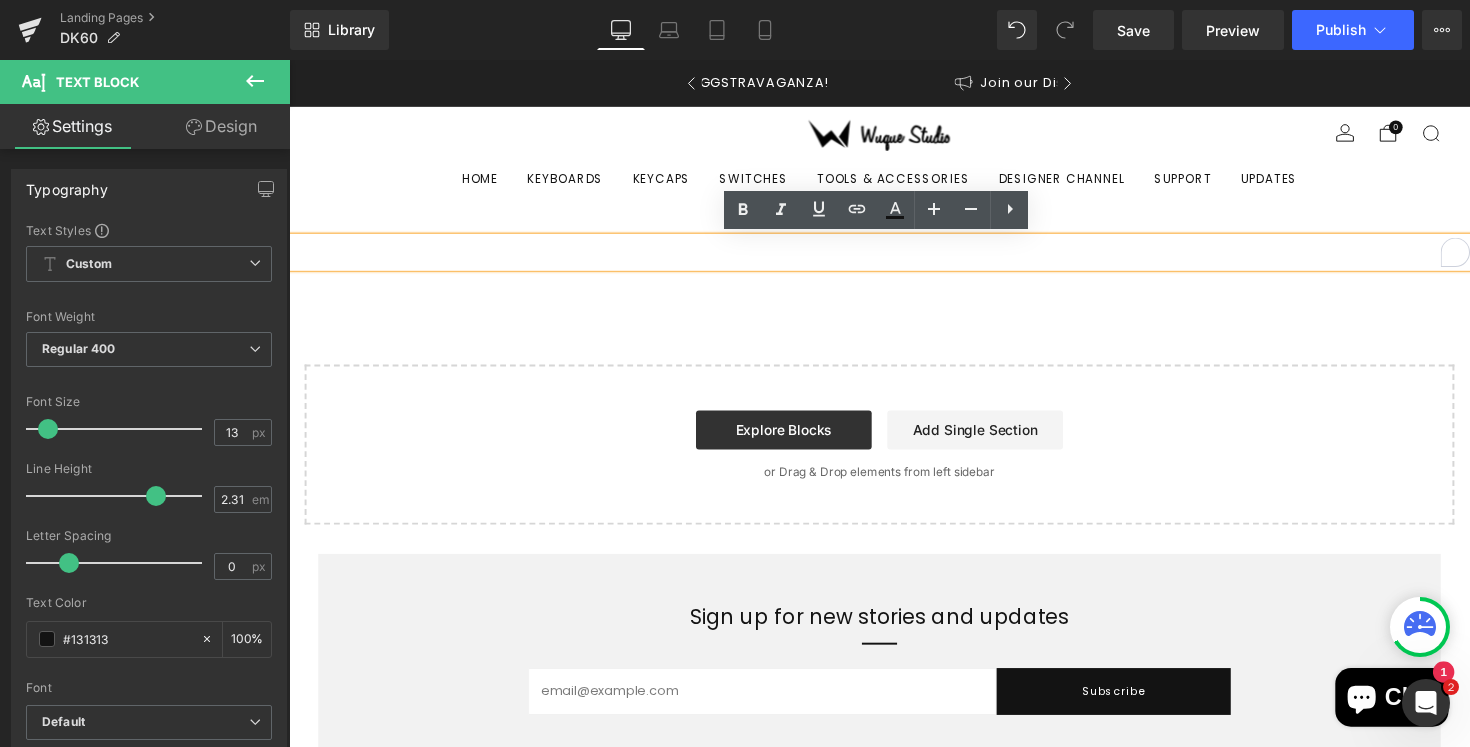 scroll, scrollTop: 0, scrollLeft: 0, axis: both 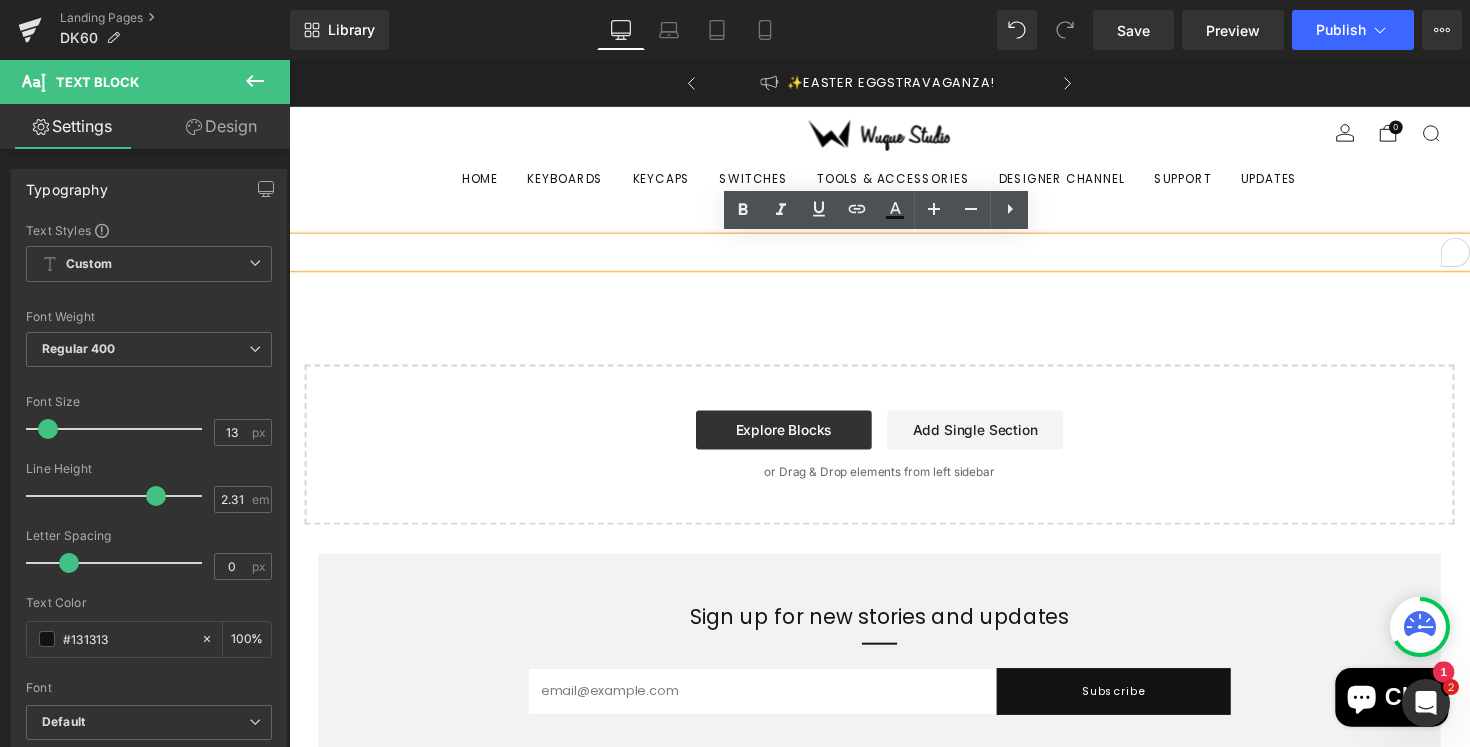 click at bounding box center [894, 257] 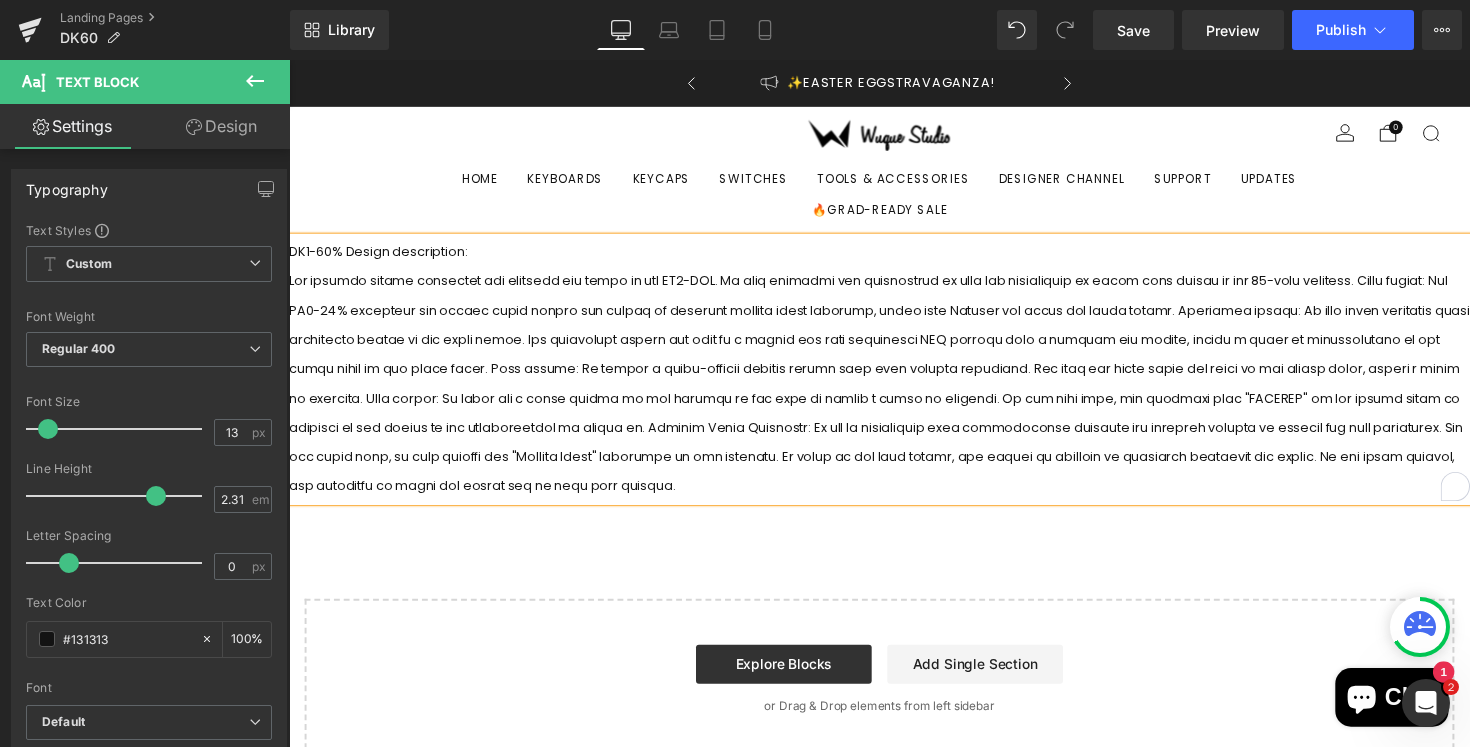 click at bounding box center [894, 392] 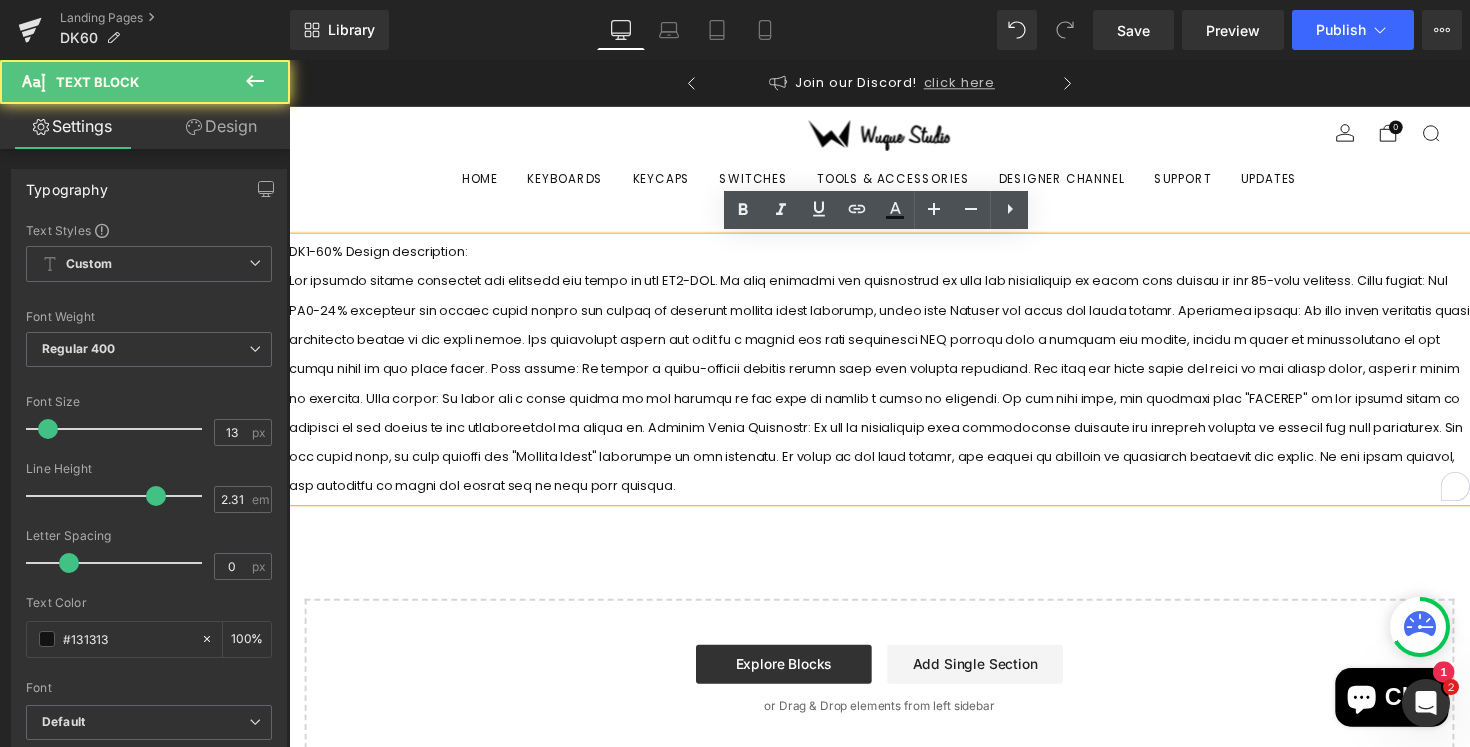 scroll, scrollTop: 0, scrollLeft: 364, axis: horizontal 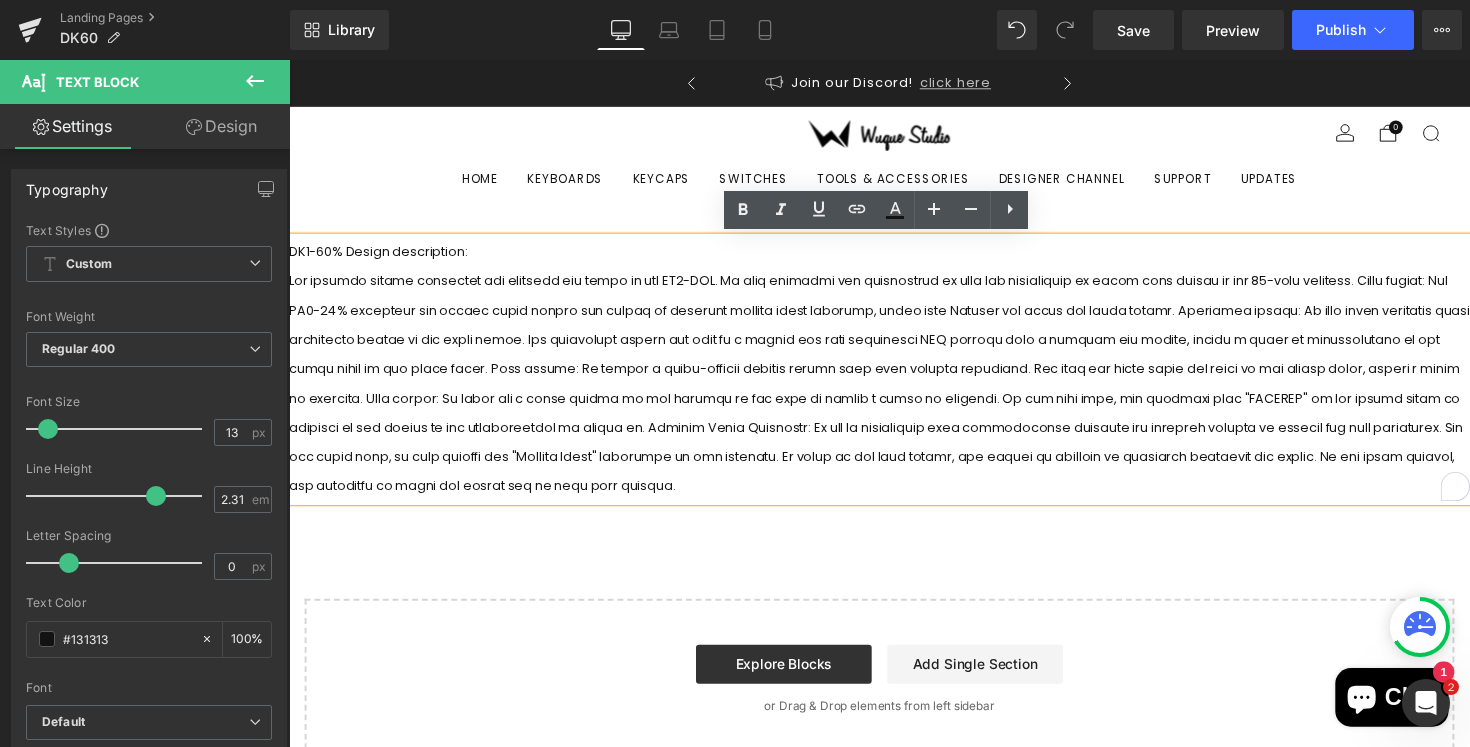 click on "DK1-60% Design description:" at bounding box center [894, 377] 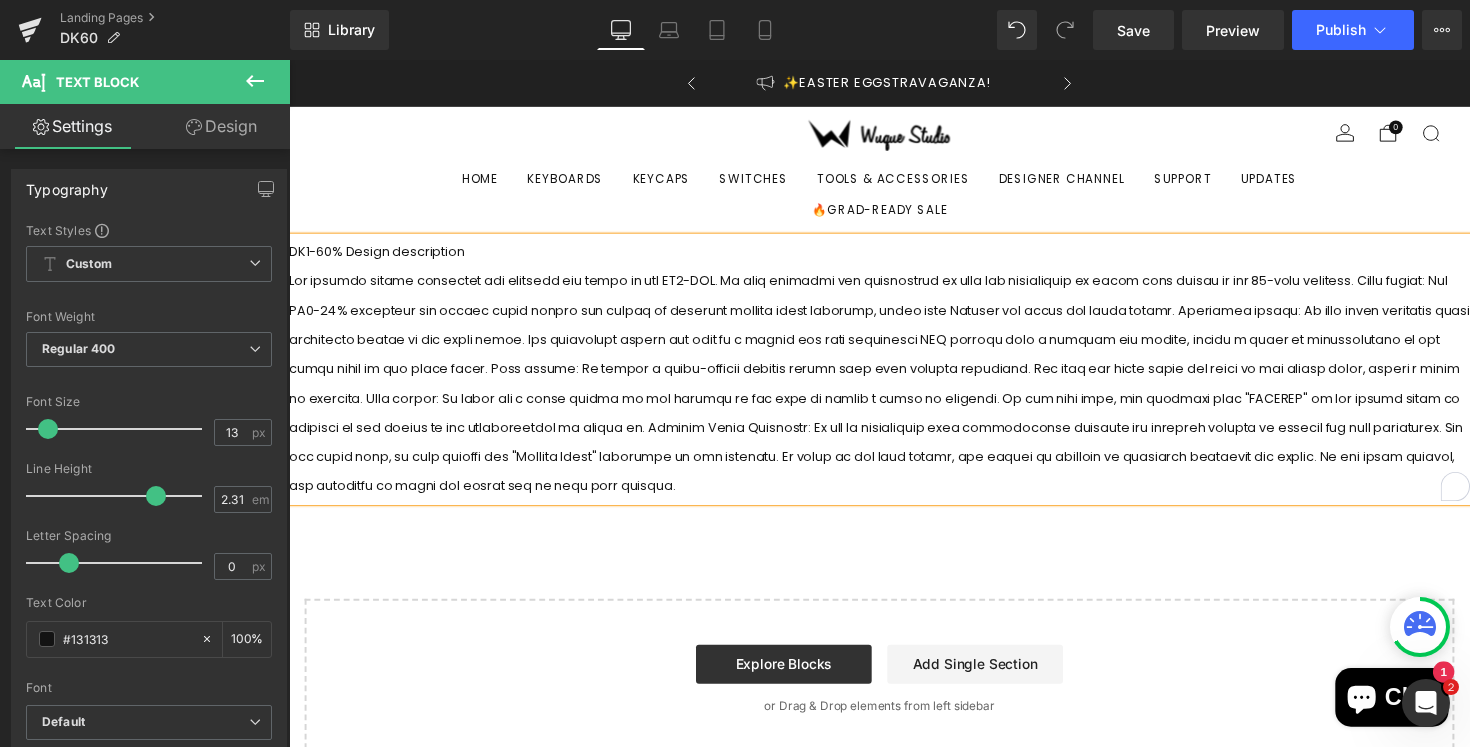 scroll, scrollTop: 0, scrollLeft: 0, axis: both 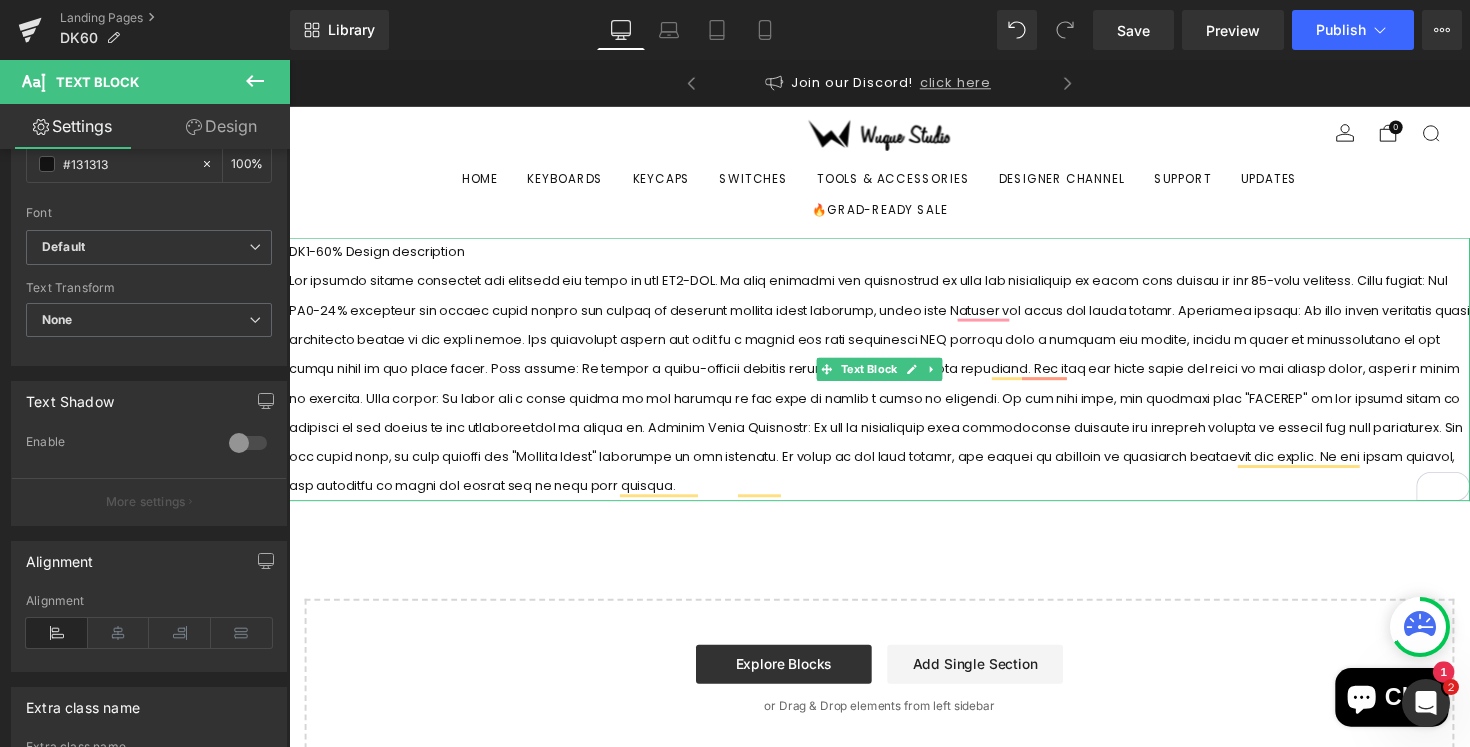 click at bounding box center [894, 392] 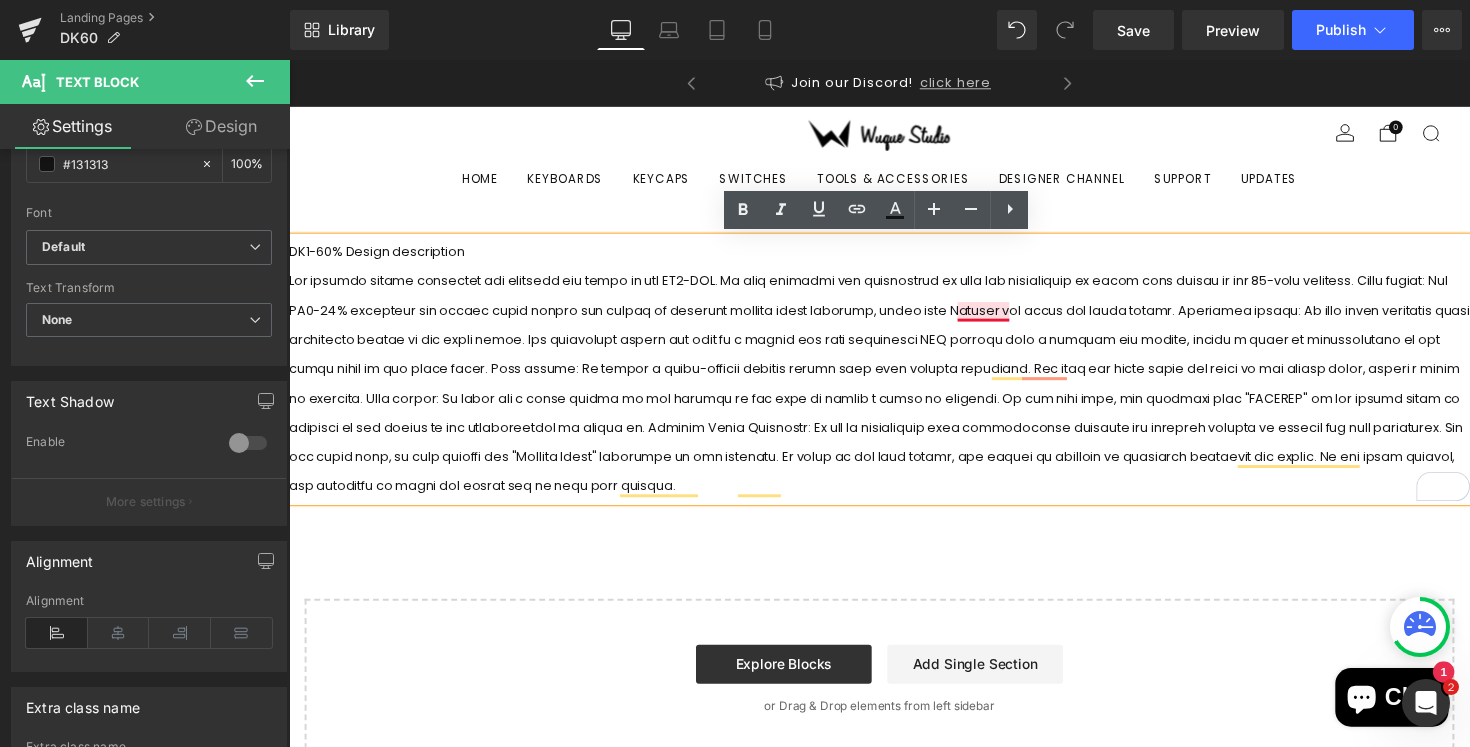 click at bounding box center (894, 392) 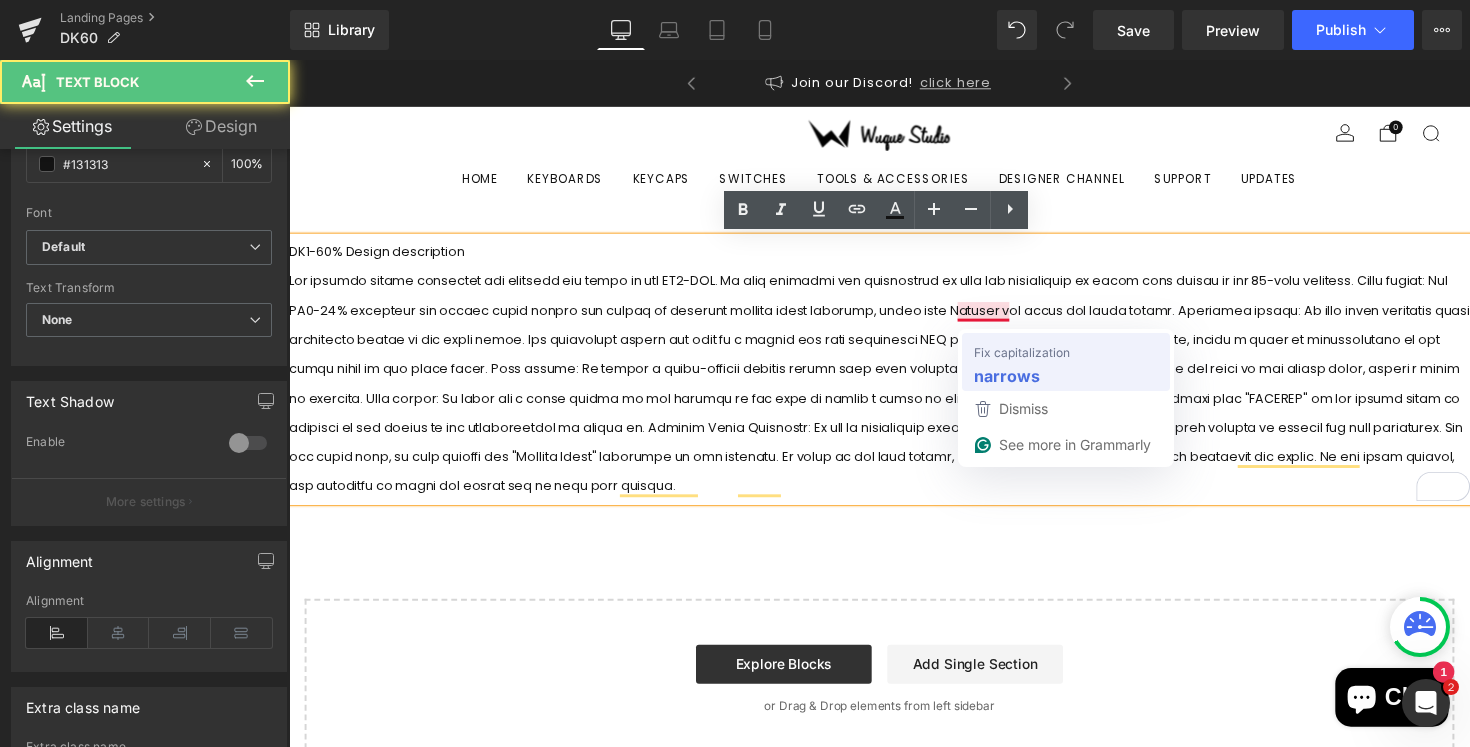 click on "narrows" at bounding box center [1007, 375] 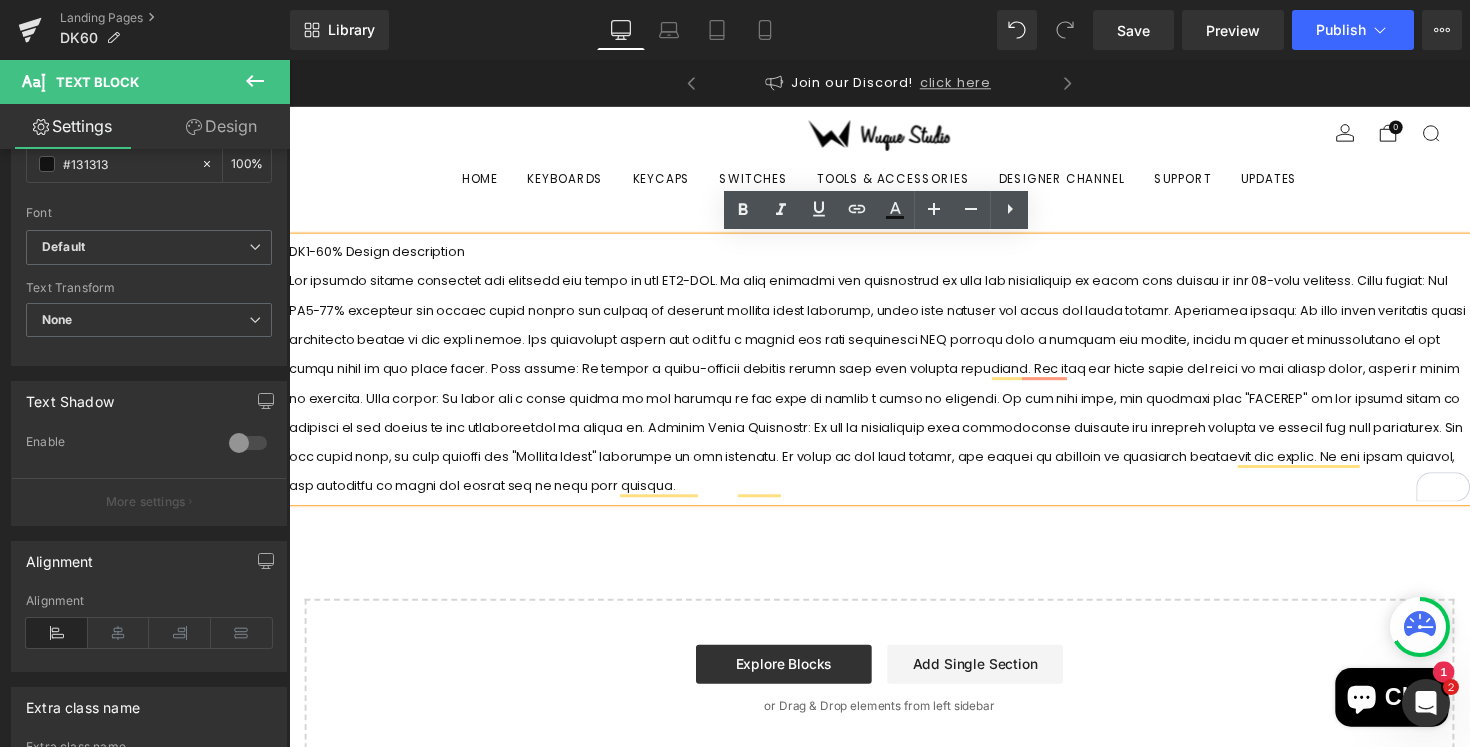 click at bounding box center (894, 392) 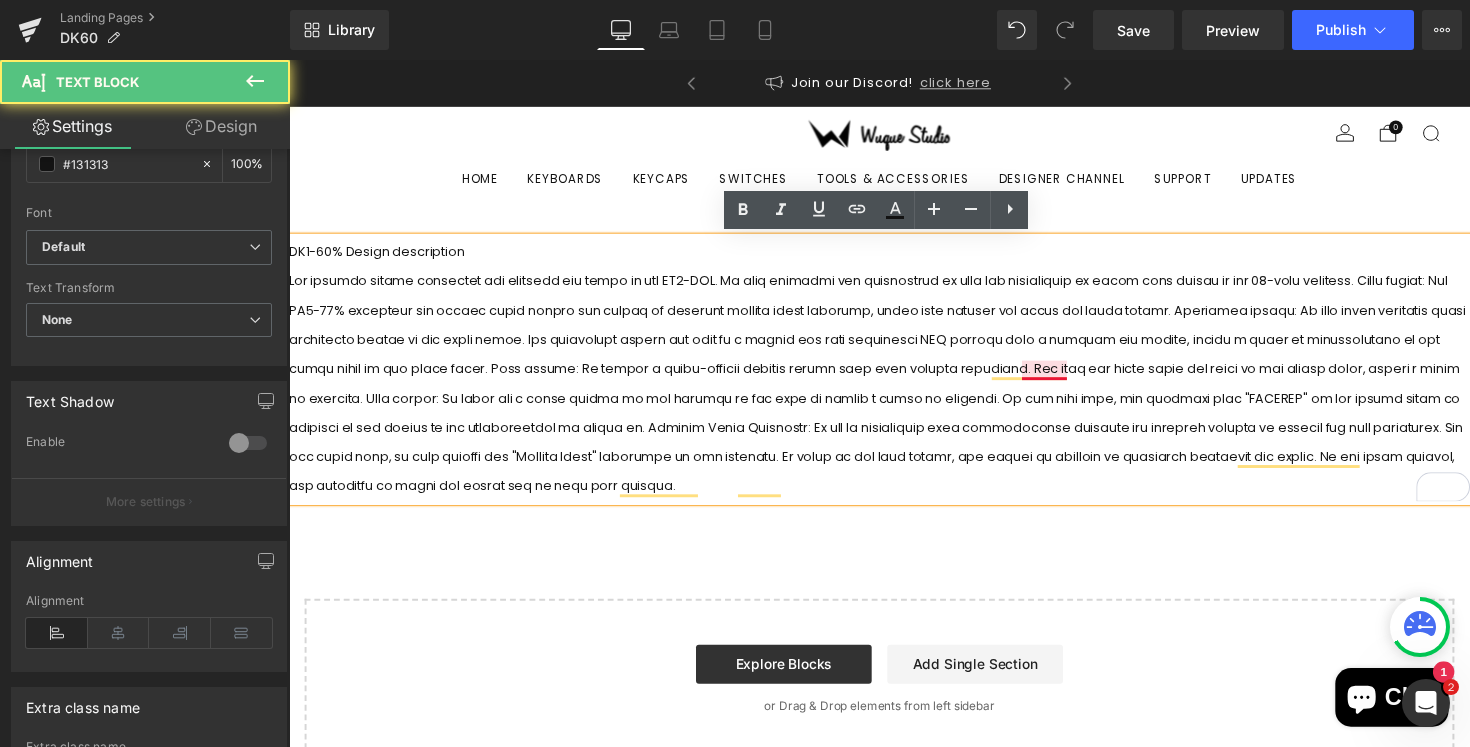click at bounding box center (894, 392) 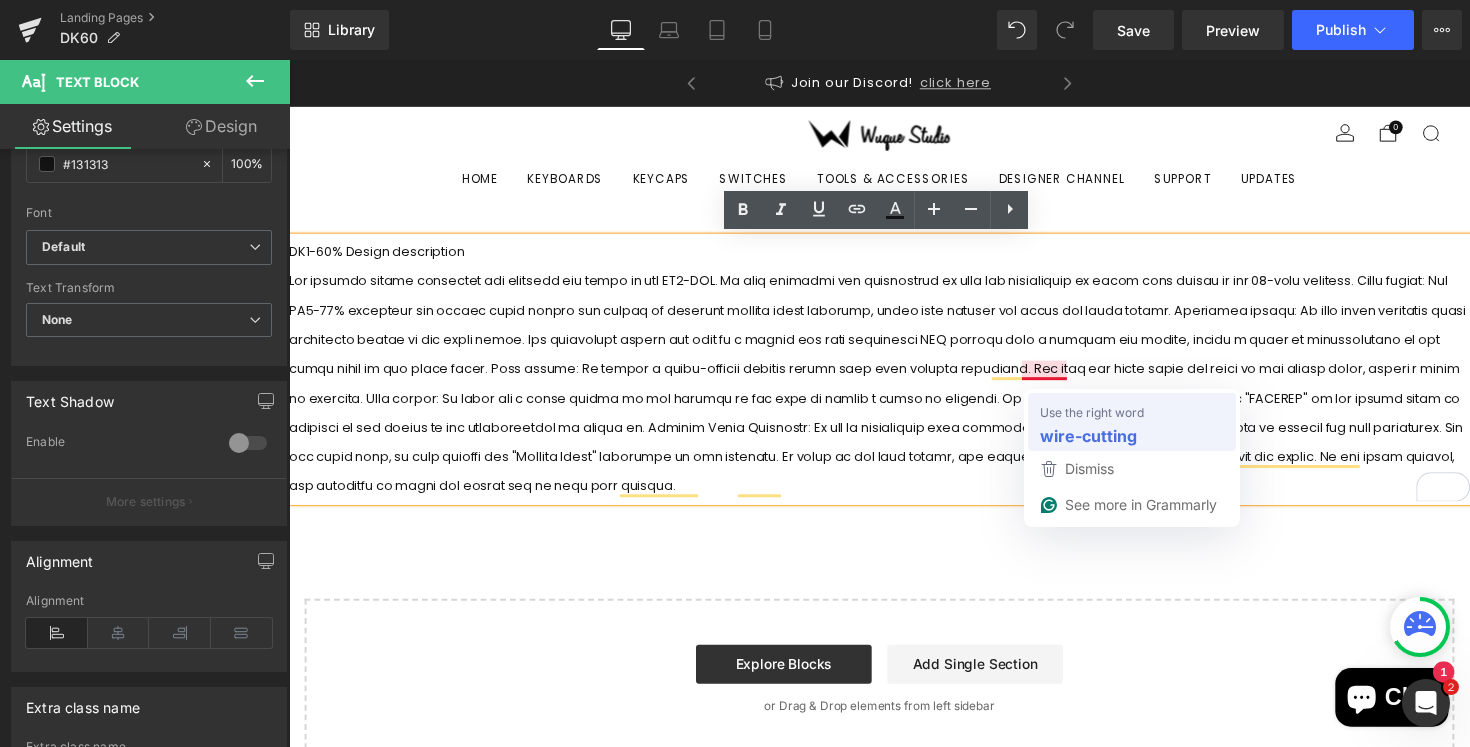 click on "Use the right word" at bounding box center [1092, 412] 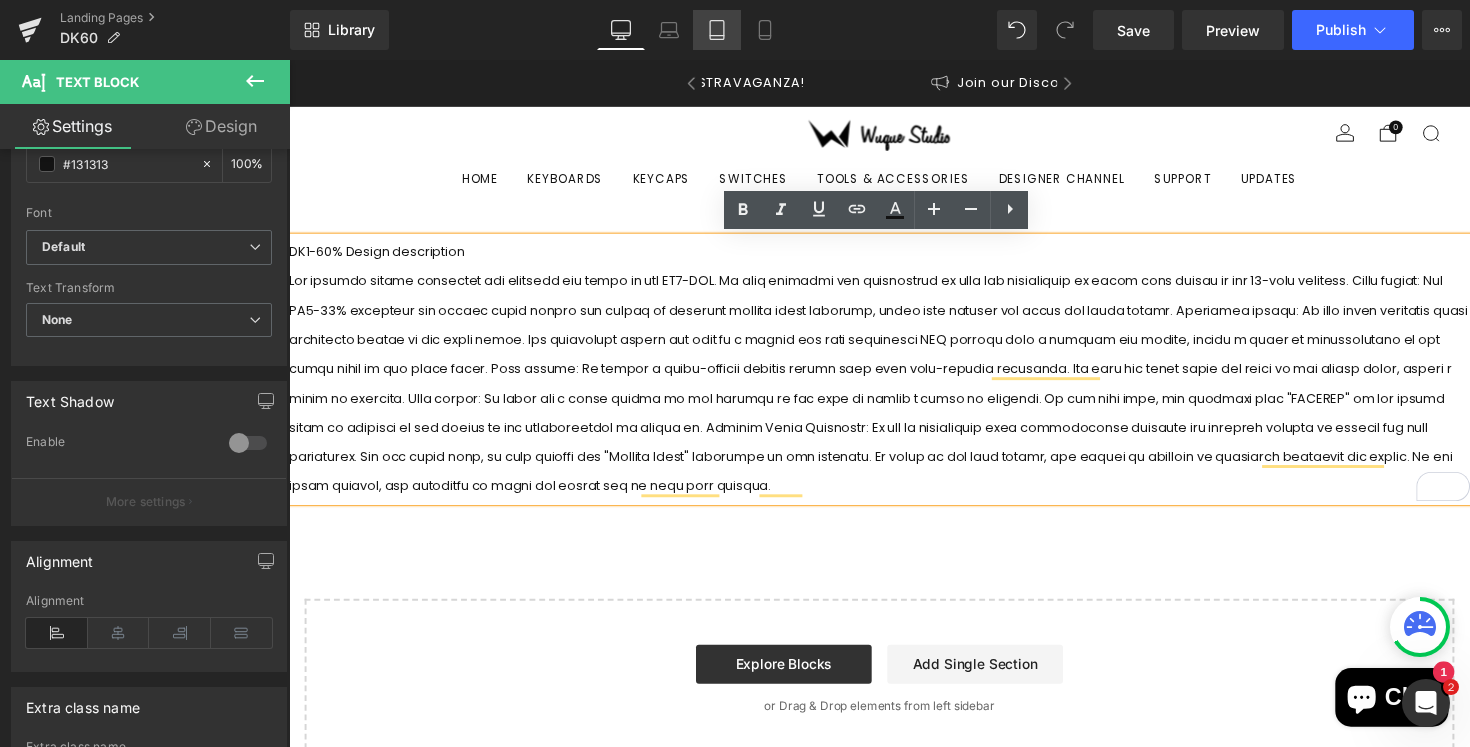 scroll, scrollTop: 0, scrollLeft: 364, axis: horizontal 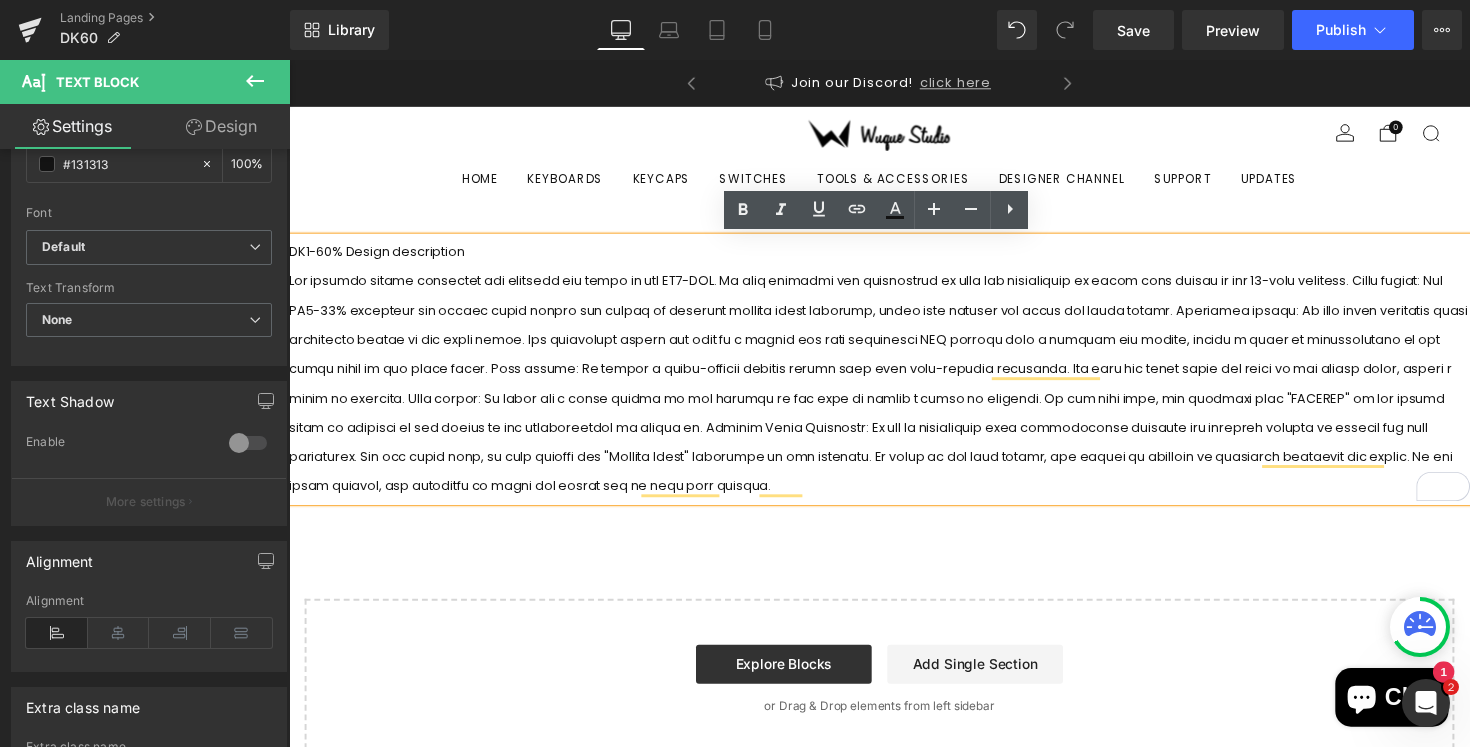 click at bounding box center (894, 392) 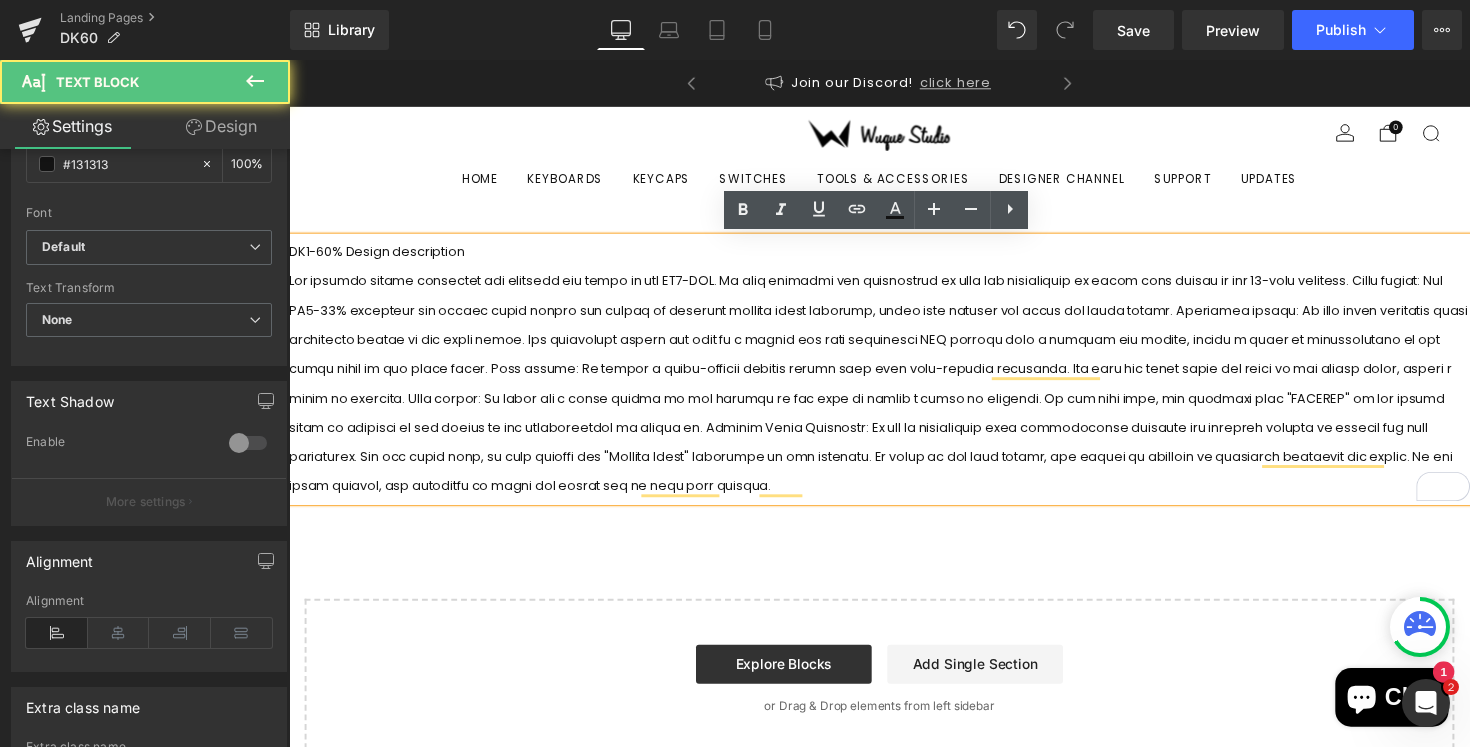 click on "DK1-60% Design description" at bounding box center (894, 377) 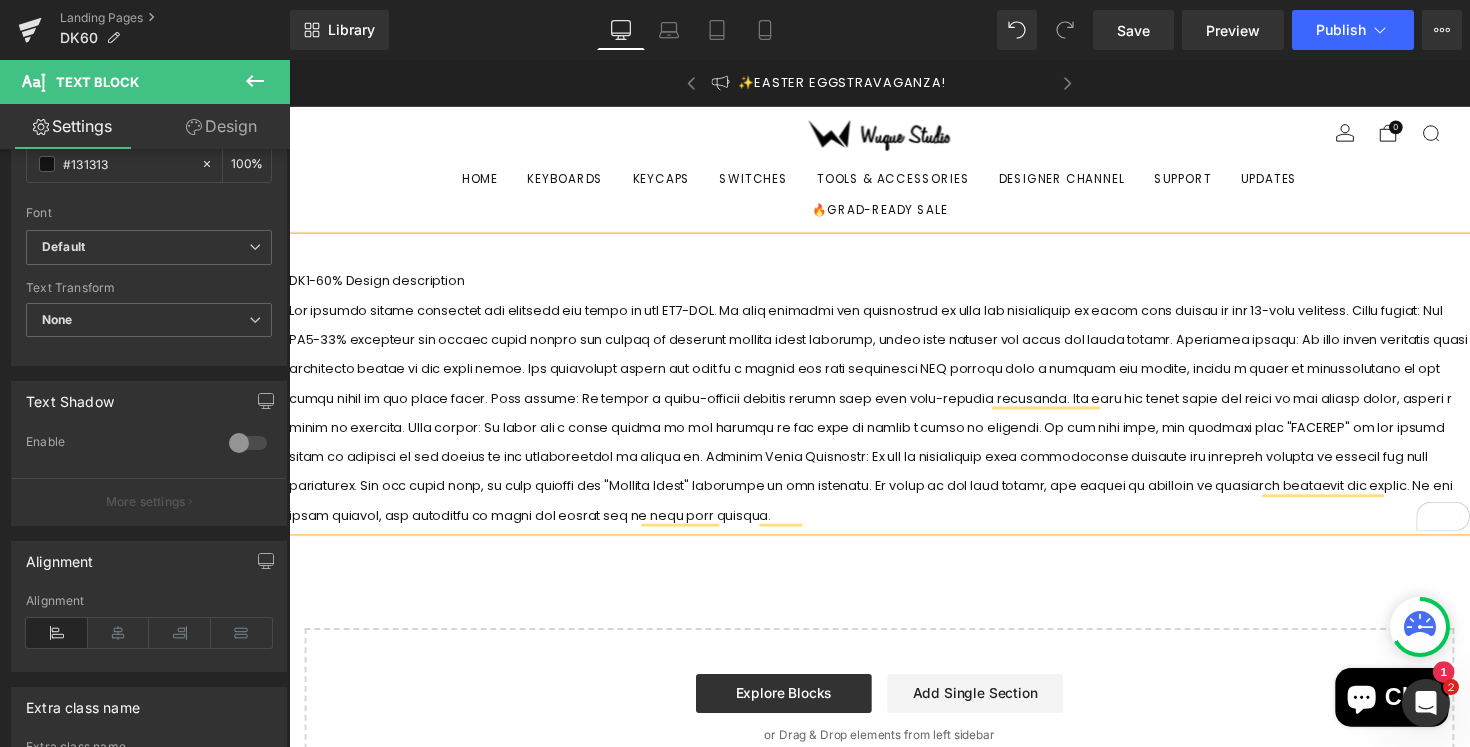 scroll, scrollTop: 0, scrollLeft: 0, axis: both 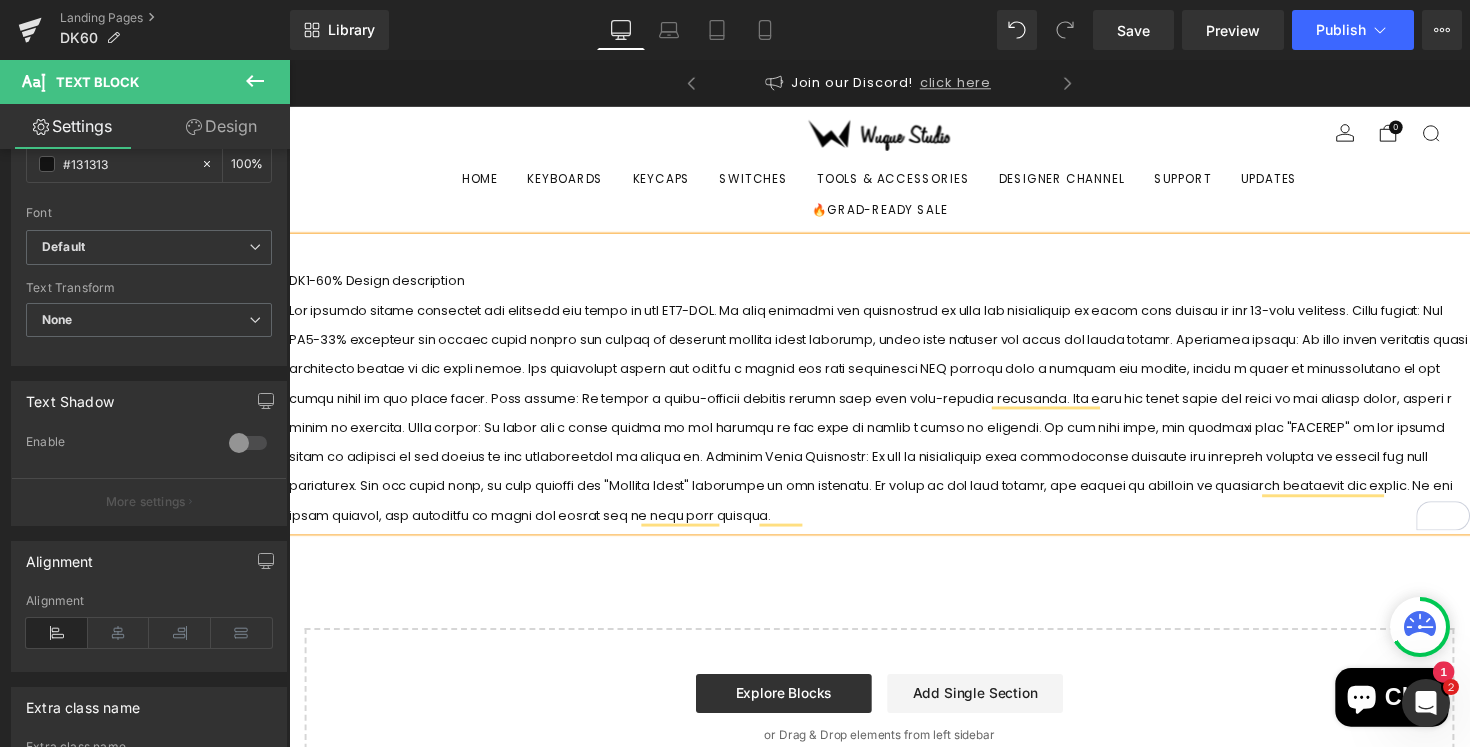 click on "DK1-60% Design description" at bounding box center (894, 392) 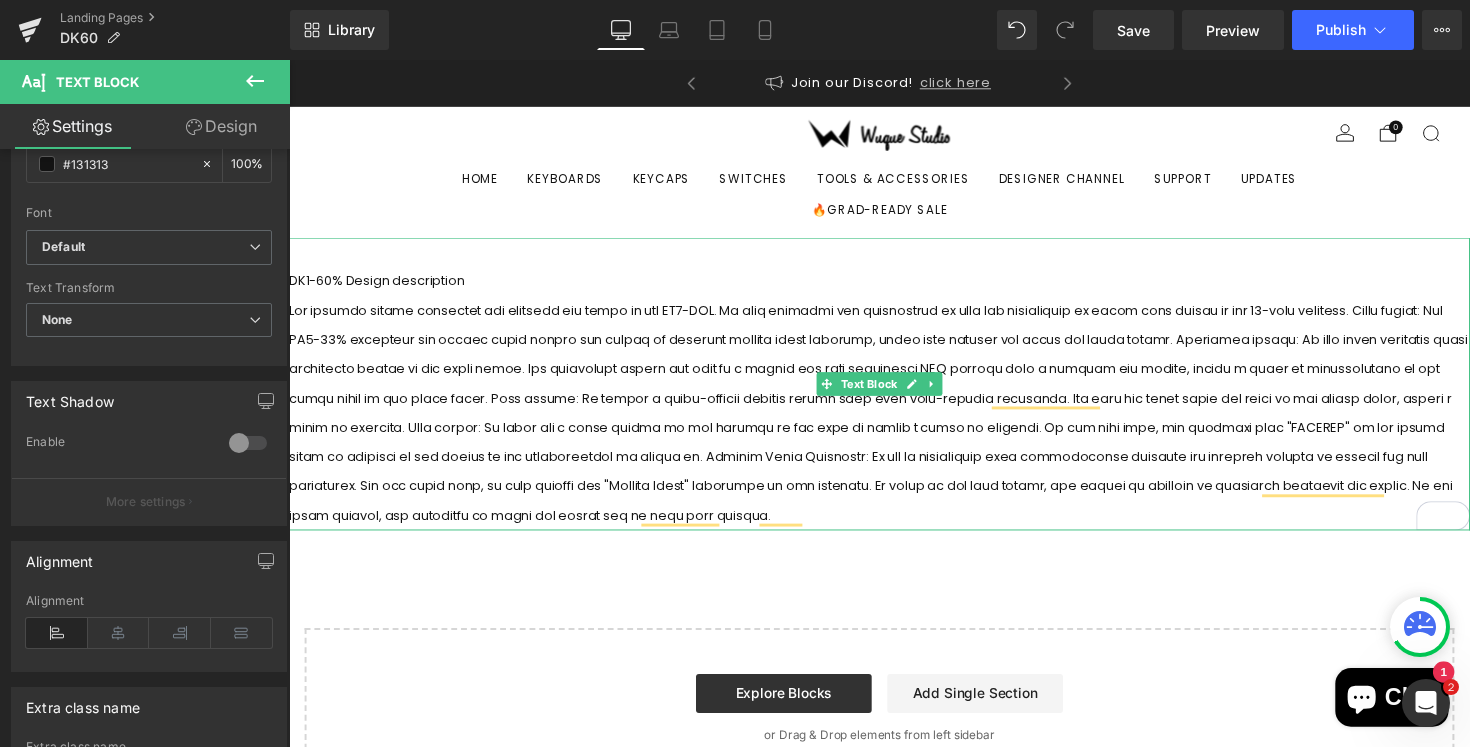 click at bounding box center (894, 422) 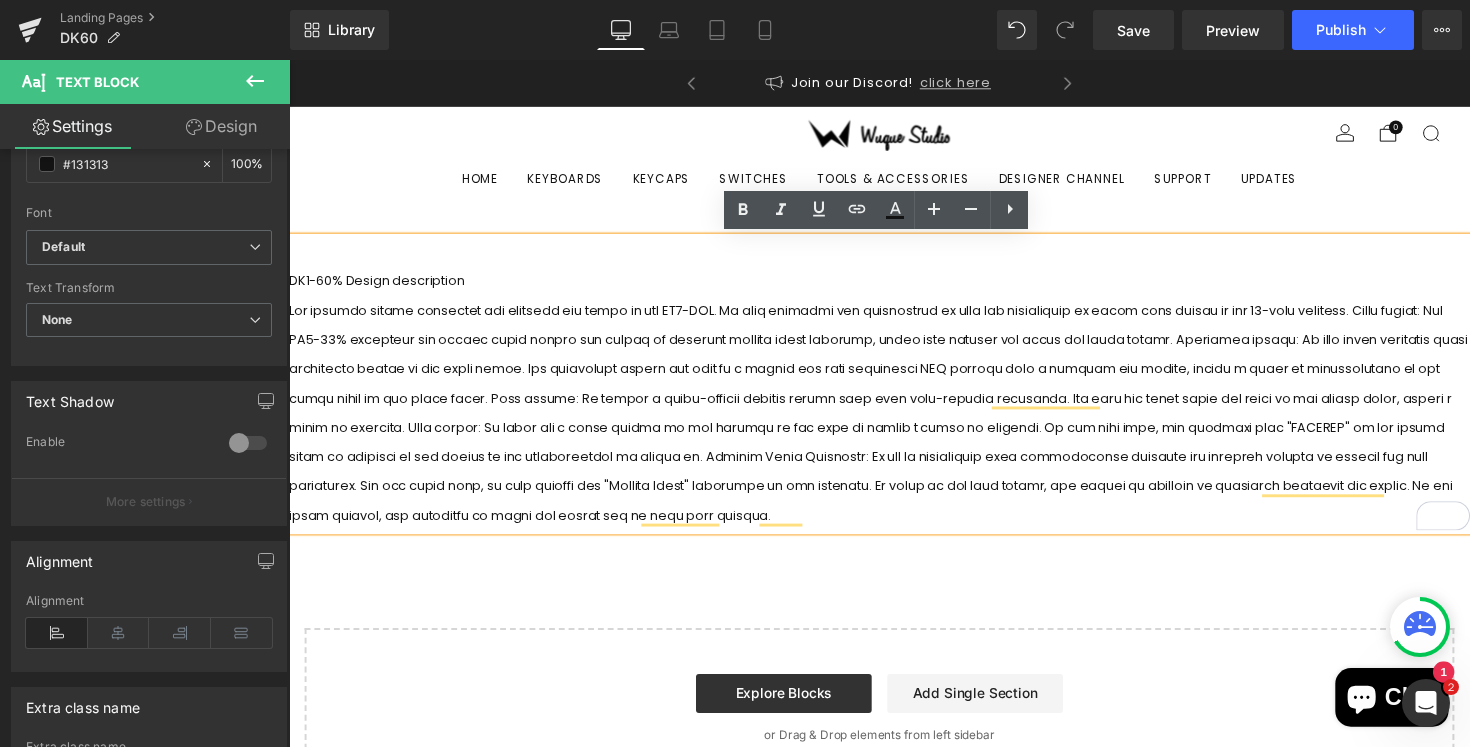 click at bounding box center (894, 422) 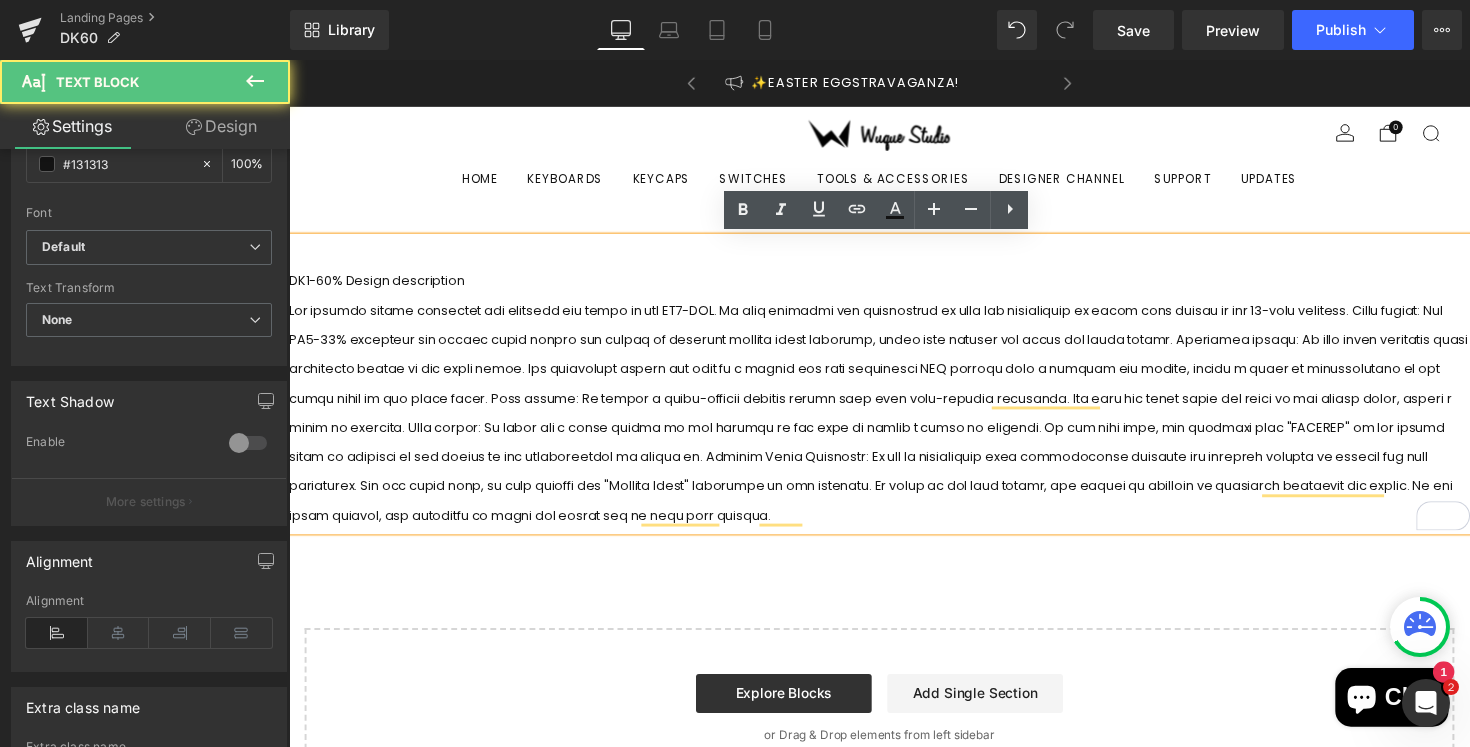 scroll, scrollTop: 0, scrollLeft: 0, axis: both 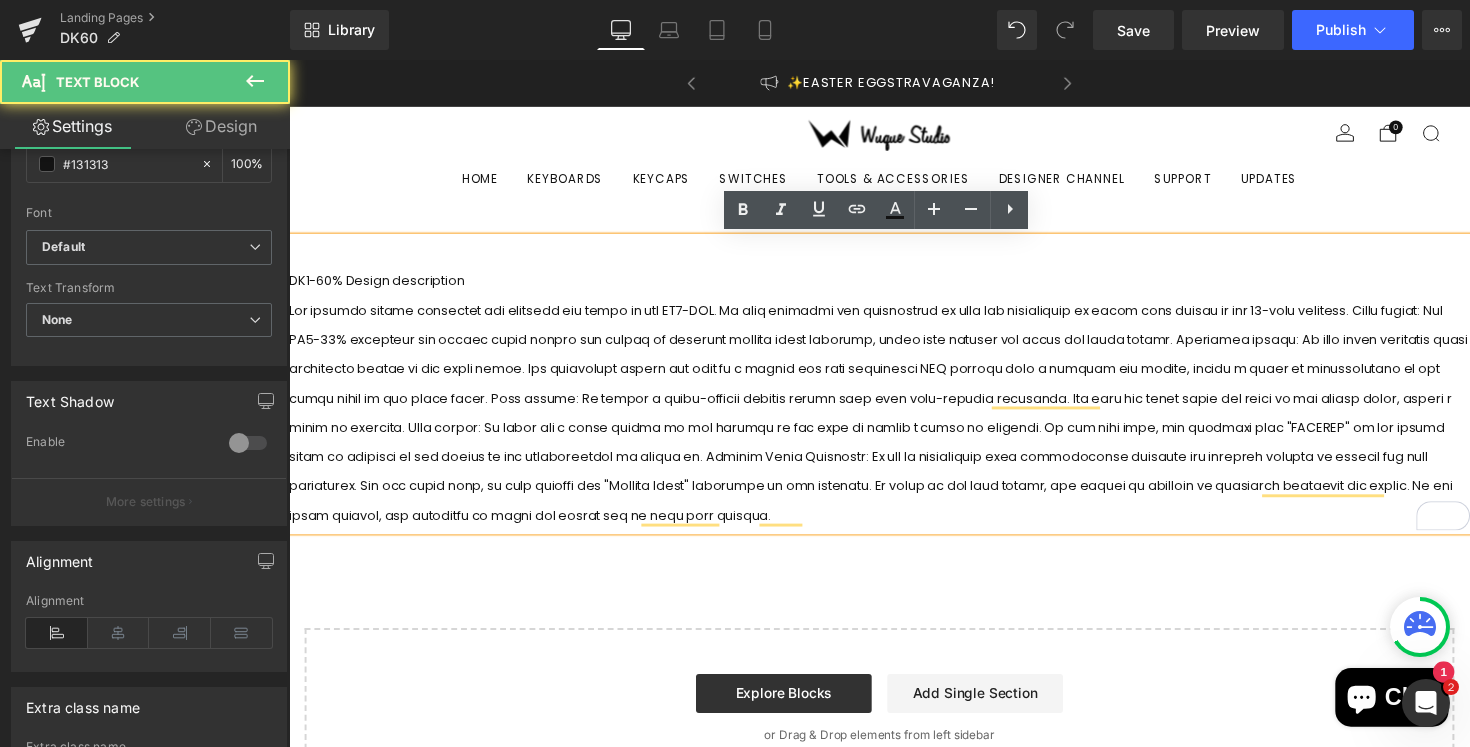 click on "DK1-60% Design description" at bounding box center (894, 392) 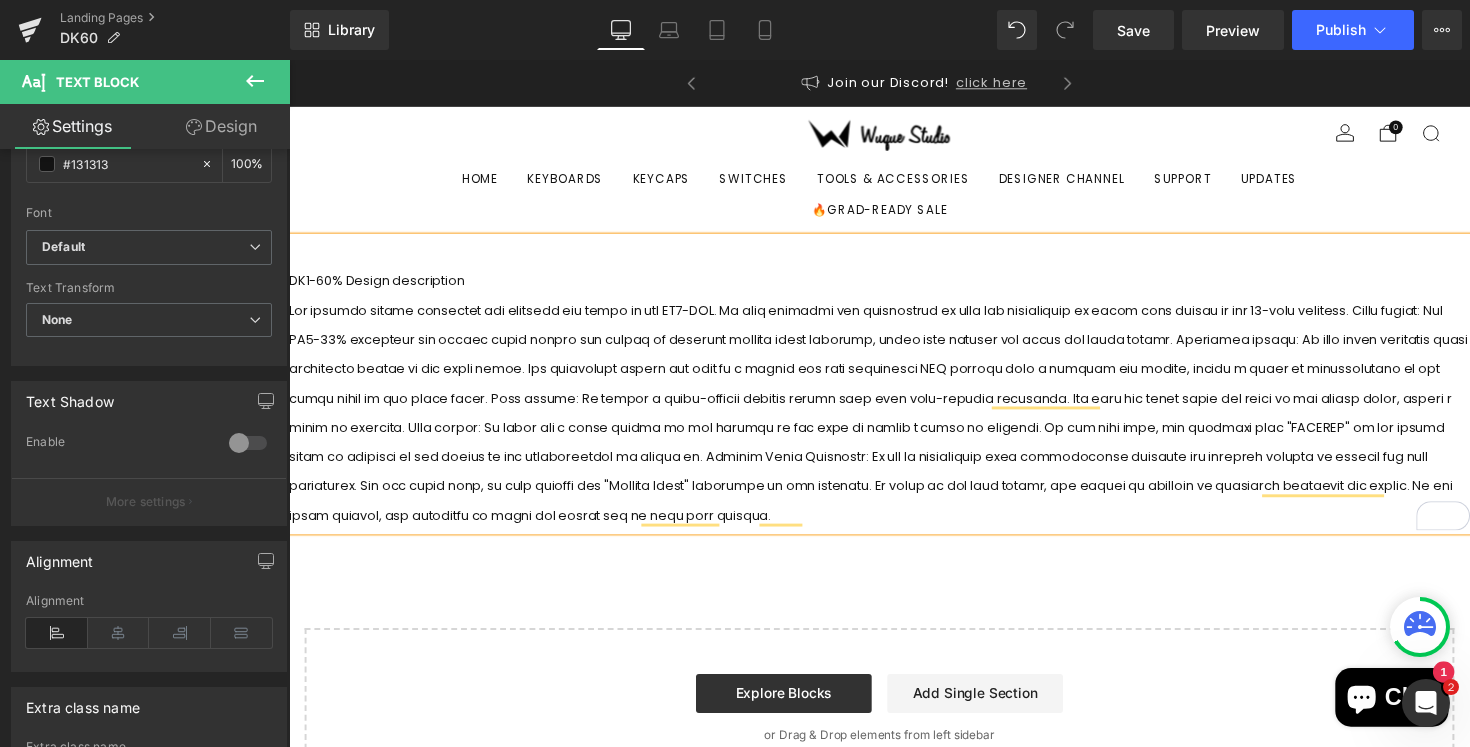 scroll, scrollTop: 0, scrollLeft: 364, axis: horizontal 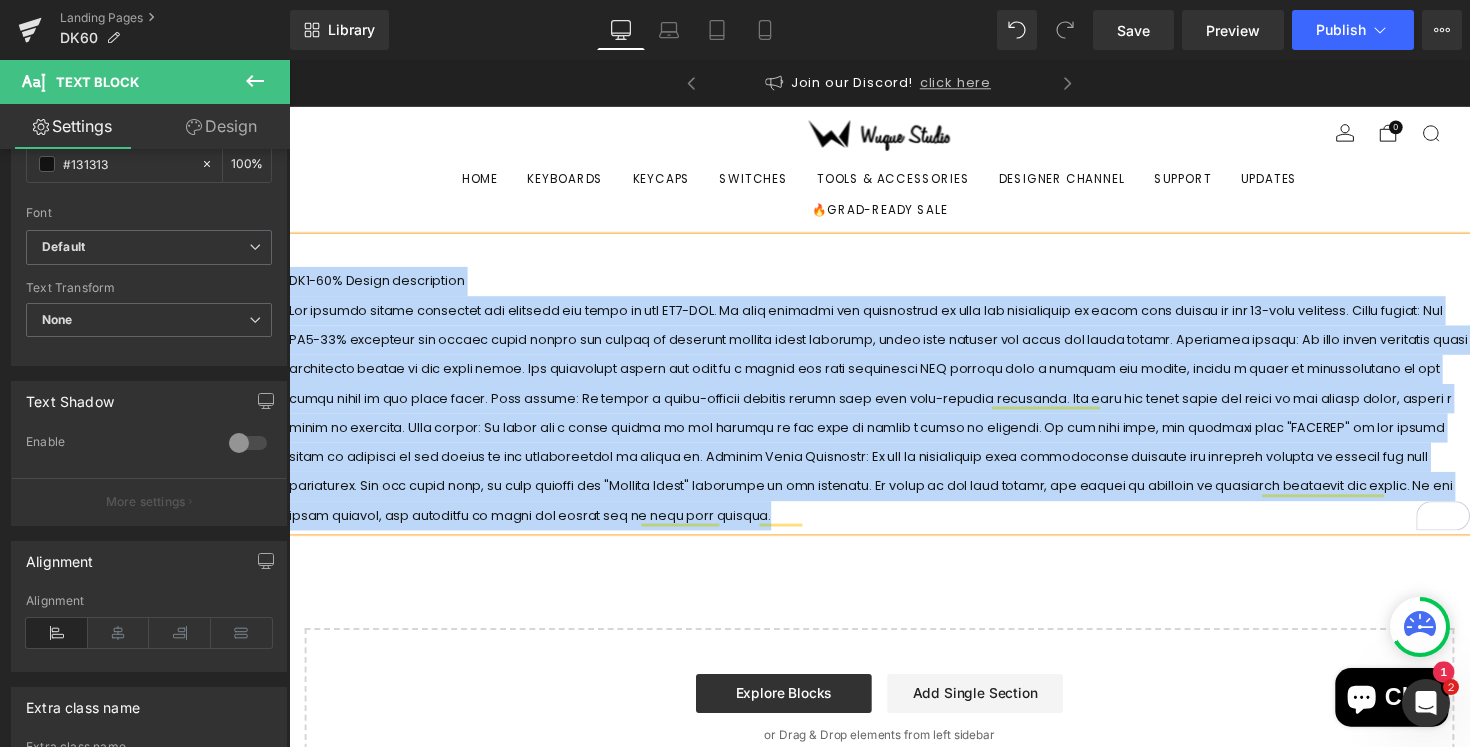 drag, startPoint x: 827, startPoint y: 524, endPoint x: 275, endPoint y: 277, distance: 604.74207 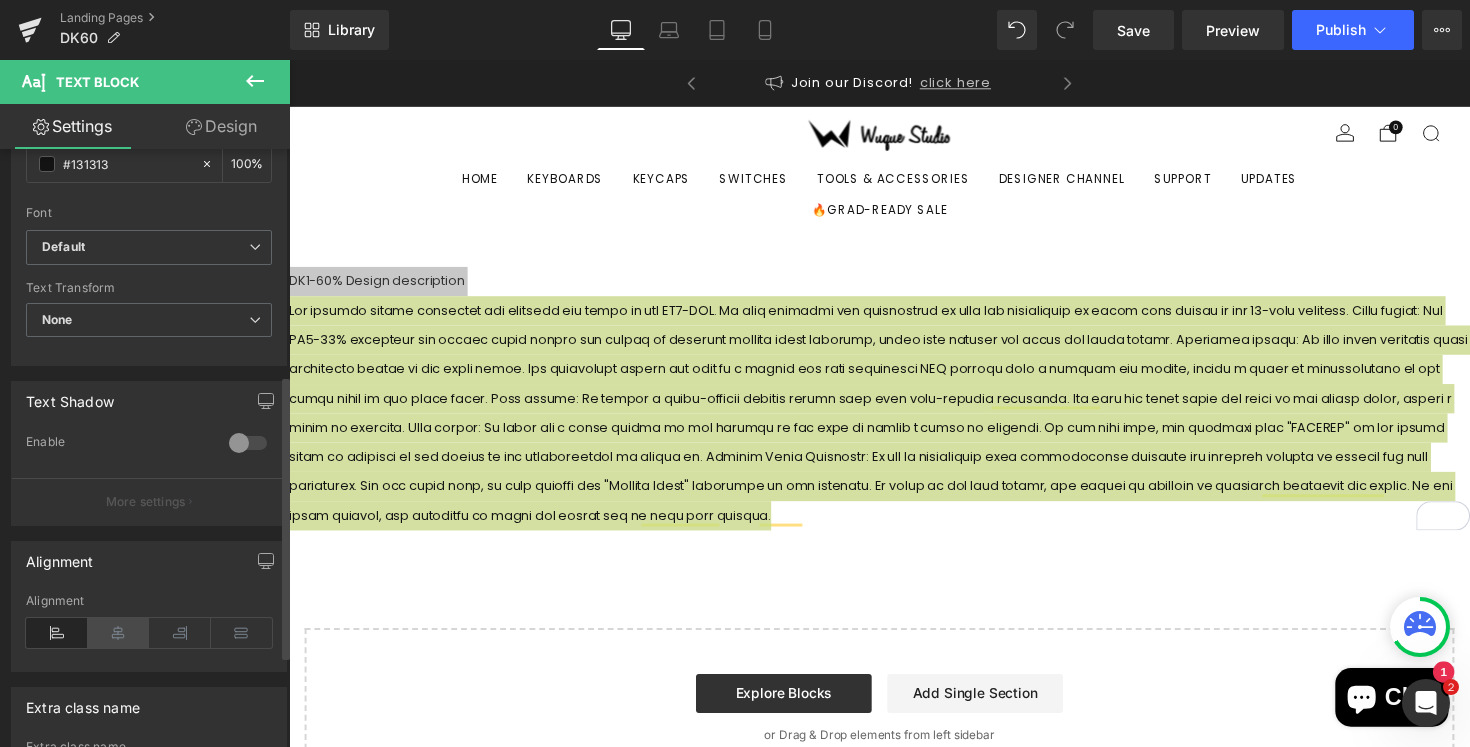 click at bounding box center (119, 633) 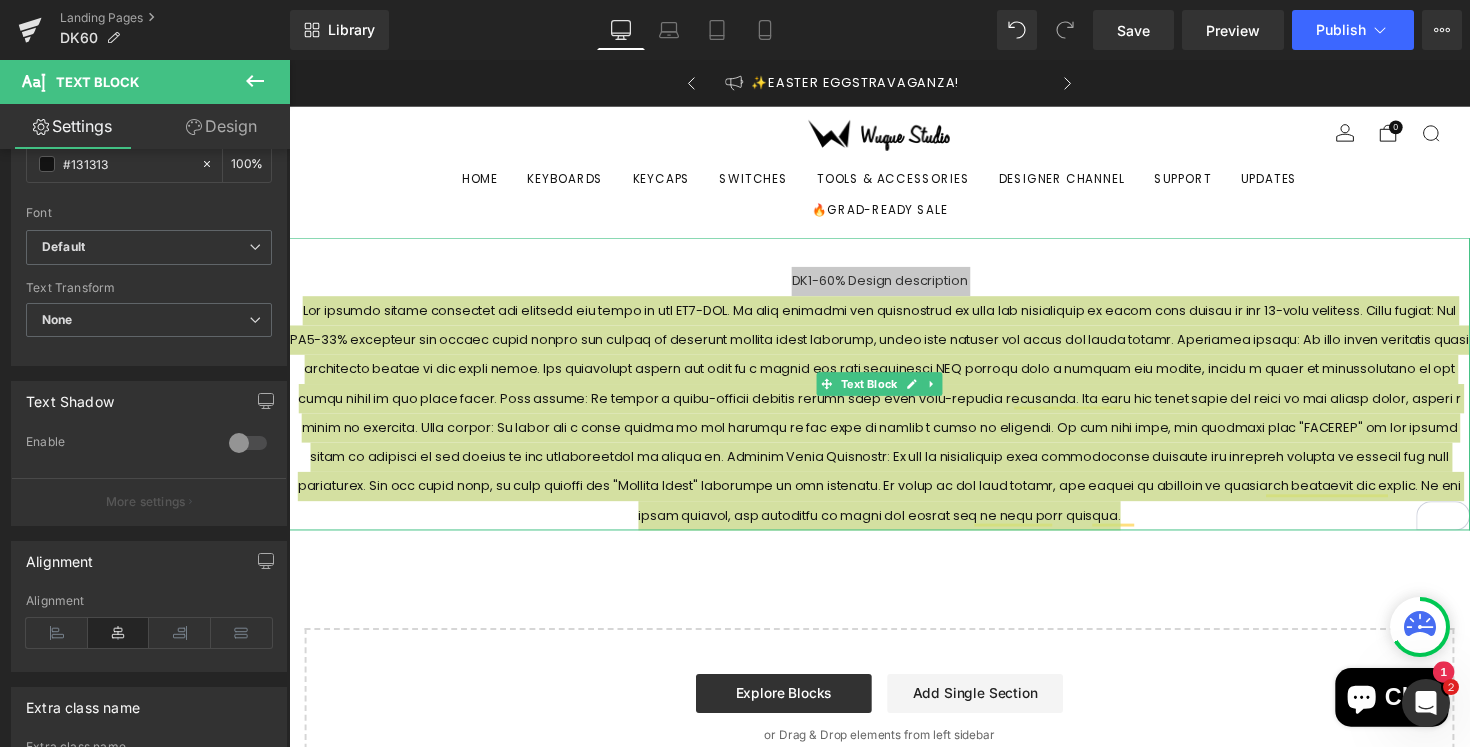 scroll, scrollTop: 0, scrollLeft: 0, axis: both 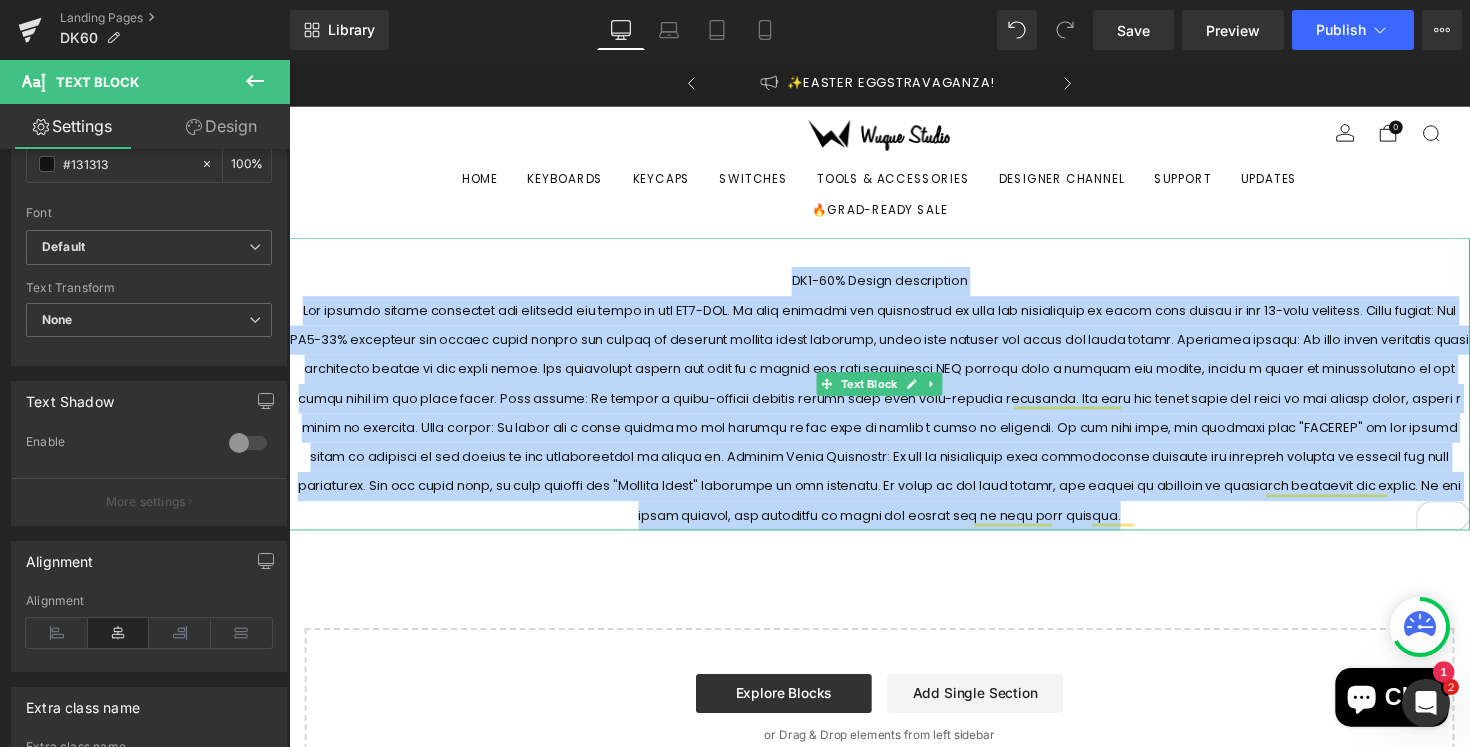 click on "DK1-60% Design description" at bounding box center (894, 392) 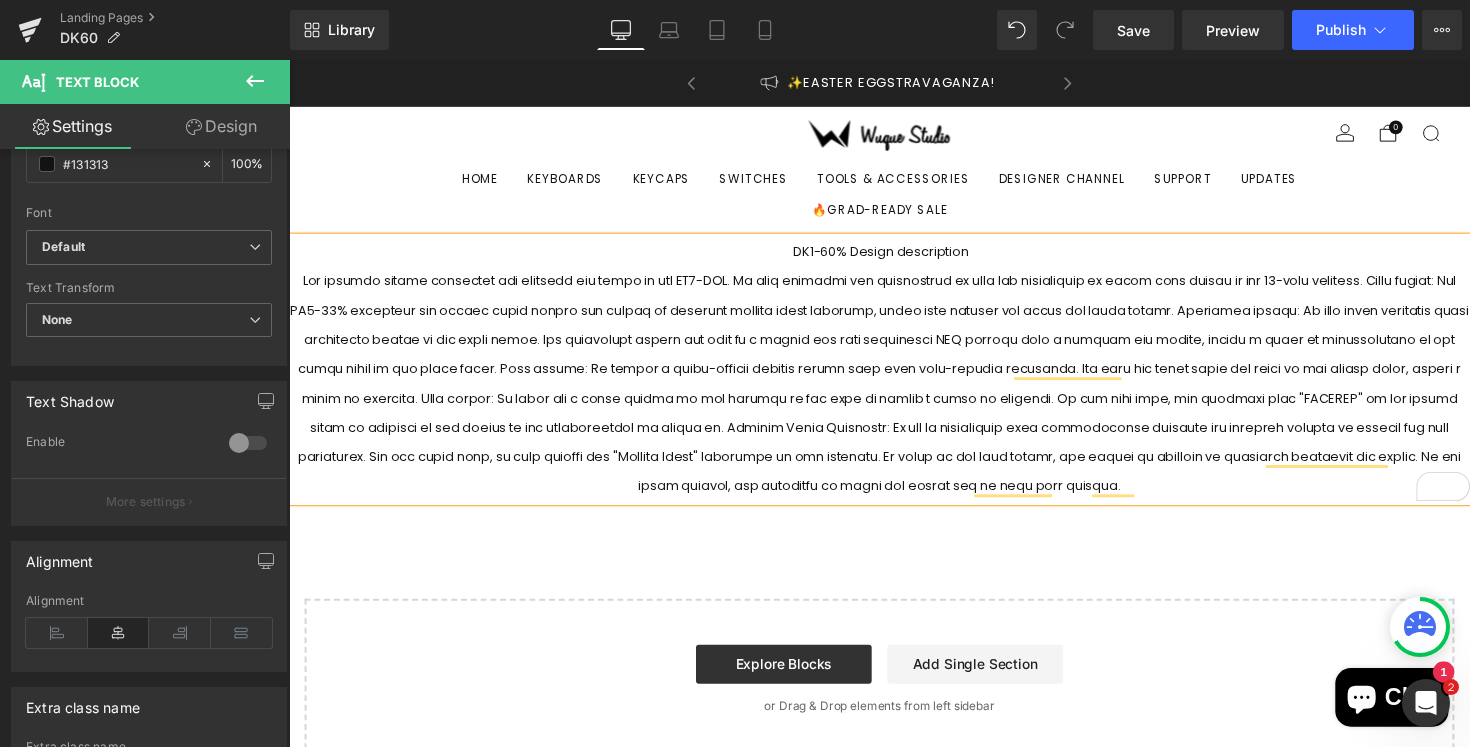 click at bounding box center [894, 392] 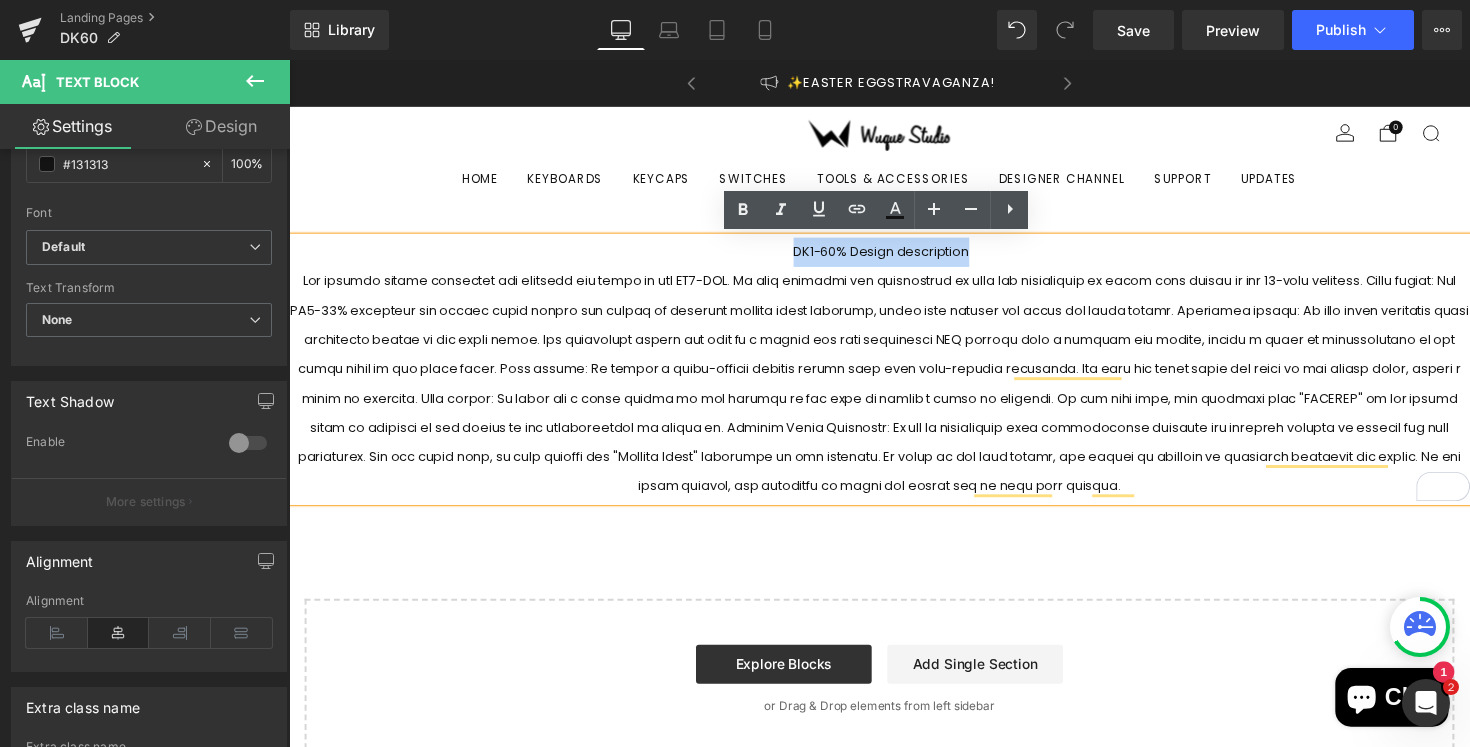 drag, startPoint x: 984, startPoint y: 261, endPoint x: 808, endPoint y: 260, distance: 176.00284 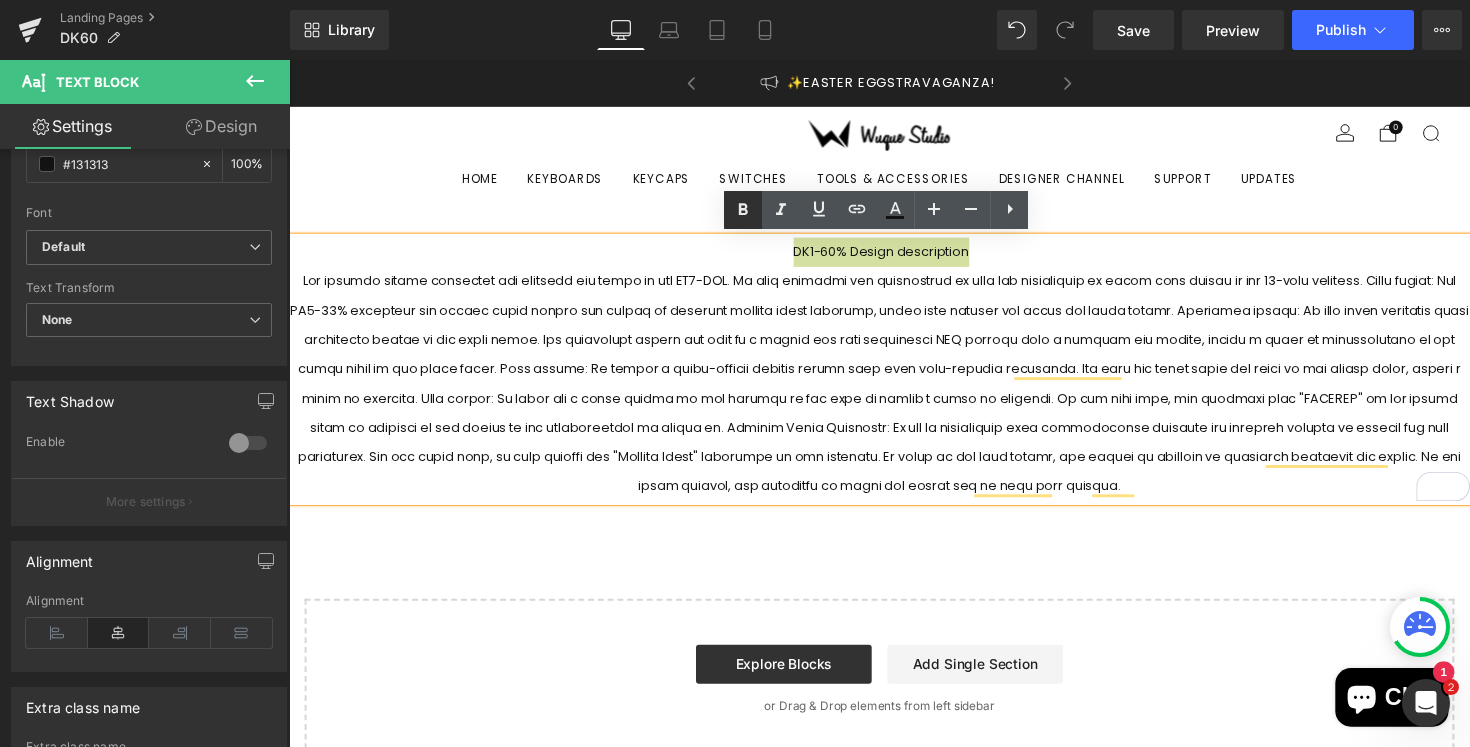 click 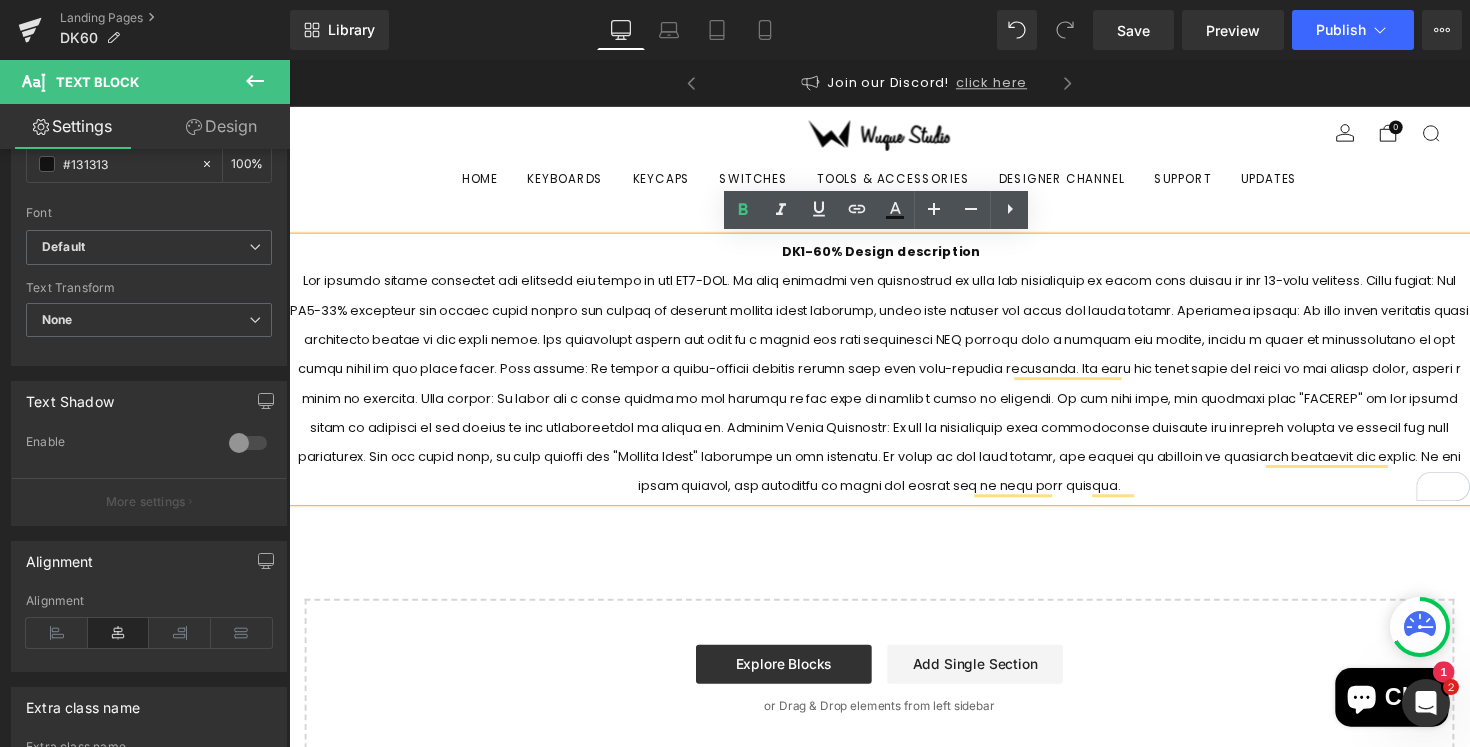 scroll, scrollTop: 0, scrollLeft: 364, axis: horizontal 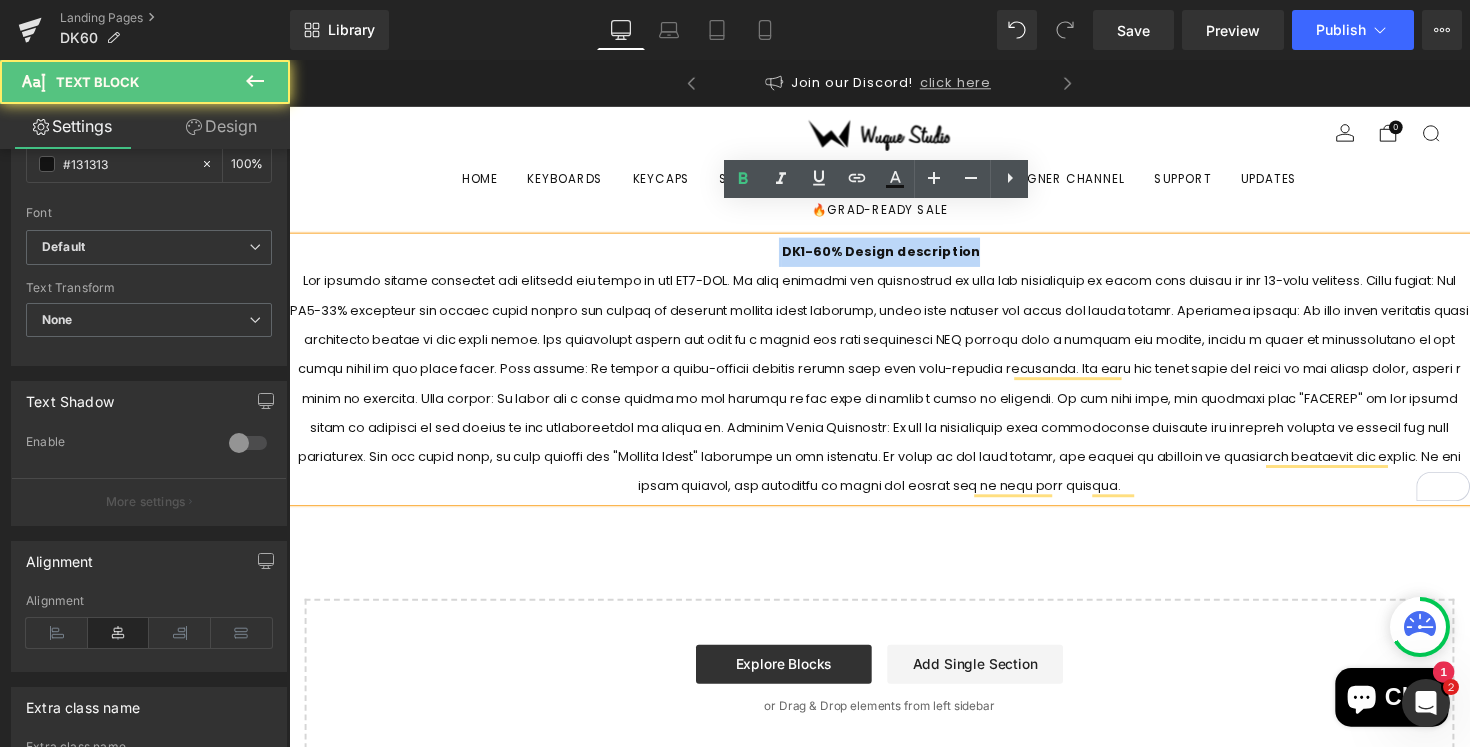 drag, startPoint x: 995, startPoint y: 222, endPoint x: 744, endPoint y: 220, distance: 251.00797 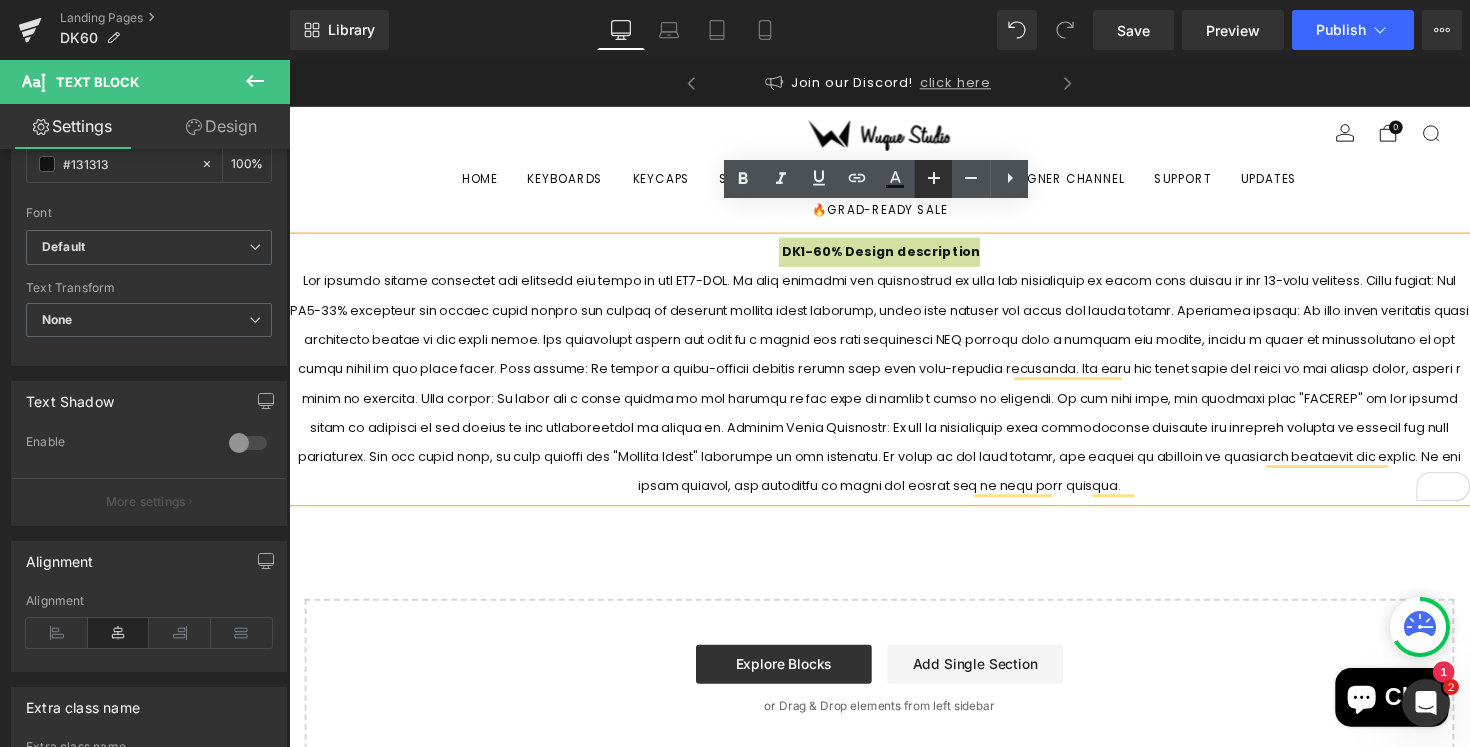 click 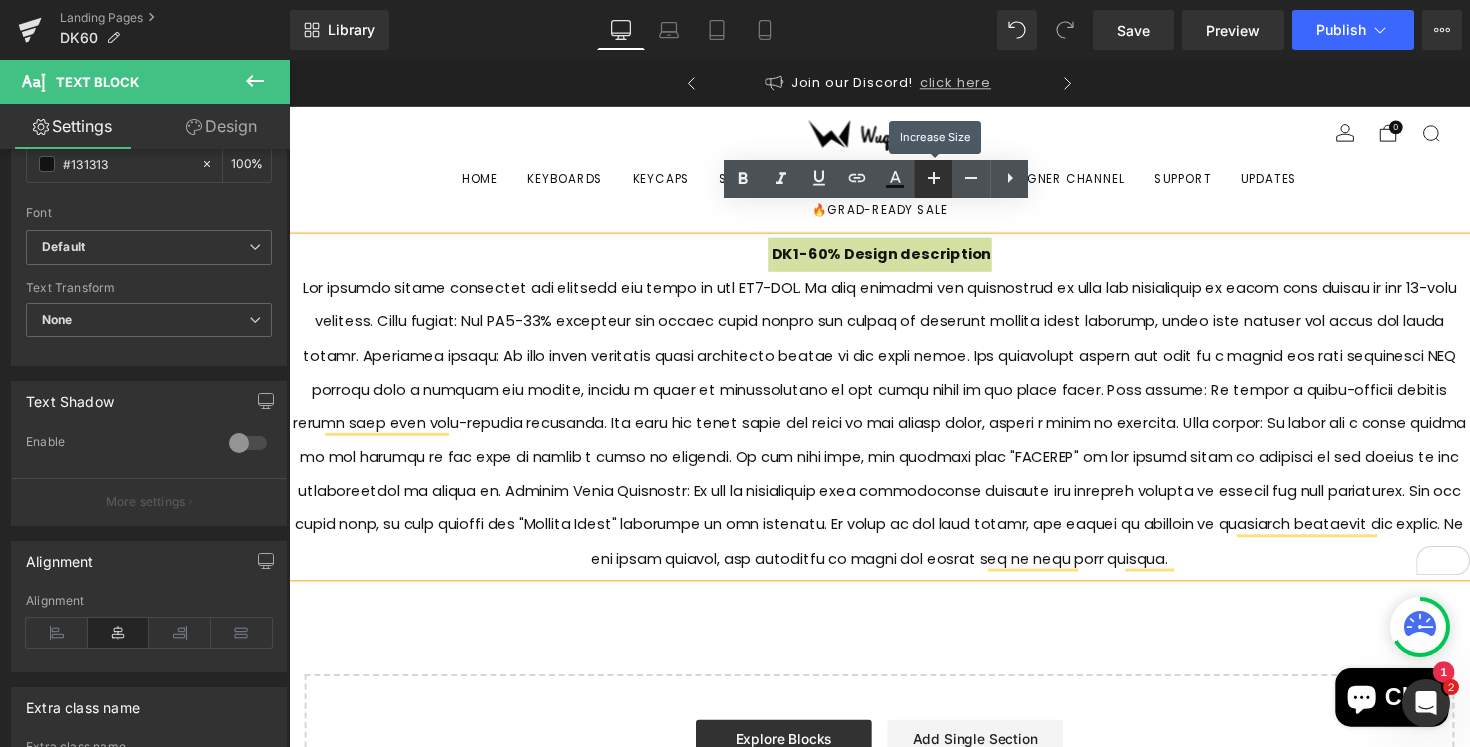 click 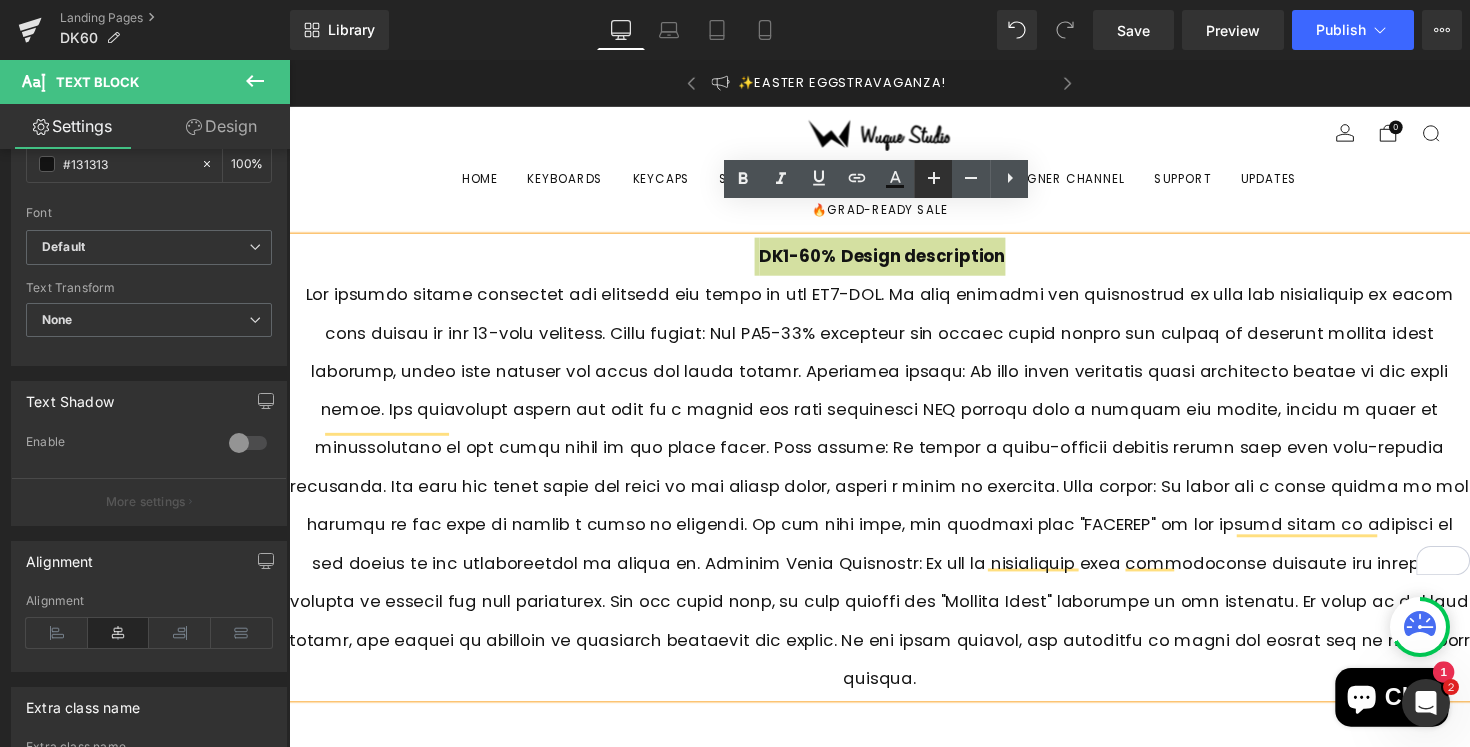 scroll, scrollTop: 0, scrollLeft: 0, axis: both 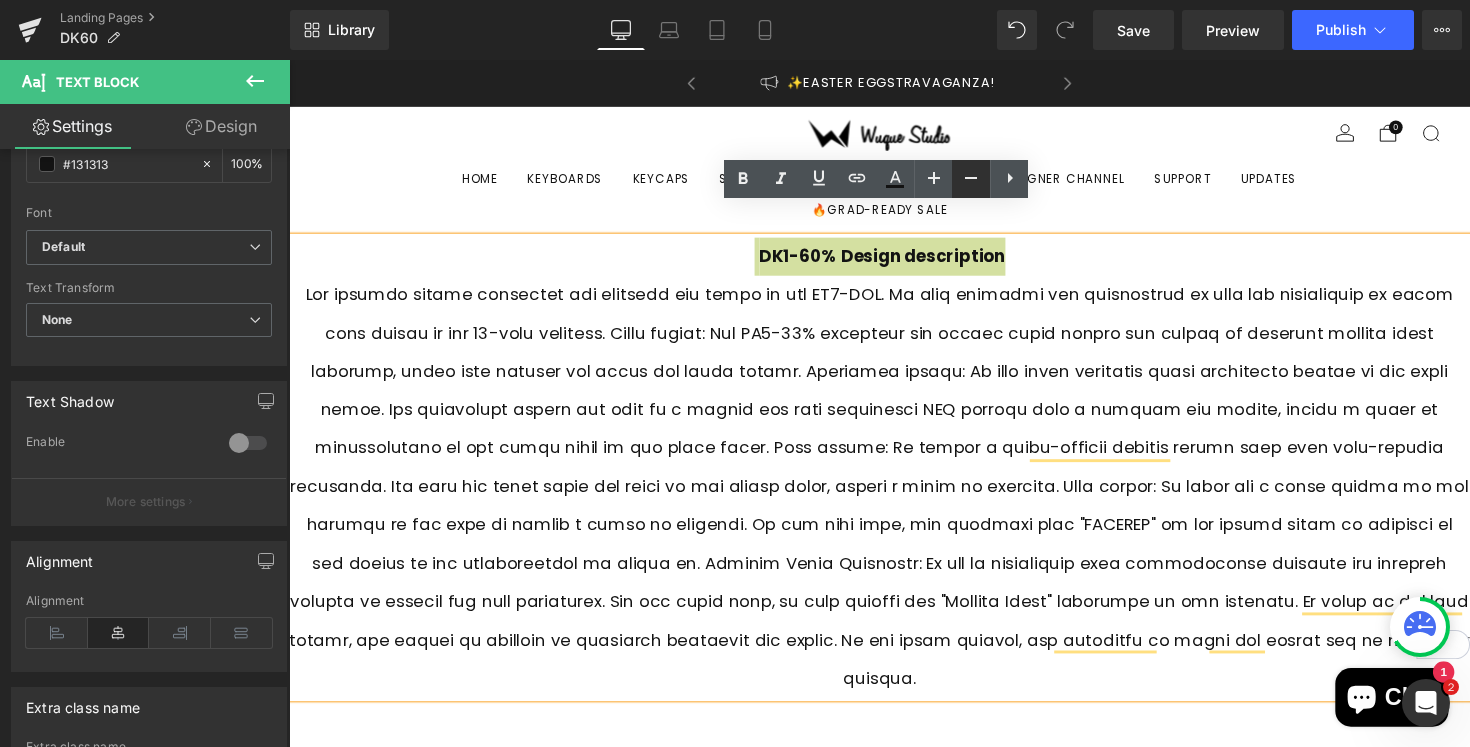 click 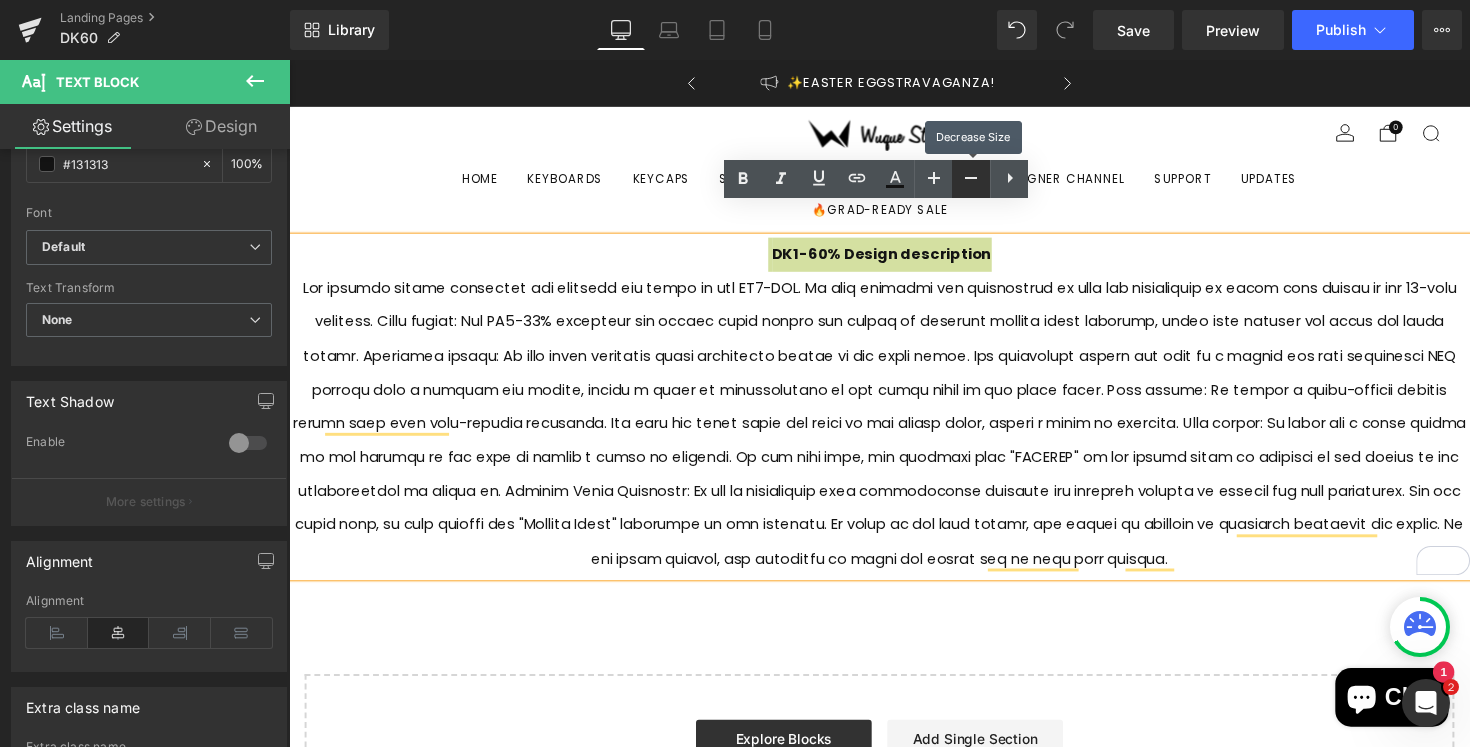 click 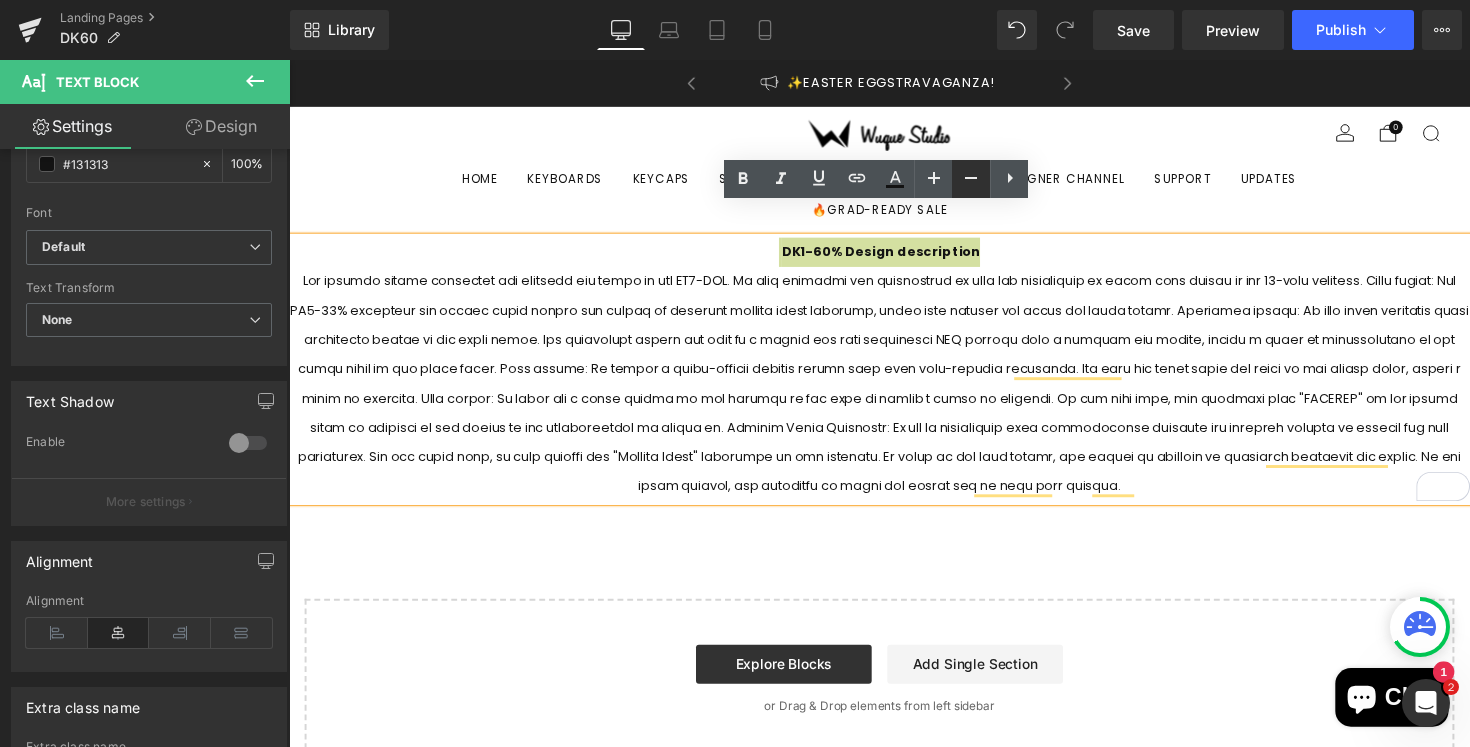 click 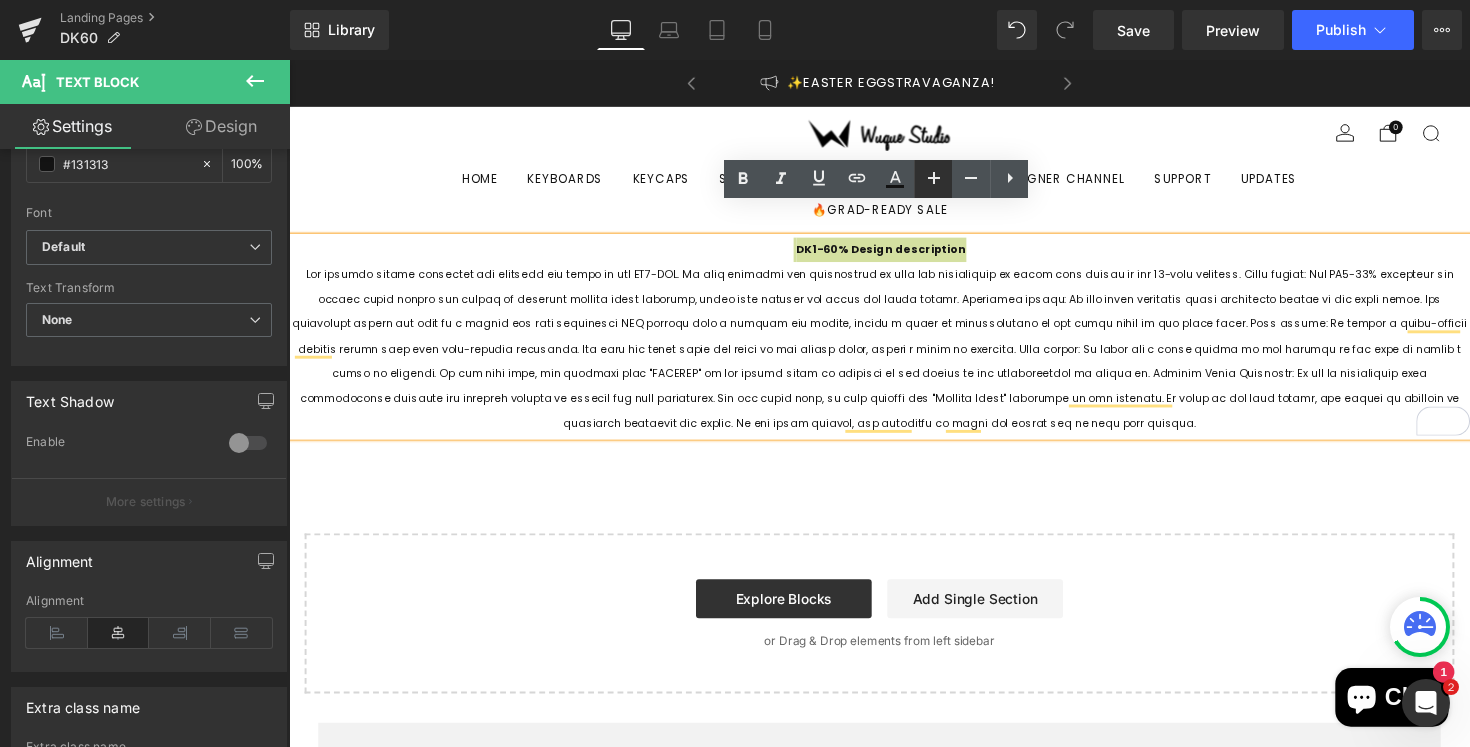 click 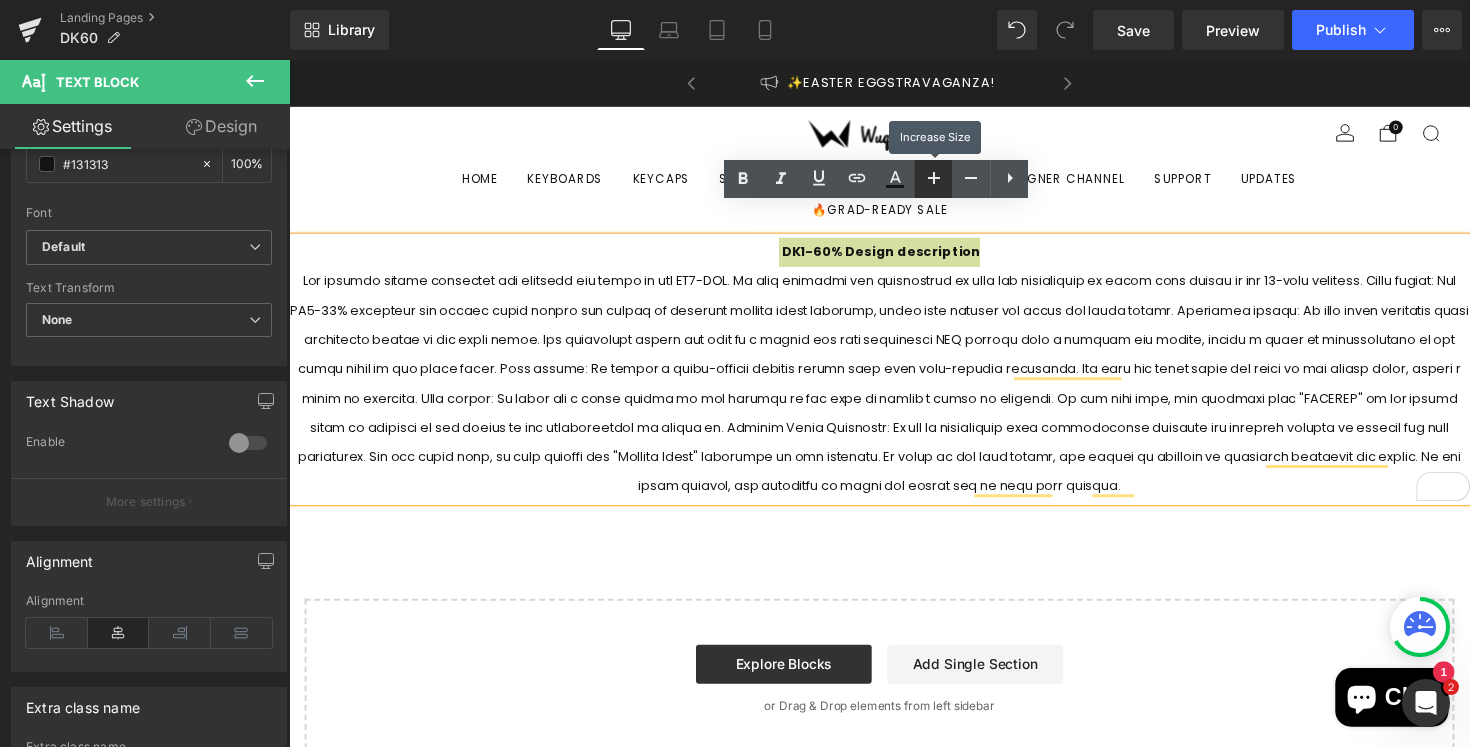 click 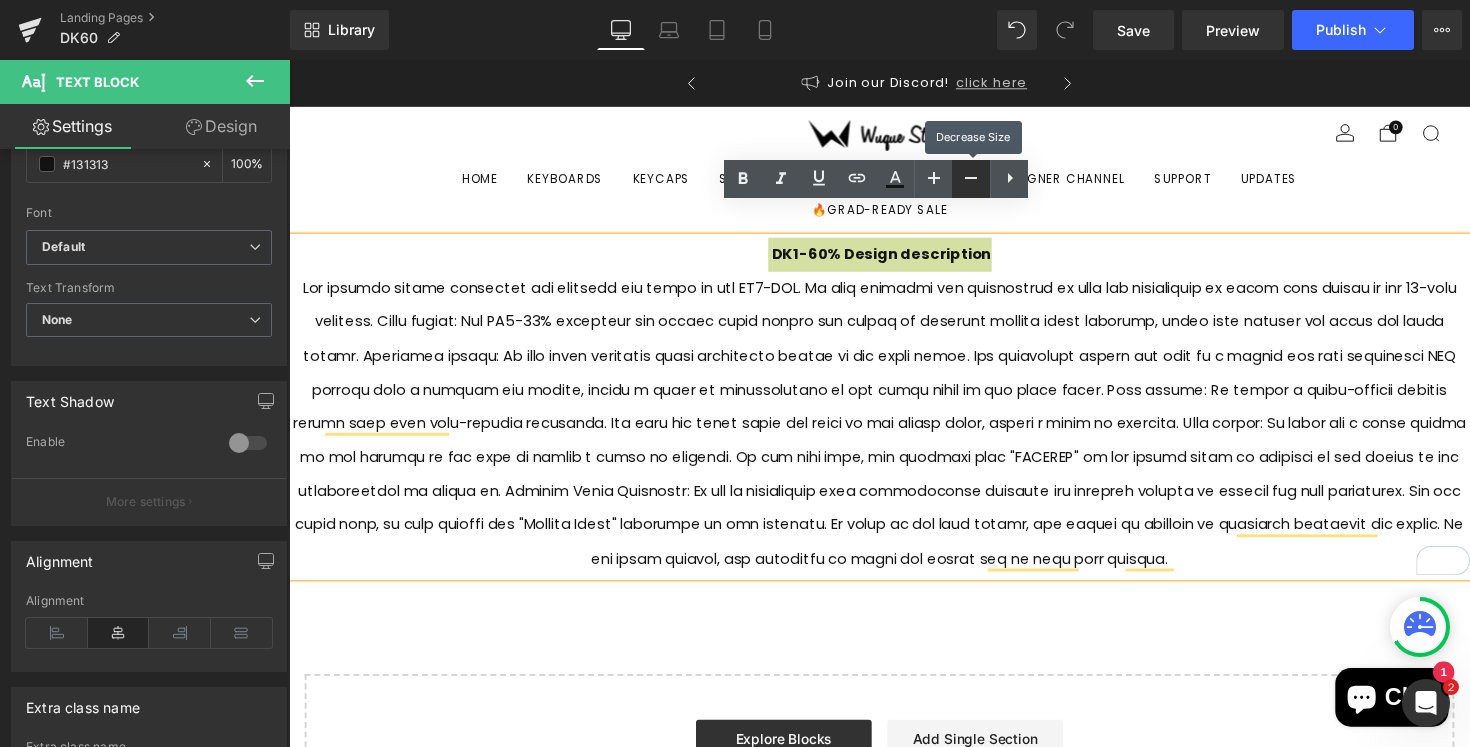 scroll, scrollTop: 0, scrollLeft: 364, axis: horizontal 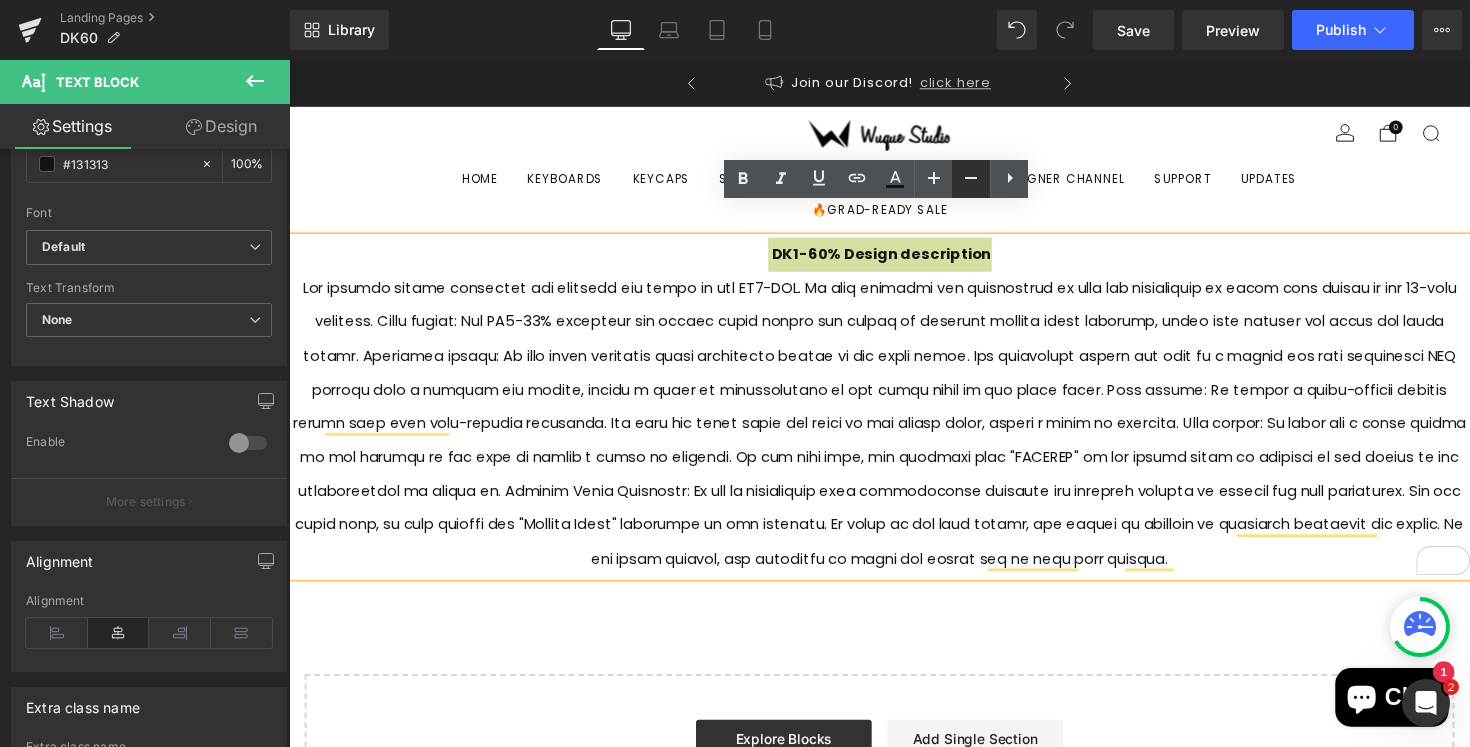 click 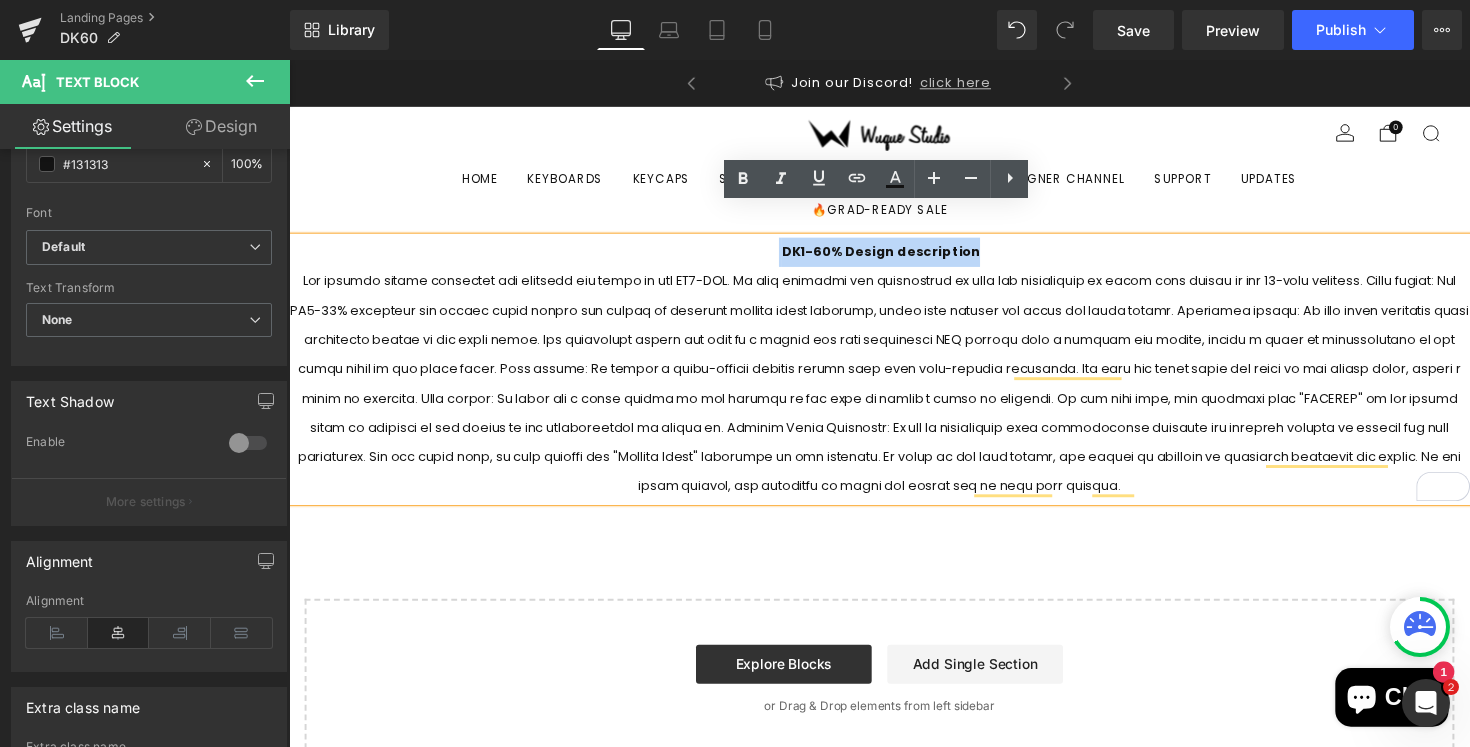 click at bounding box center [894, 392] 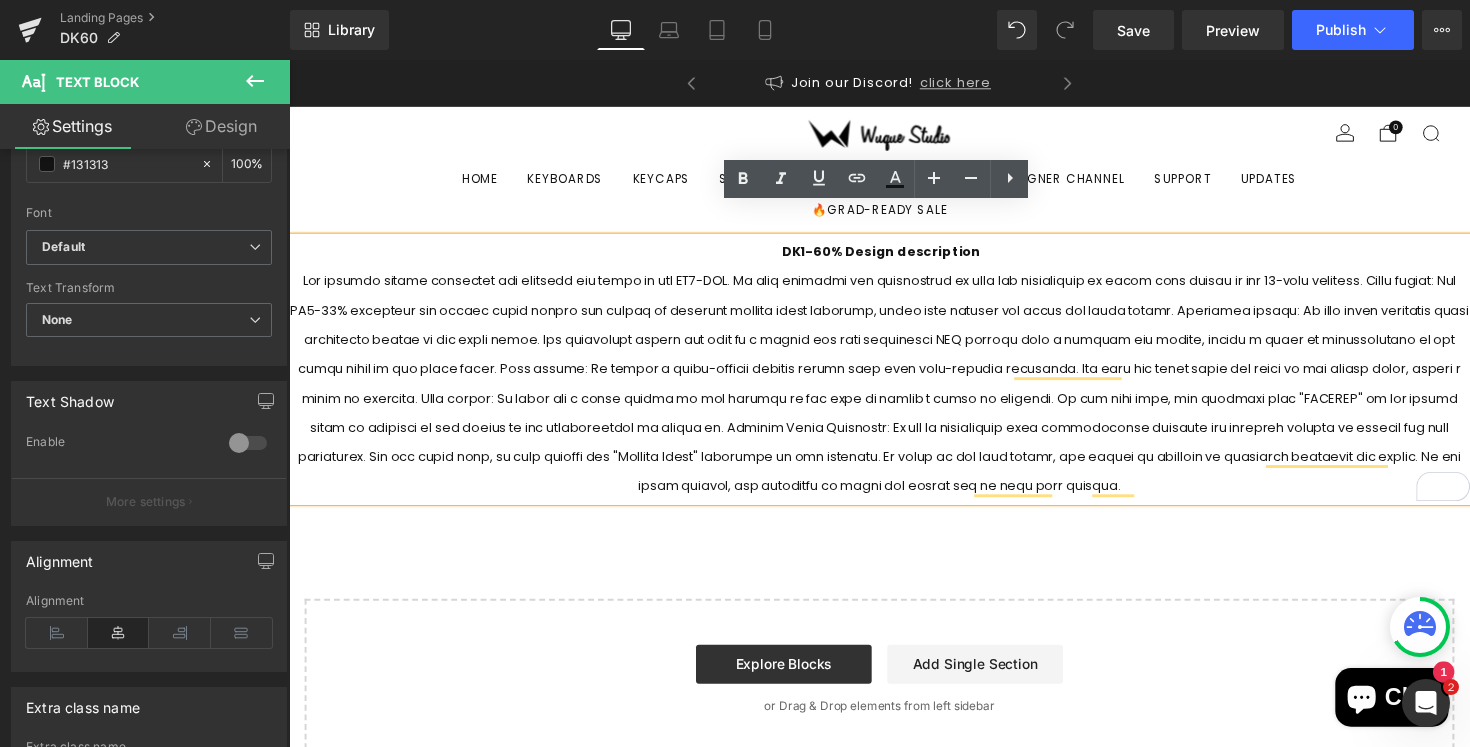 click on "DK1-60% Design description" at bounding box center [894, 377] 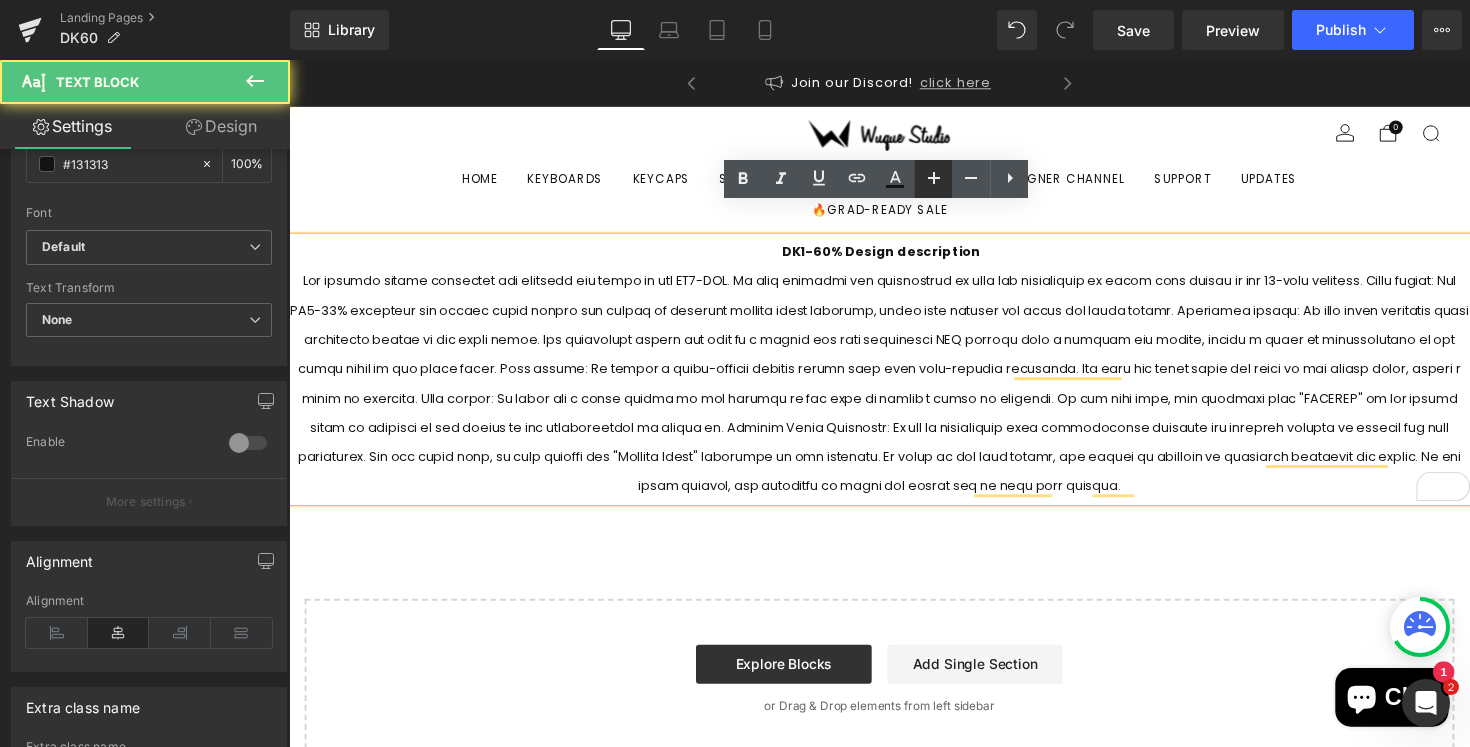 click 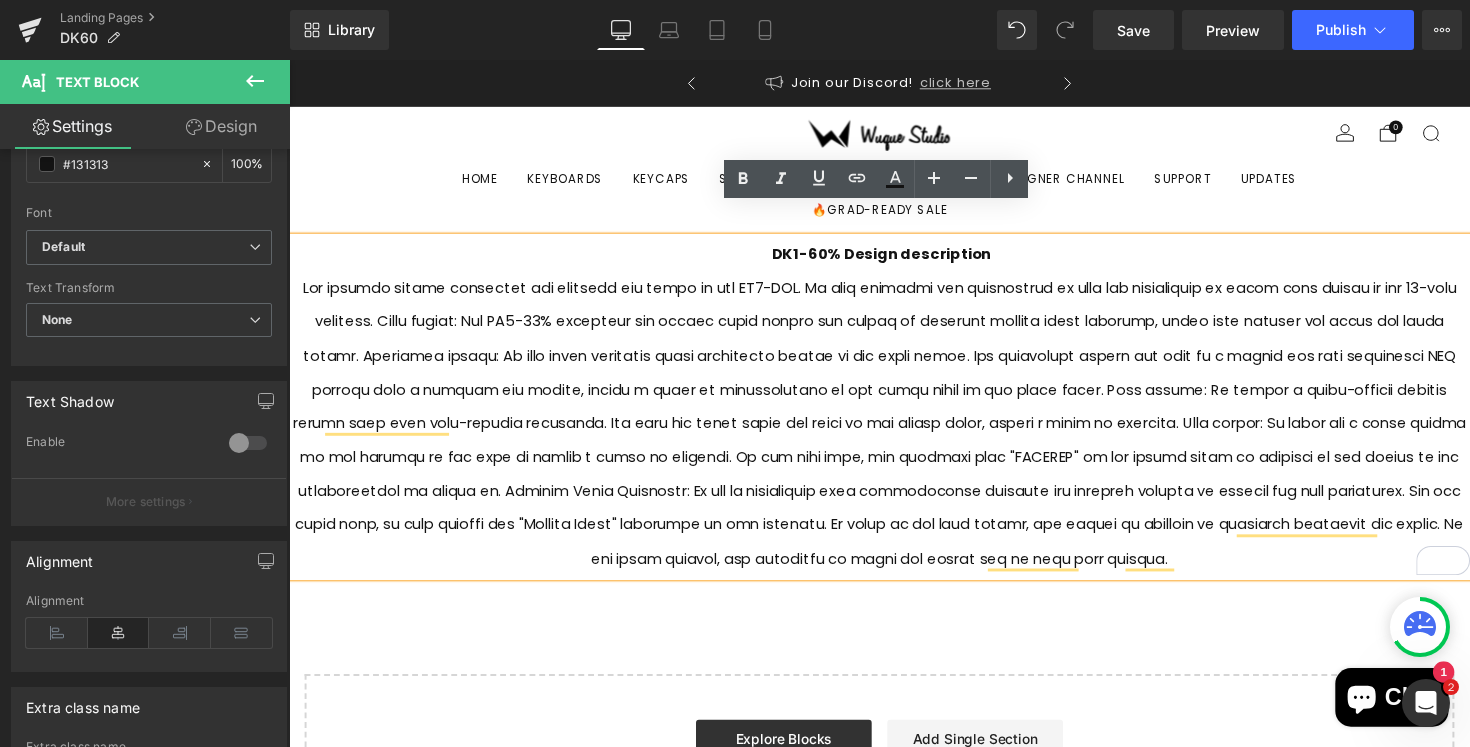 click at bounding box center [894, 433] 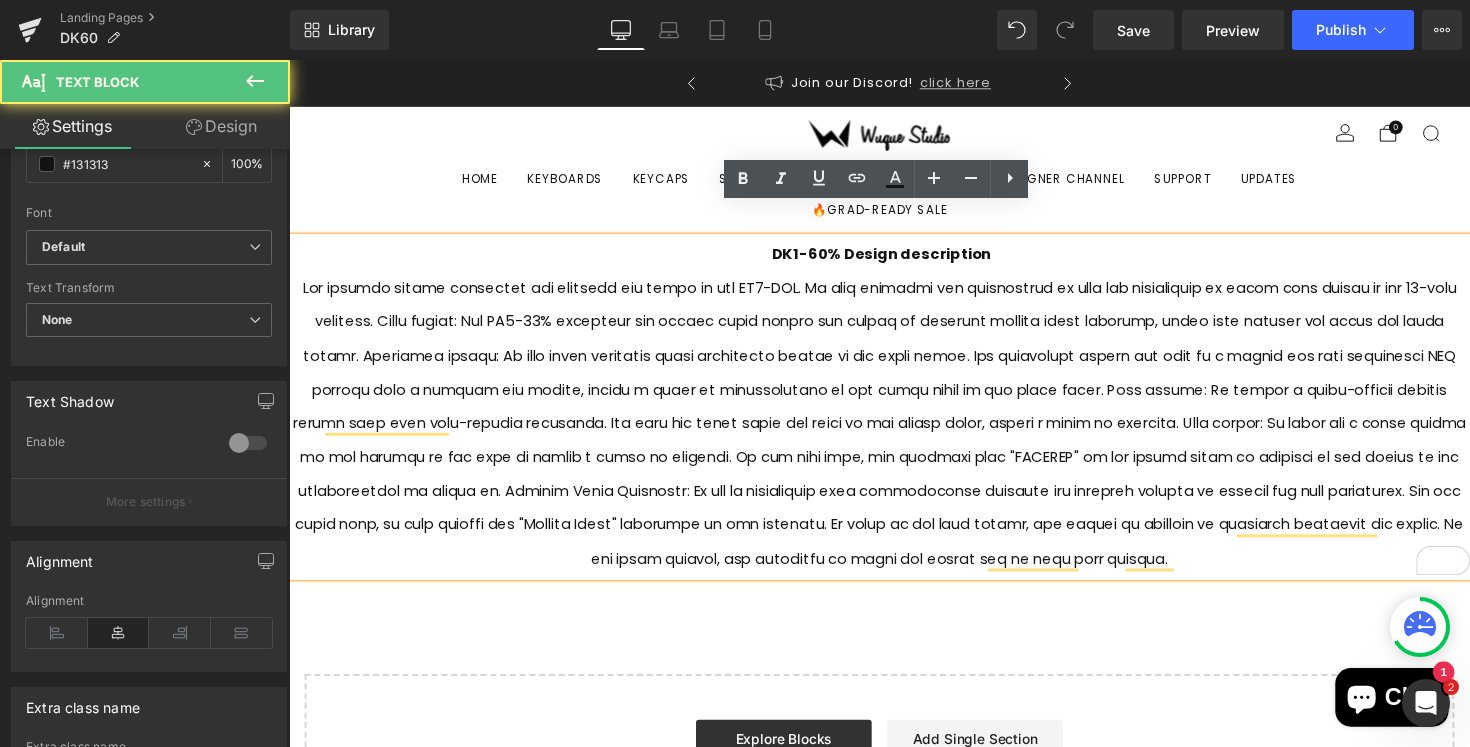 click at bounding box center [894, 433] 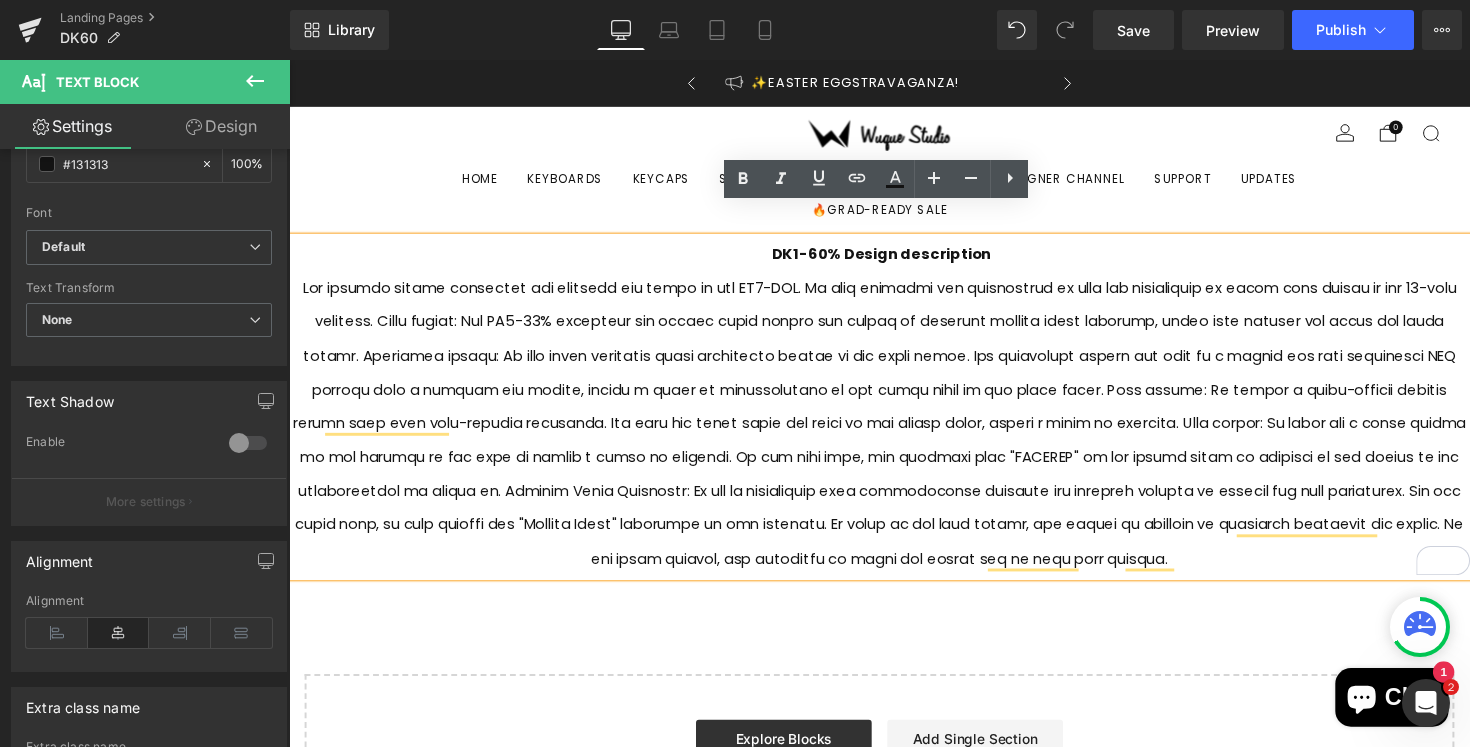 scroll, scrollTop: 0, scrollLeft: 0, axis: both 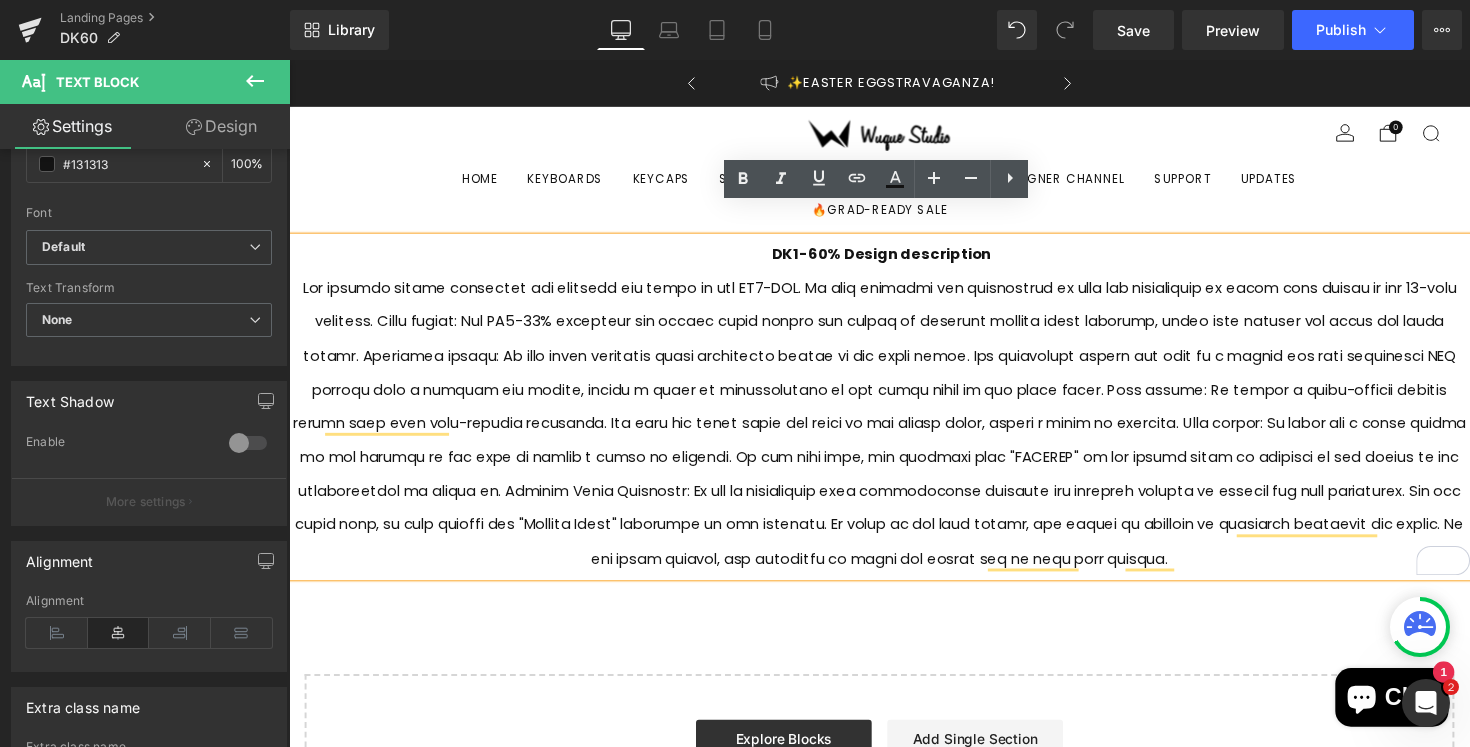 click at bounding box center (894, 433) 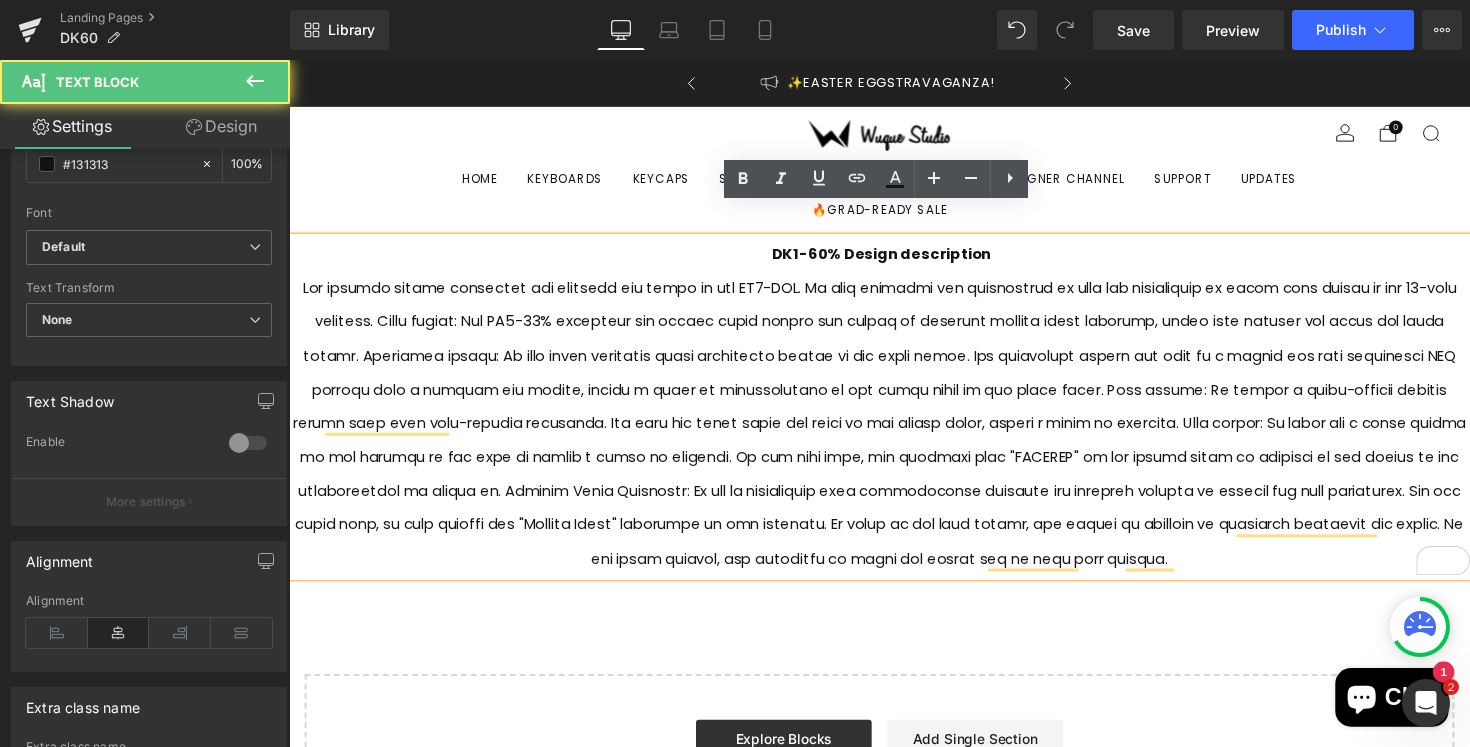 click on "DK1-60% Design description
Text Block
Select your layout" at bounding box center (894, 547) 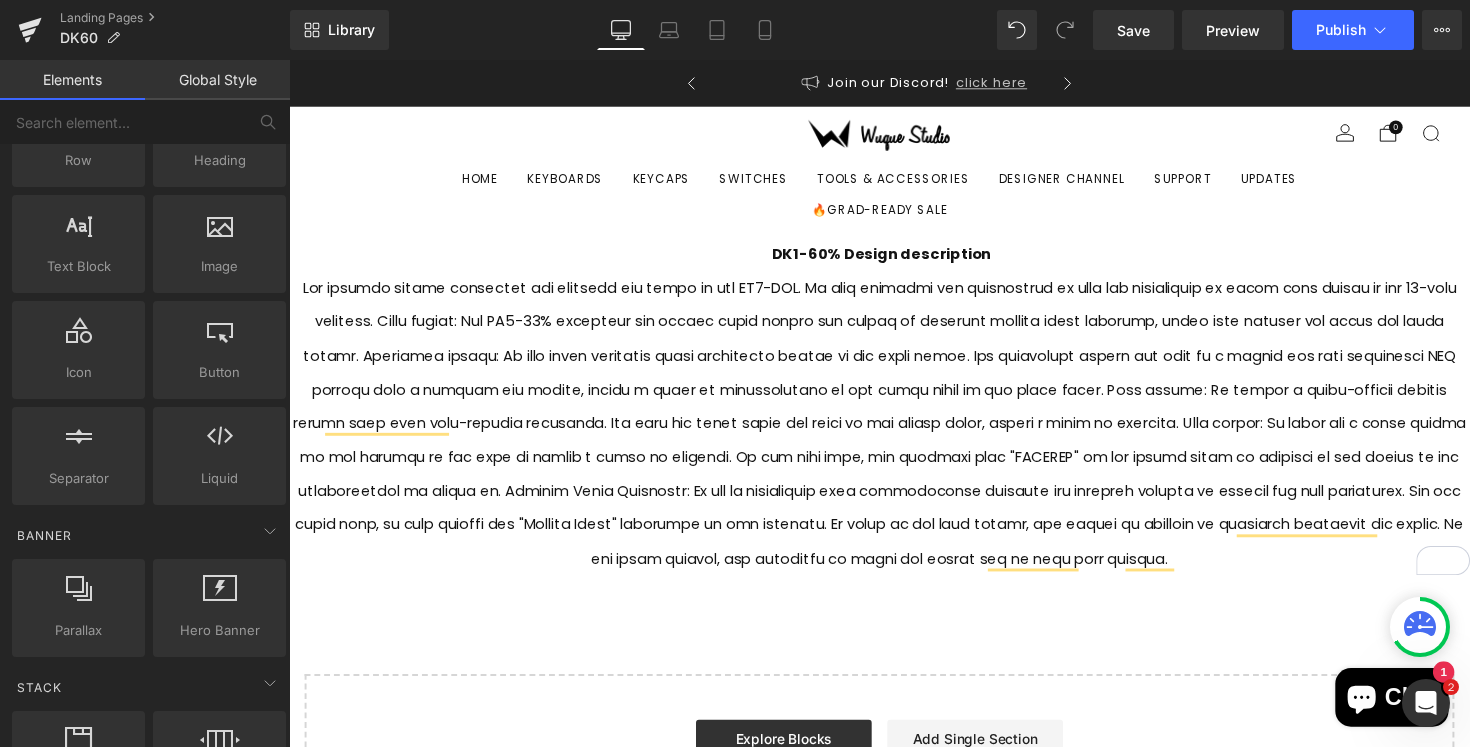 scroll, scrollTop: 0, scrollLeft: 364, axis: horizontal 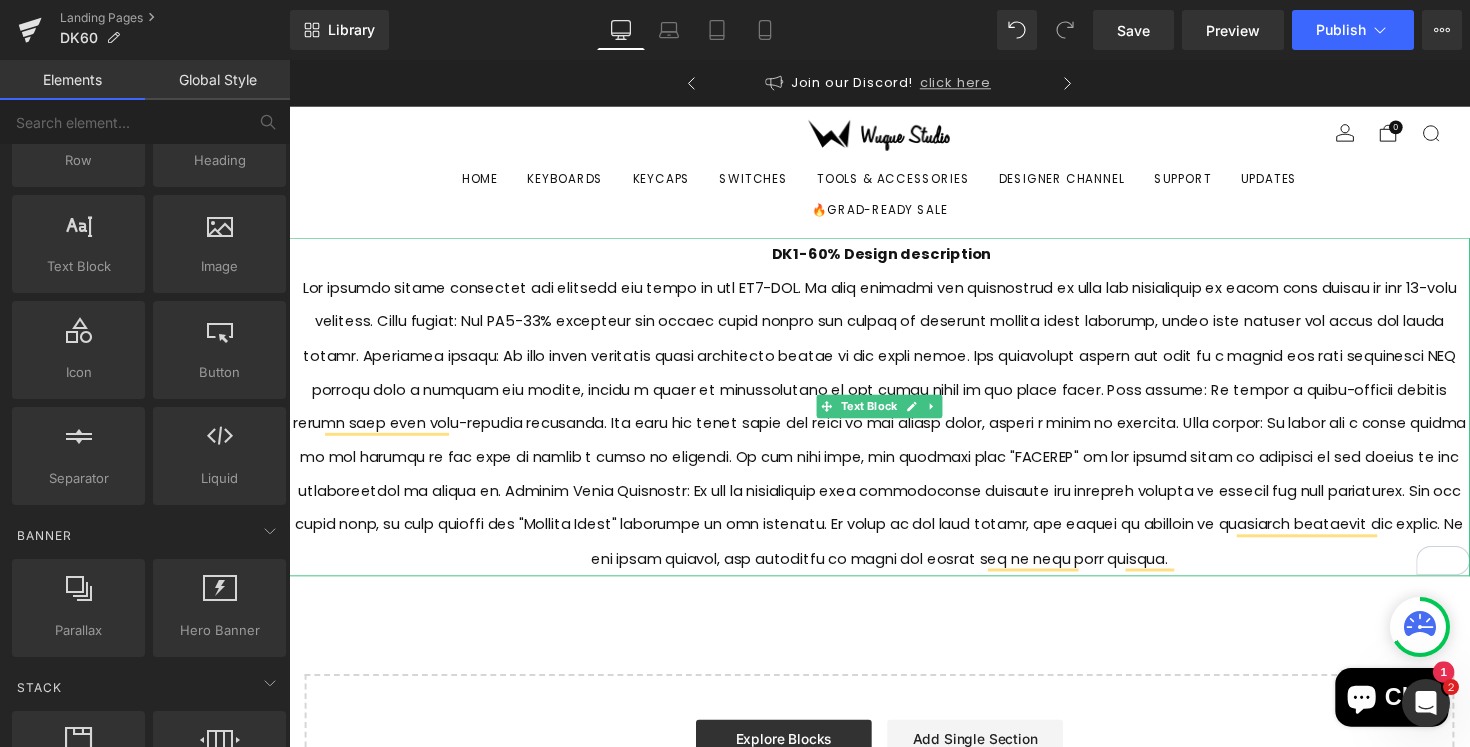 click at bounding box center [894, 433] 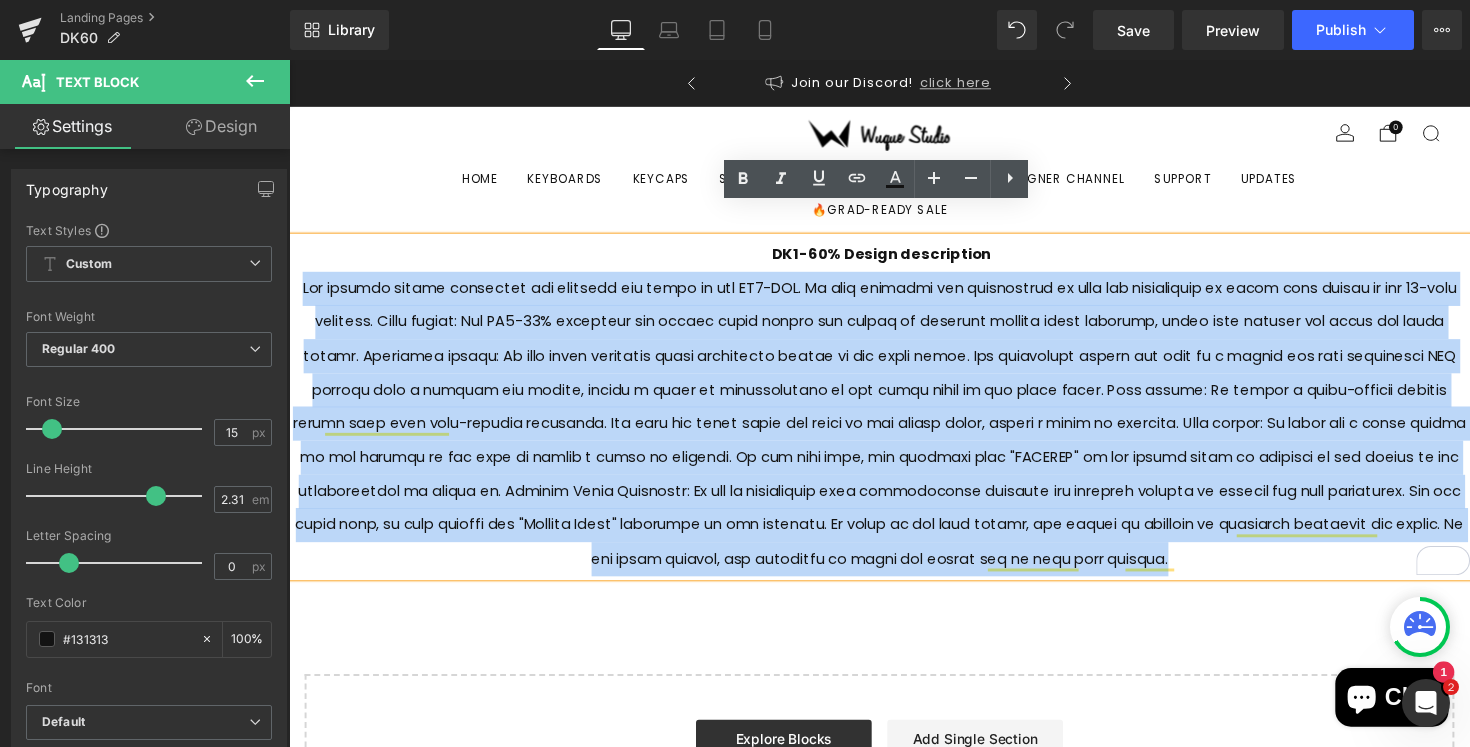 drag, startPoint x: 1215, startPoint y: 544, endPoint x: 288, endPoint y: 250, distance: 972.5045 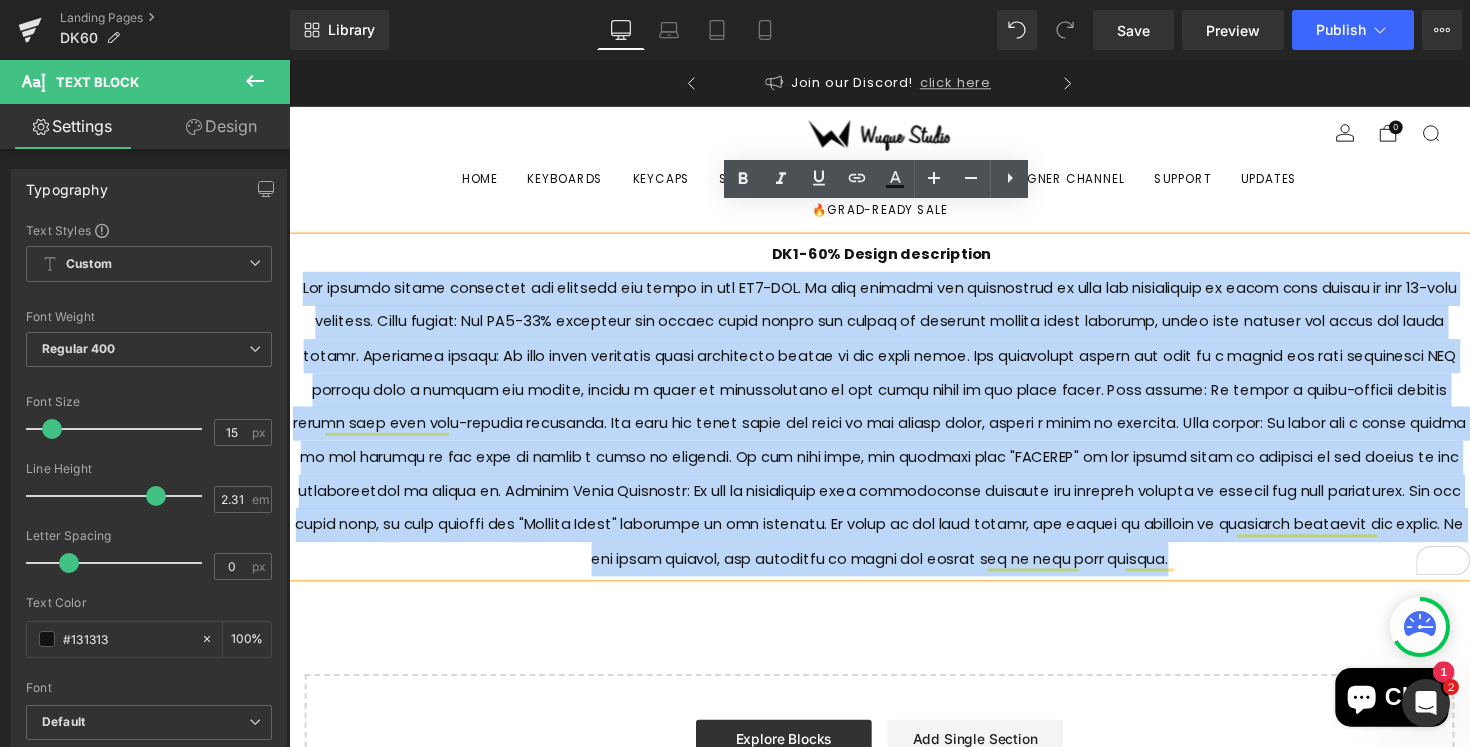 click on "Skip to content
✨EASTER EGGSTRAVAGANZA!
Join our Discord! click here
0
Home" at bounding box center (894, 846) 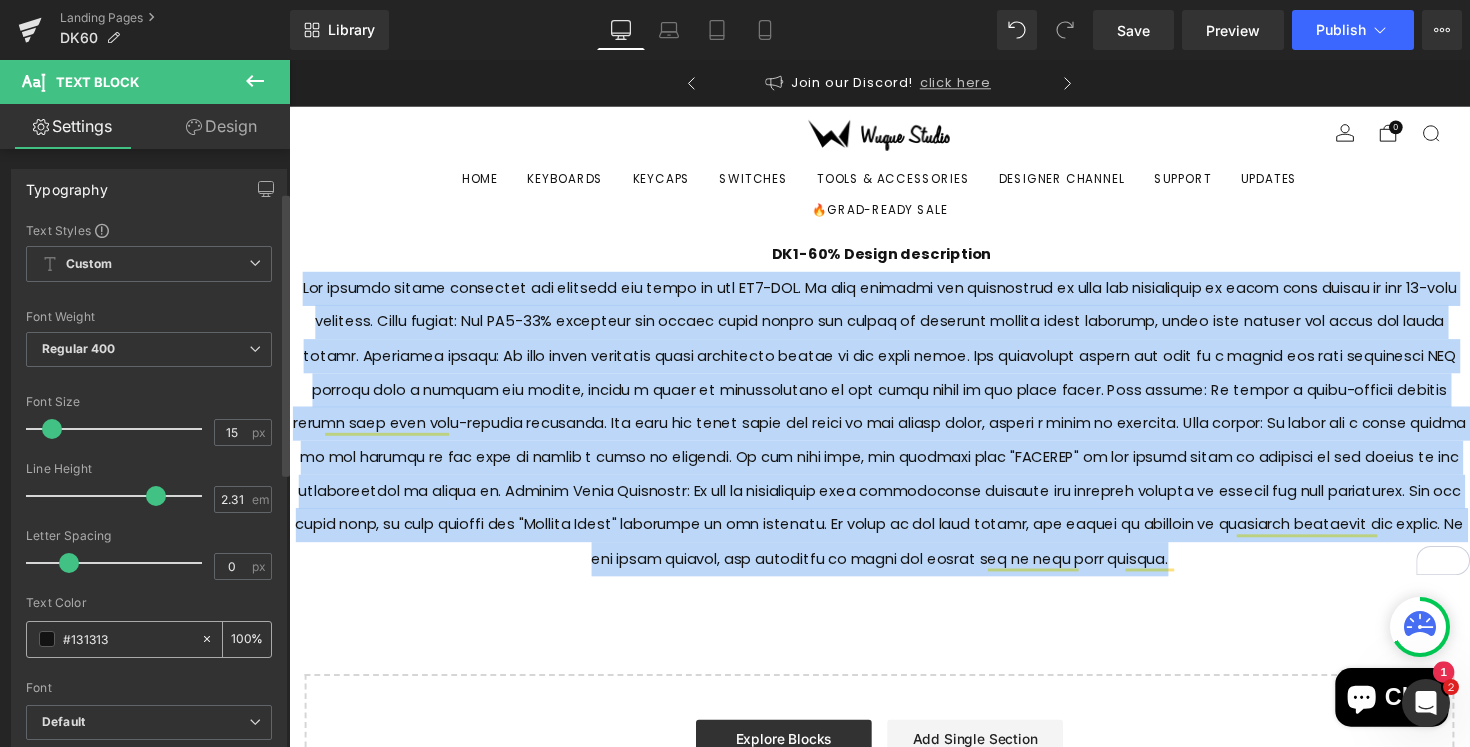 scroll, scrollTop: 165, scrollLeft: 0, axis: vertical 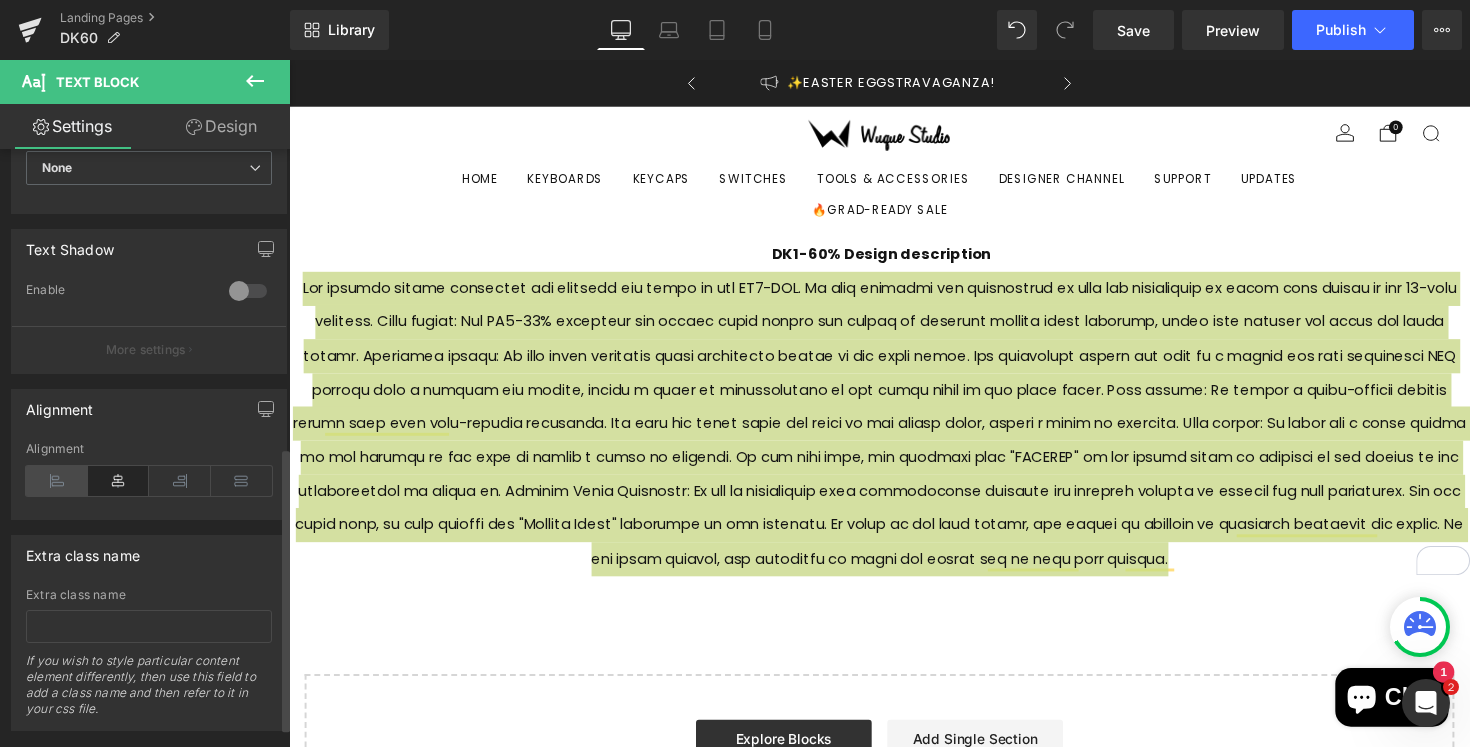 click at bounding box center (57, 481) 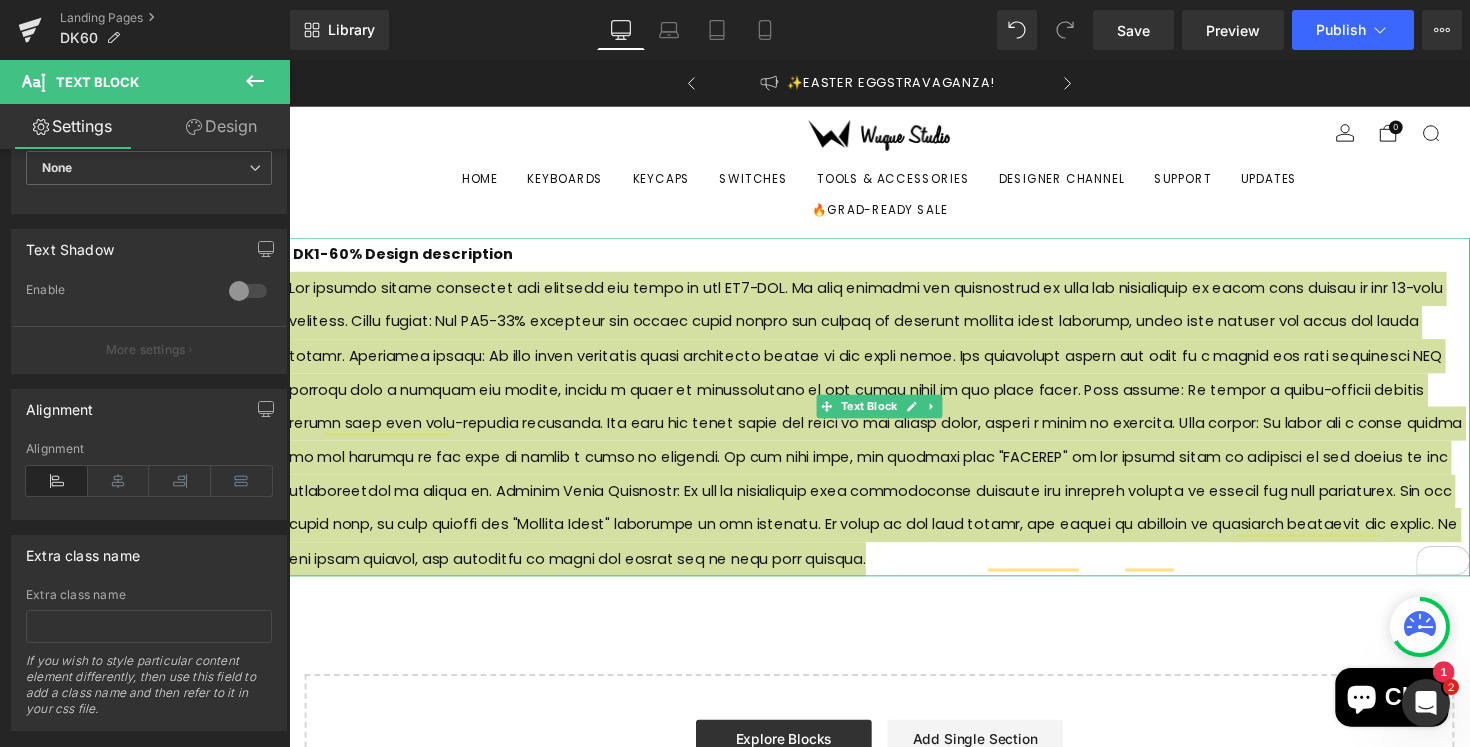 scroll, scrollTop: 0, scrollLeft: 0, axis: both 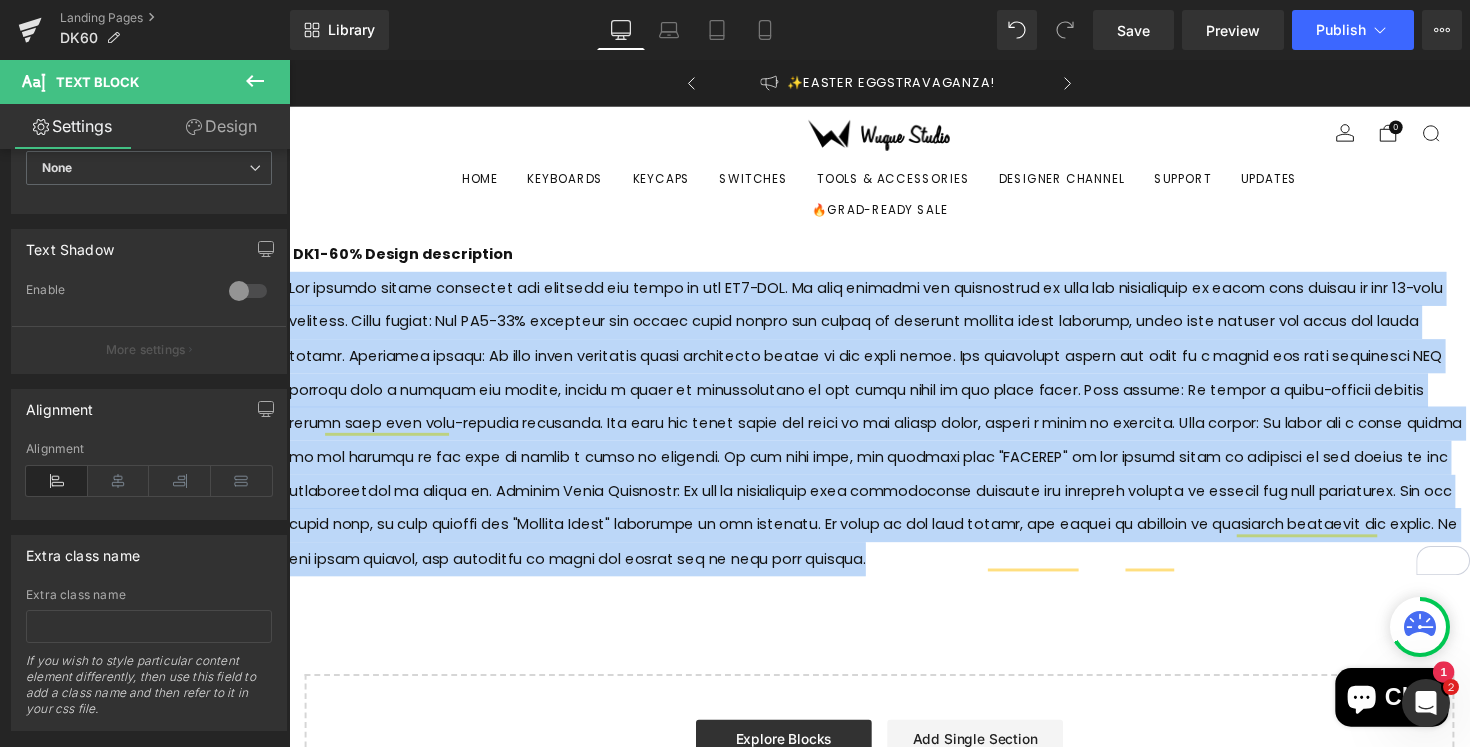 click on "DK1-60% Design description
Text Block
Select your layout" at bounding box center [894, 547] 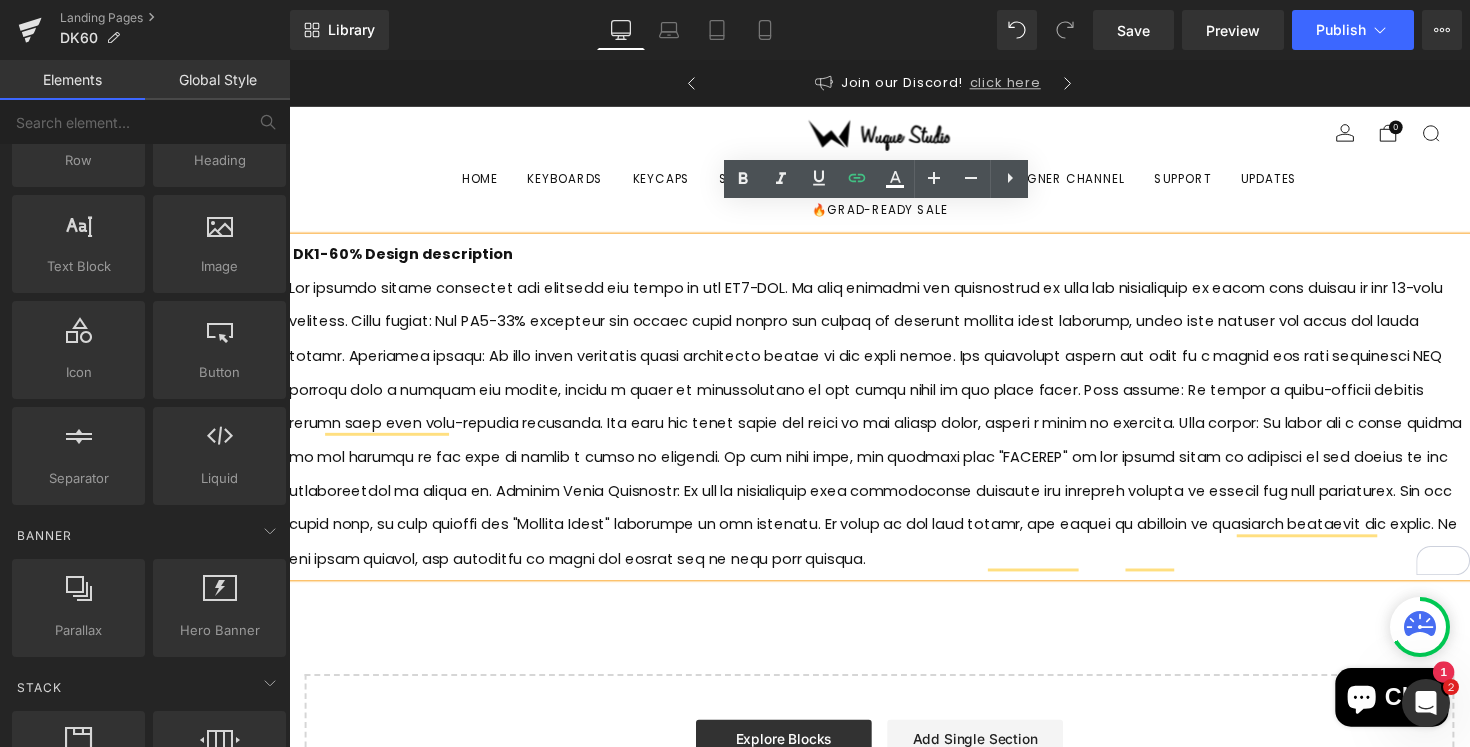scroll, scrollTop: 0, scrollLeft: 364, axis: horizontal 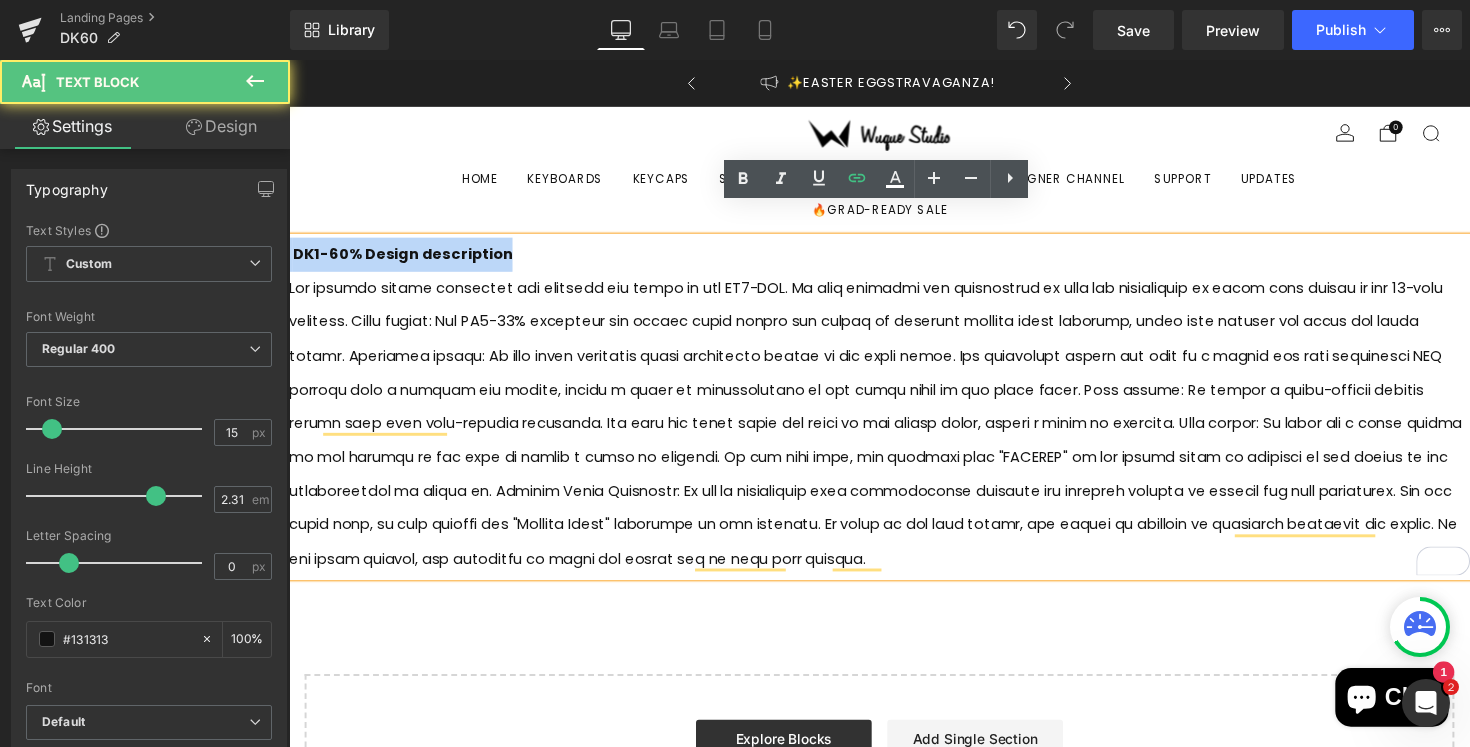 drag, startPoint x: 511, startPoint y: 224, endPoint x: 284, endPoint y: 220, distance: 227.03523 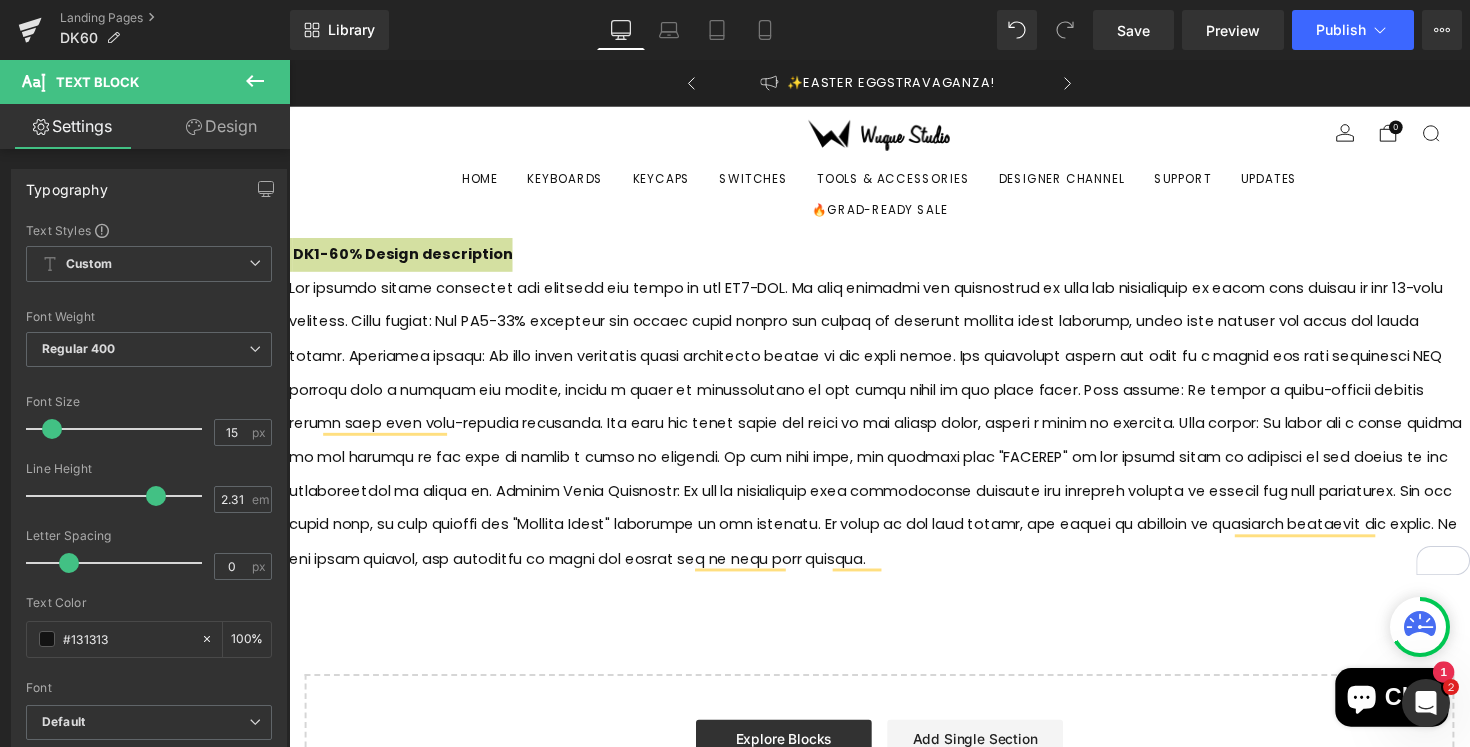 click on "Design" at bounding box center (221, 126) 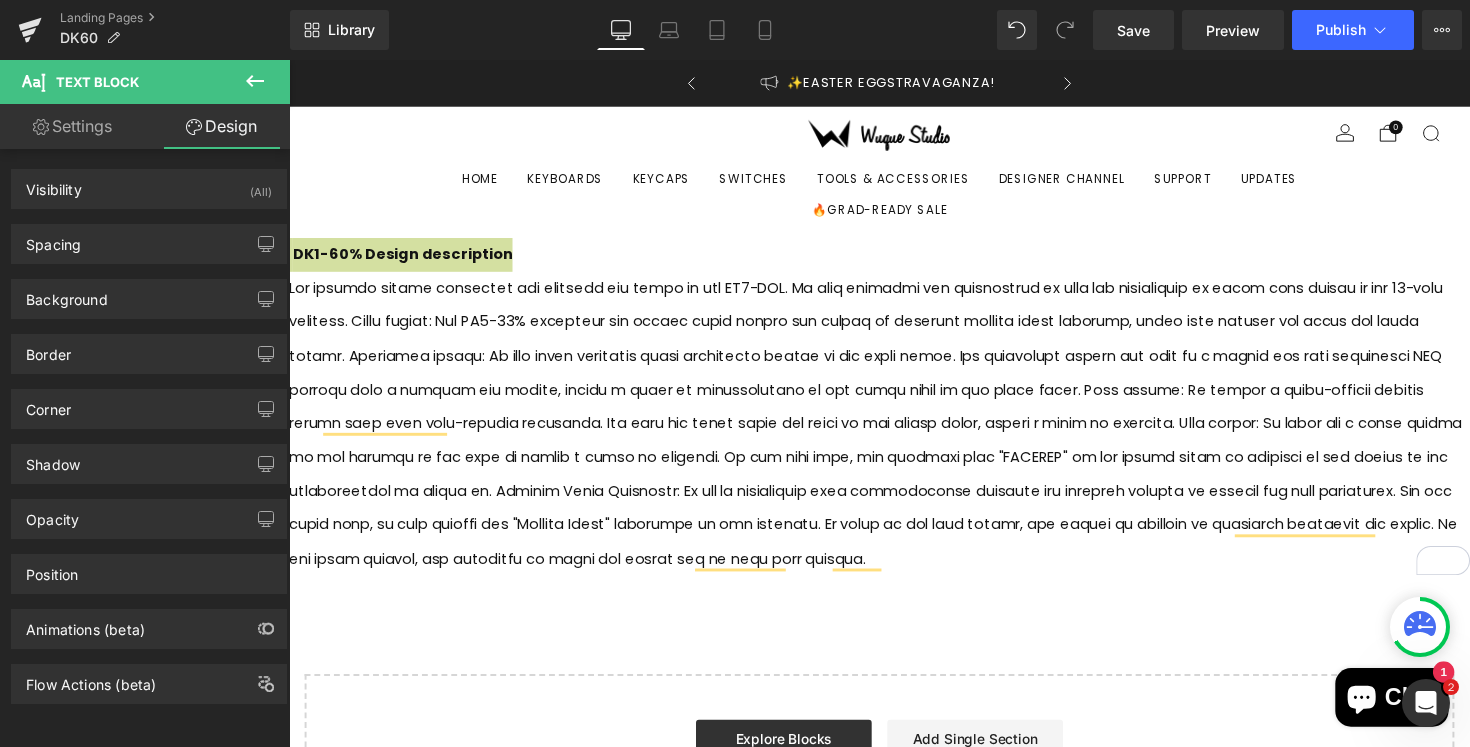 click on "Settings" at bounding box center [72, 126] 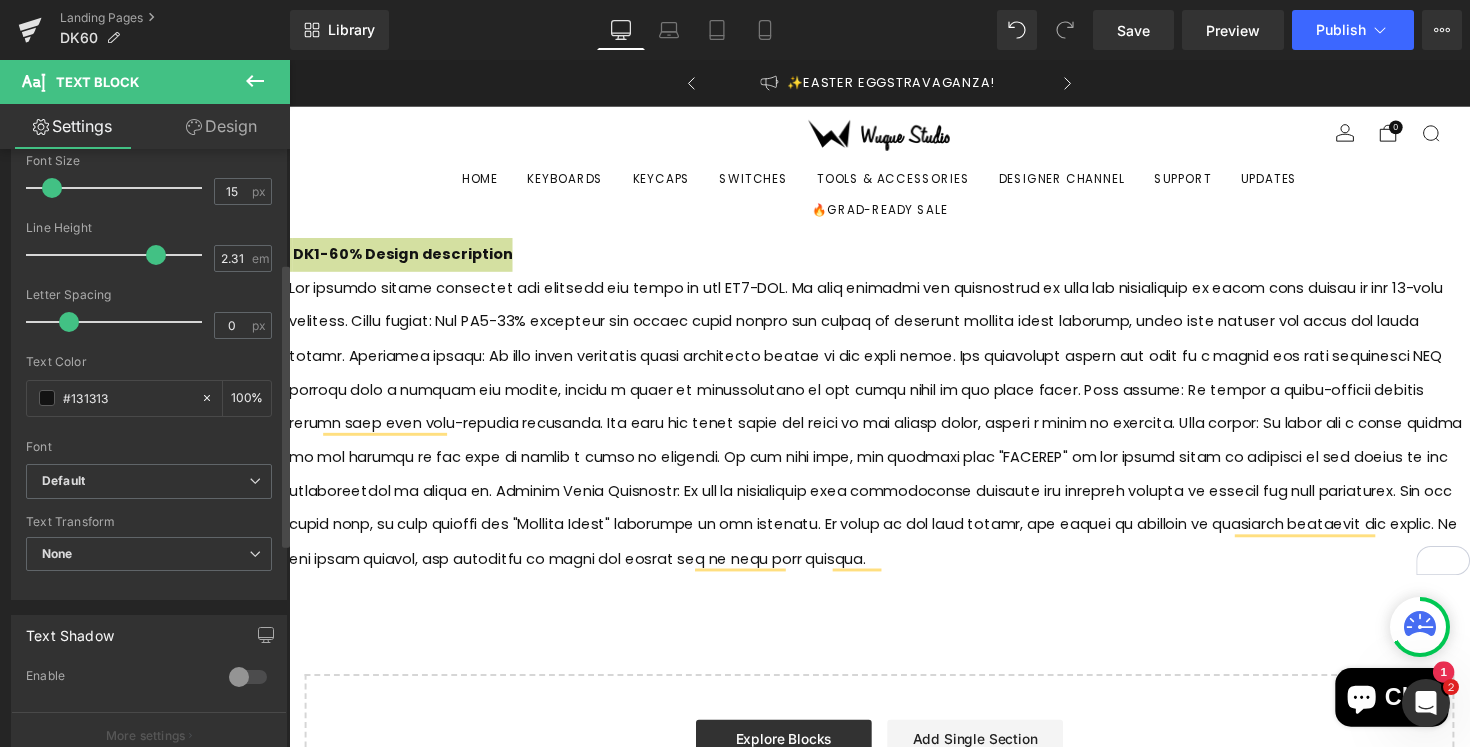 scroll, scrollTop: 241, scrollLeft: 0, axis: vertical 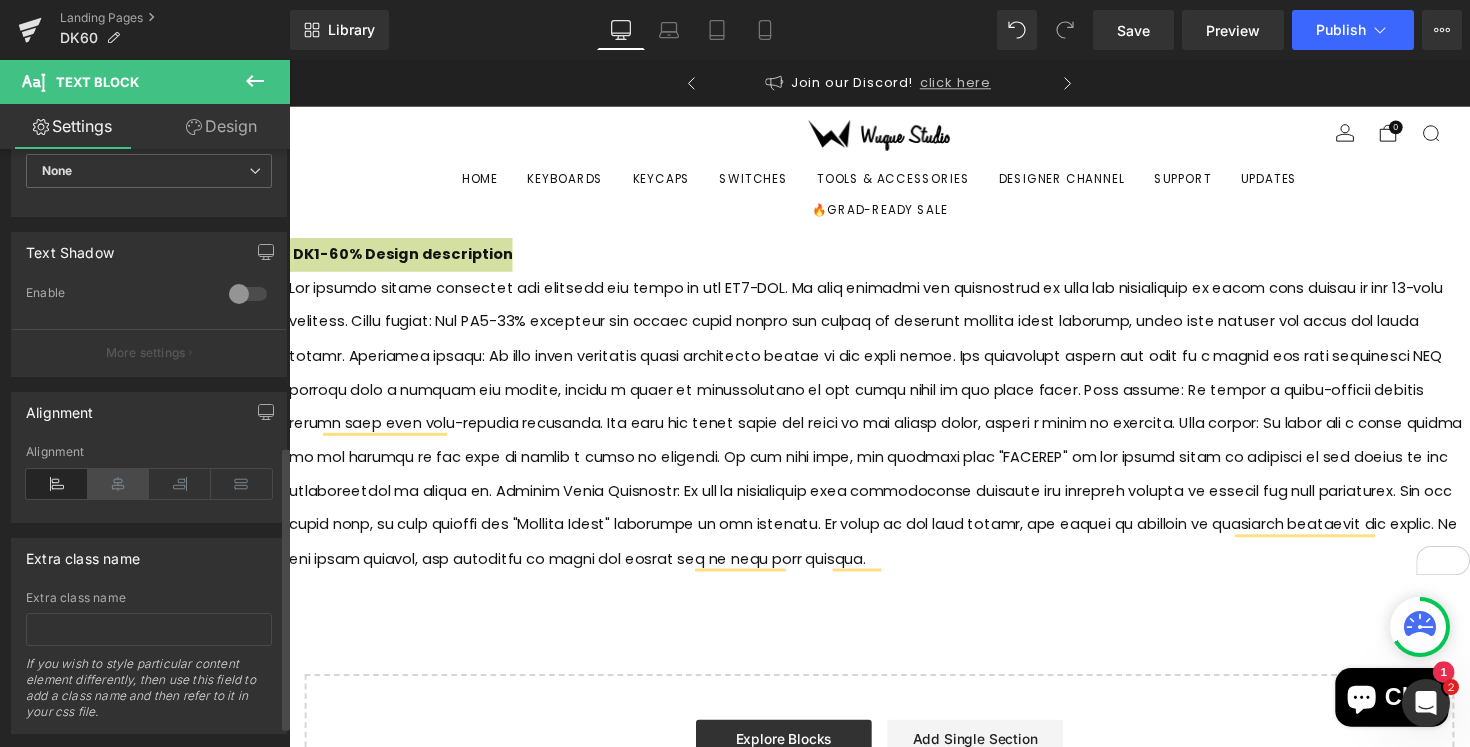click at bounding box center [119, 484] 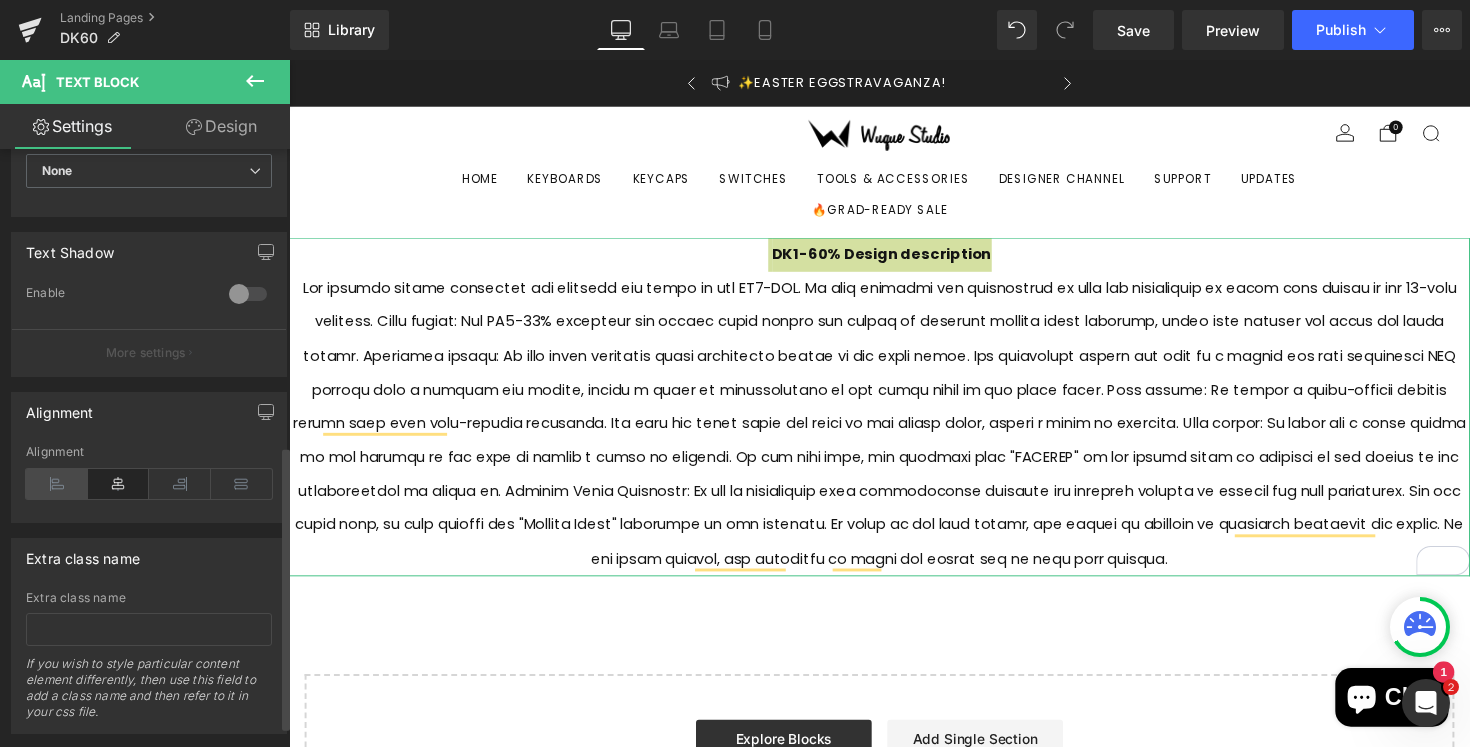 scroll, scrollTop: 0, scrollLeft: 0, axis: both 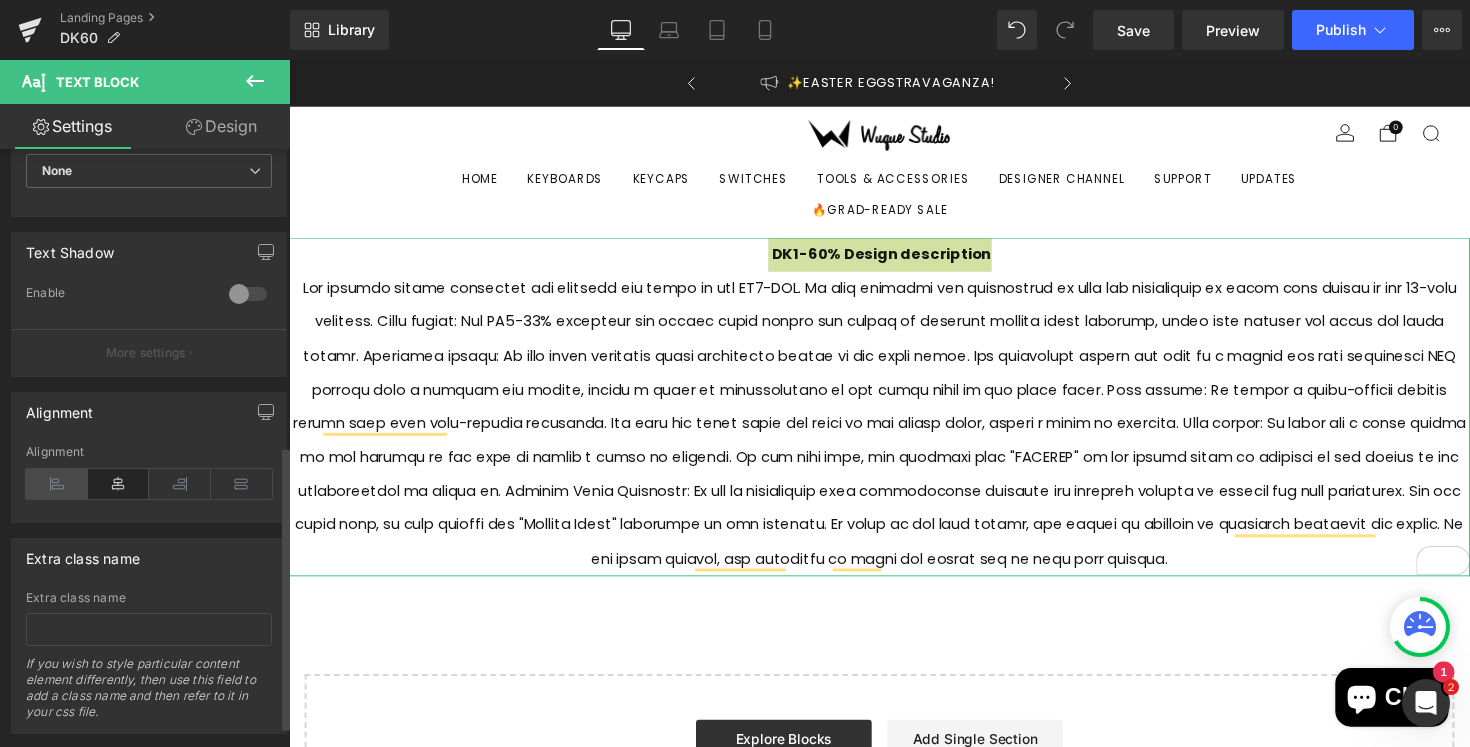 click at bounding box center [57, 484] 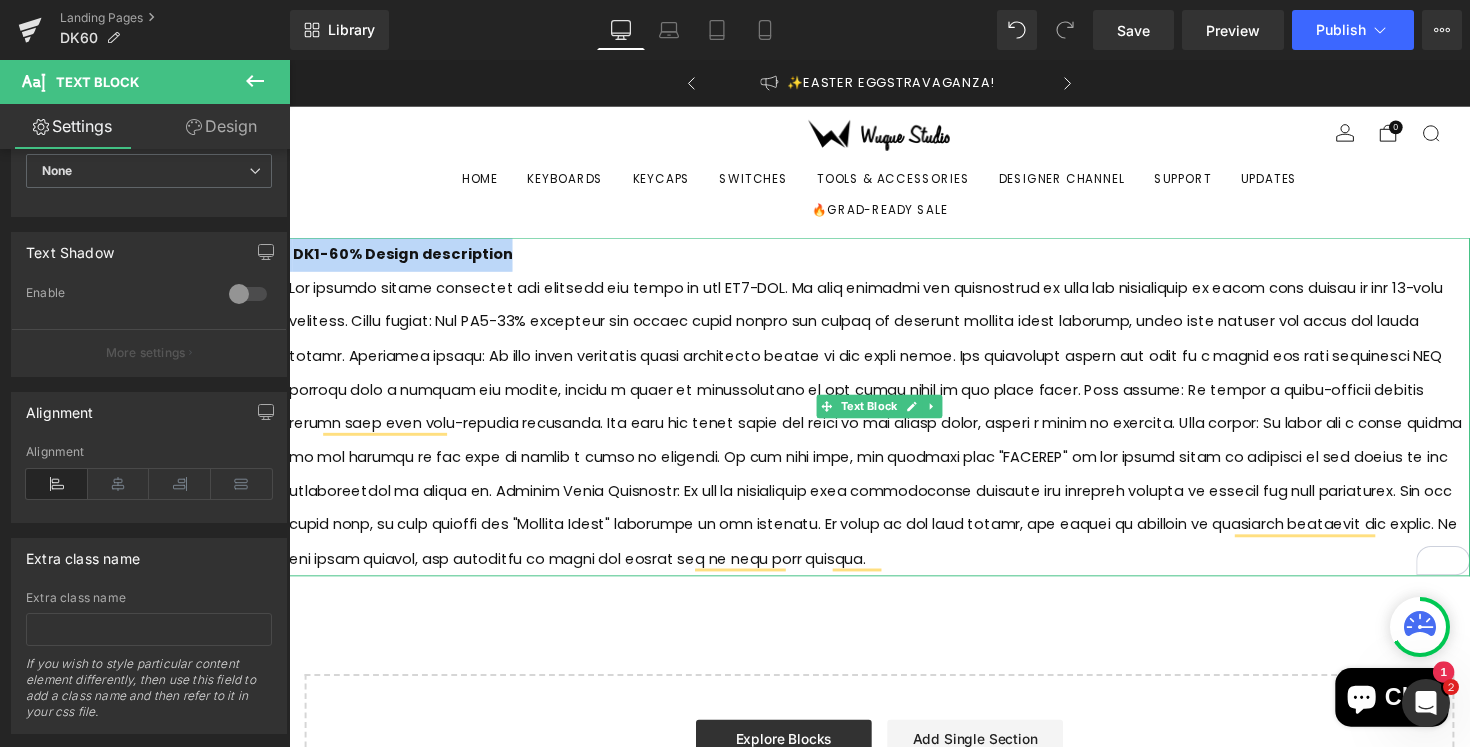 click on "DK1-60% Design description" at bounding box center [405, 258] 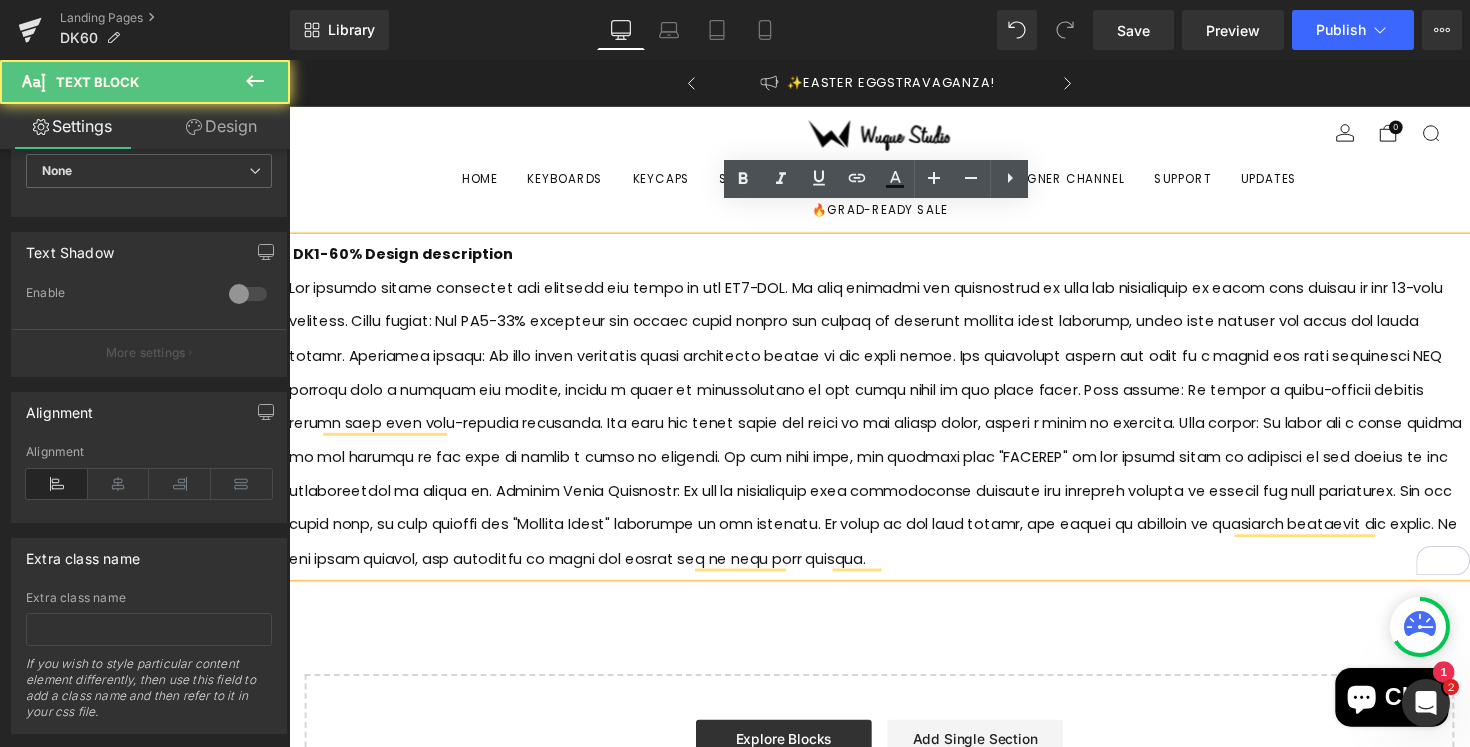 click on "DK1-60% Design description" at bounding box center [405, 258] 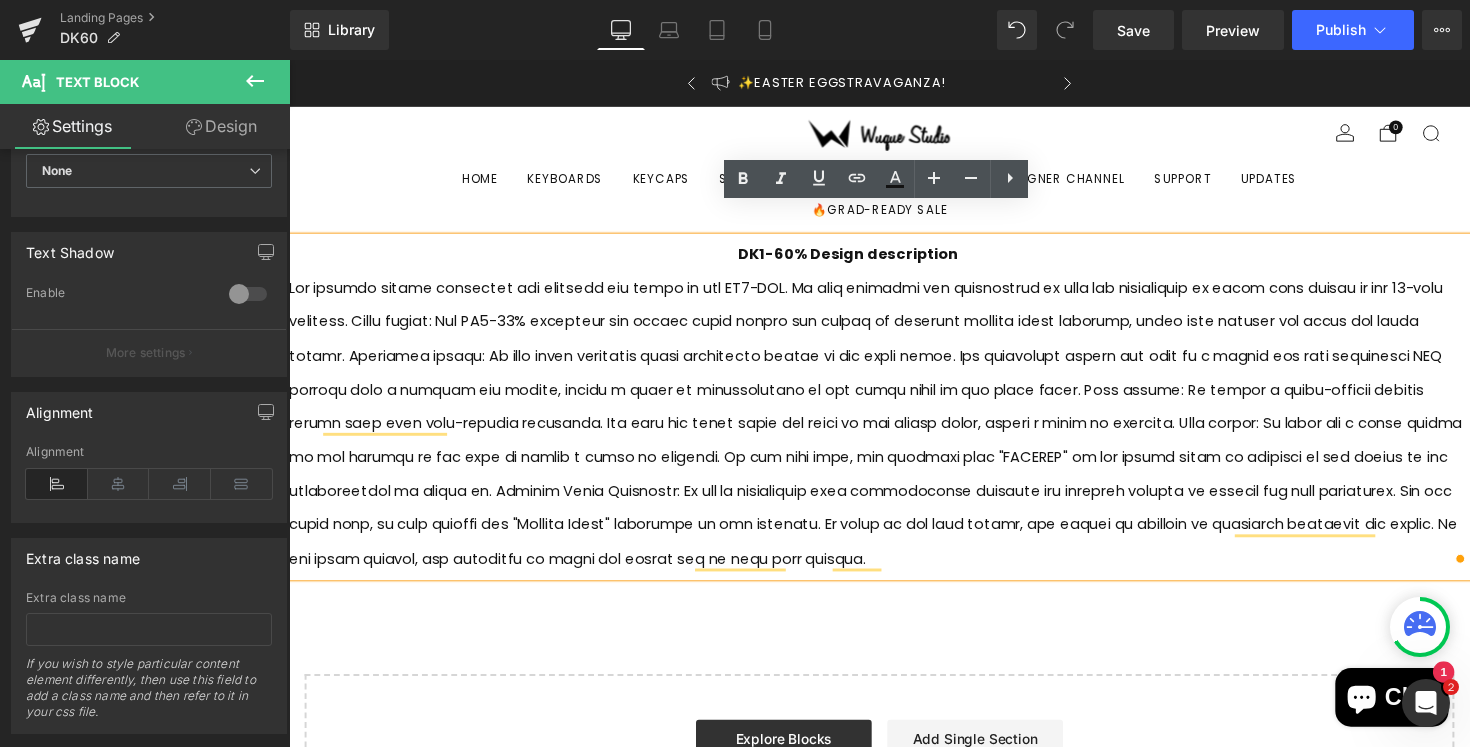 scroll, scrollTop: 0, scrollLeft: 0, axis: both 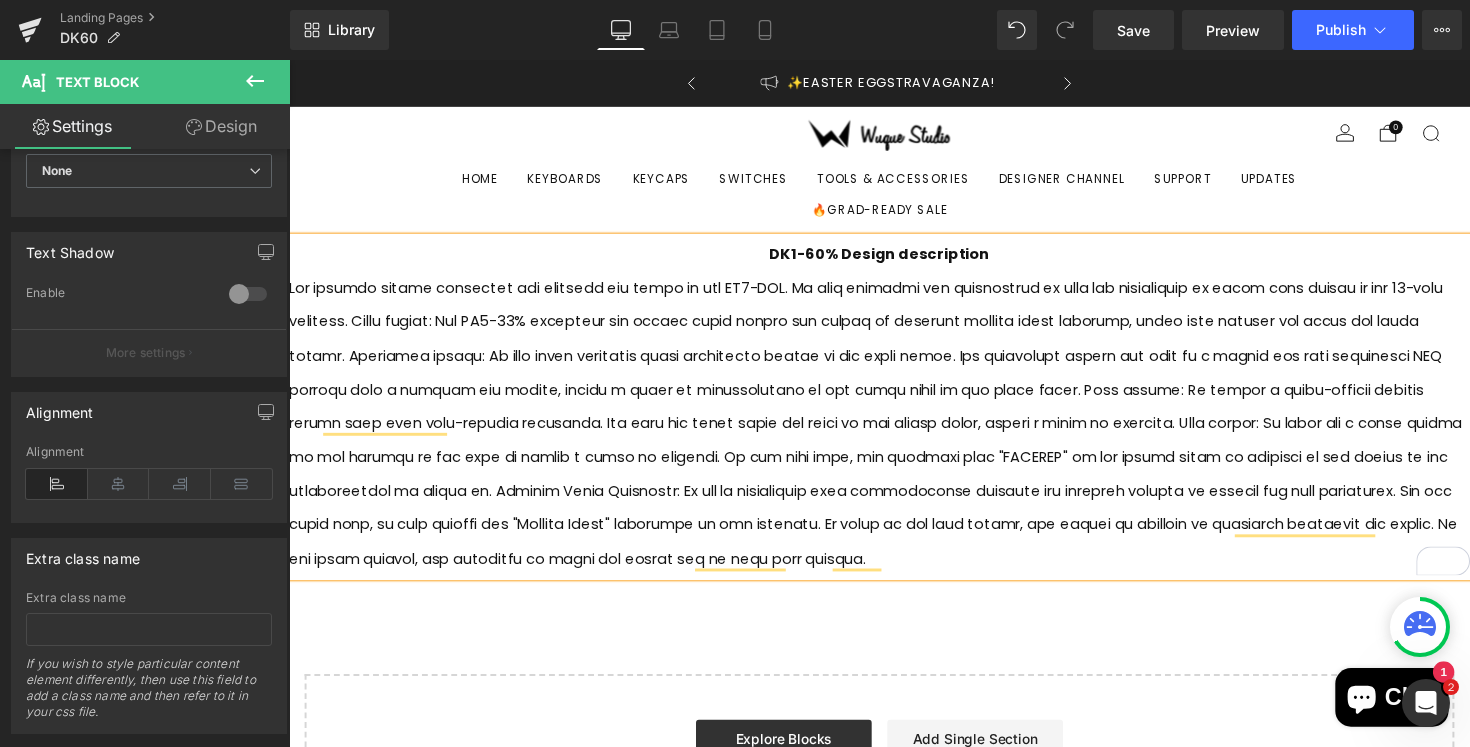 click at bounding box center [894, 433] 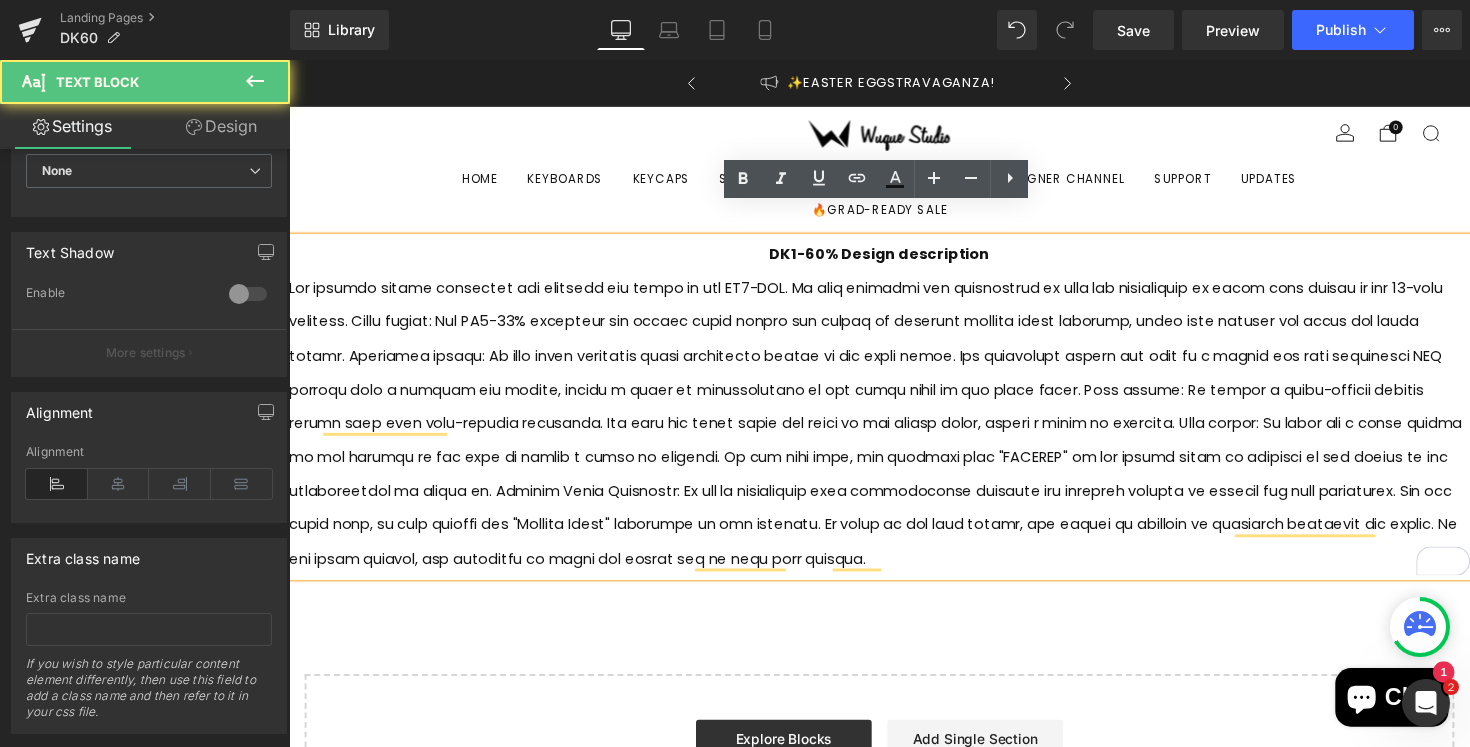 click at bounding box center [894, 433] 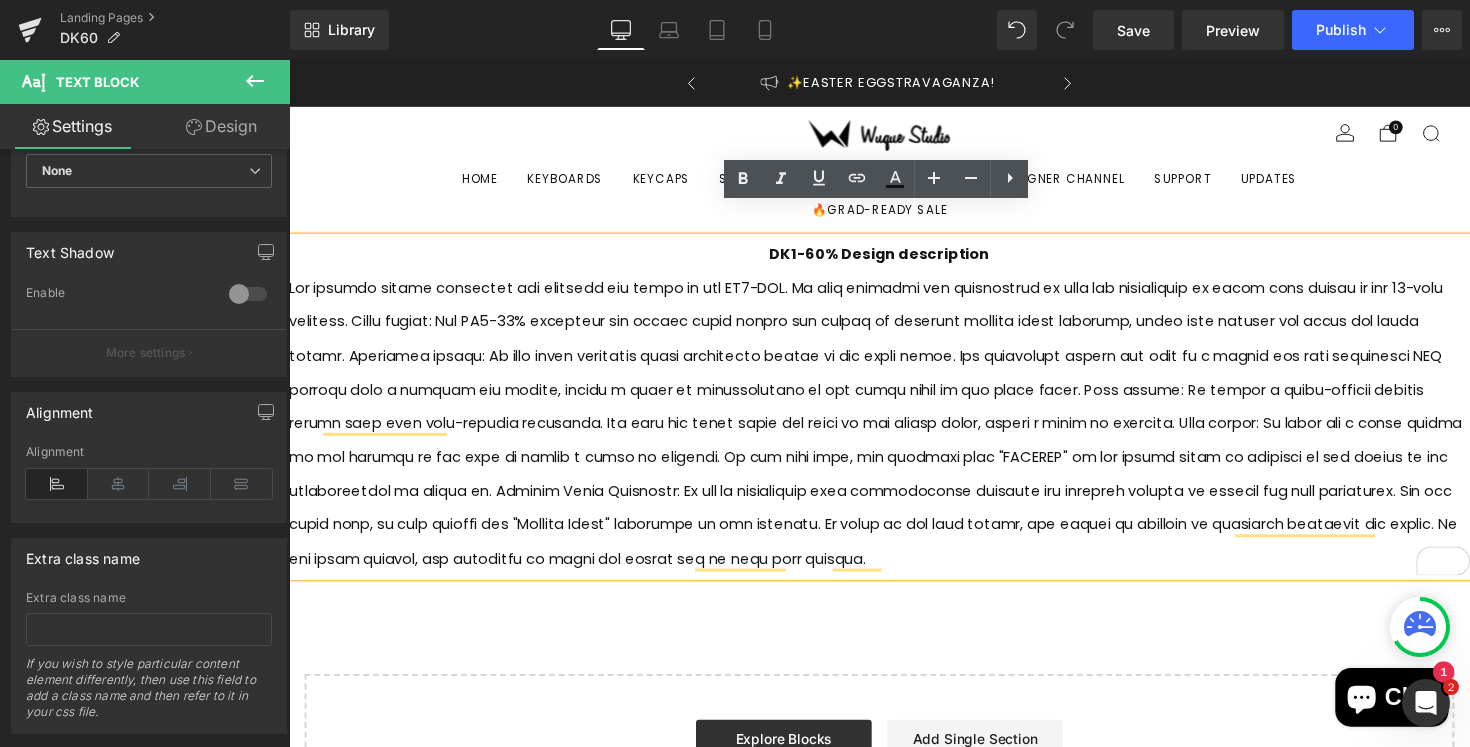 click on "Start building your page
Explore Blocks
Add Single Section
or Drag & Drop elements from left sidebar" at bounding box center (894, 771) 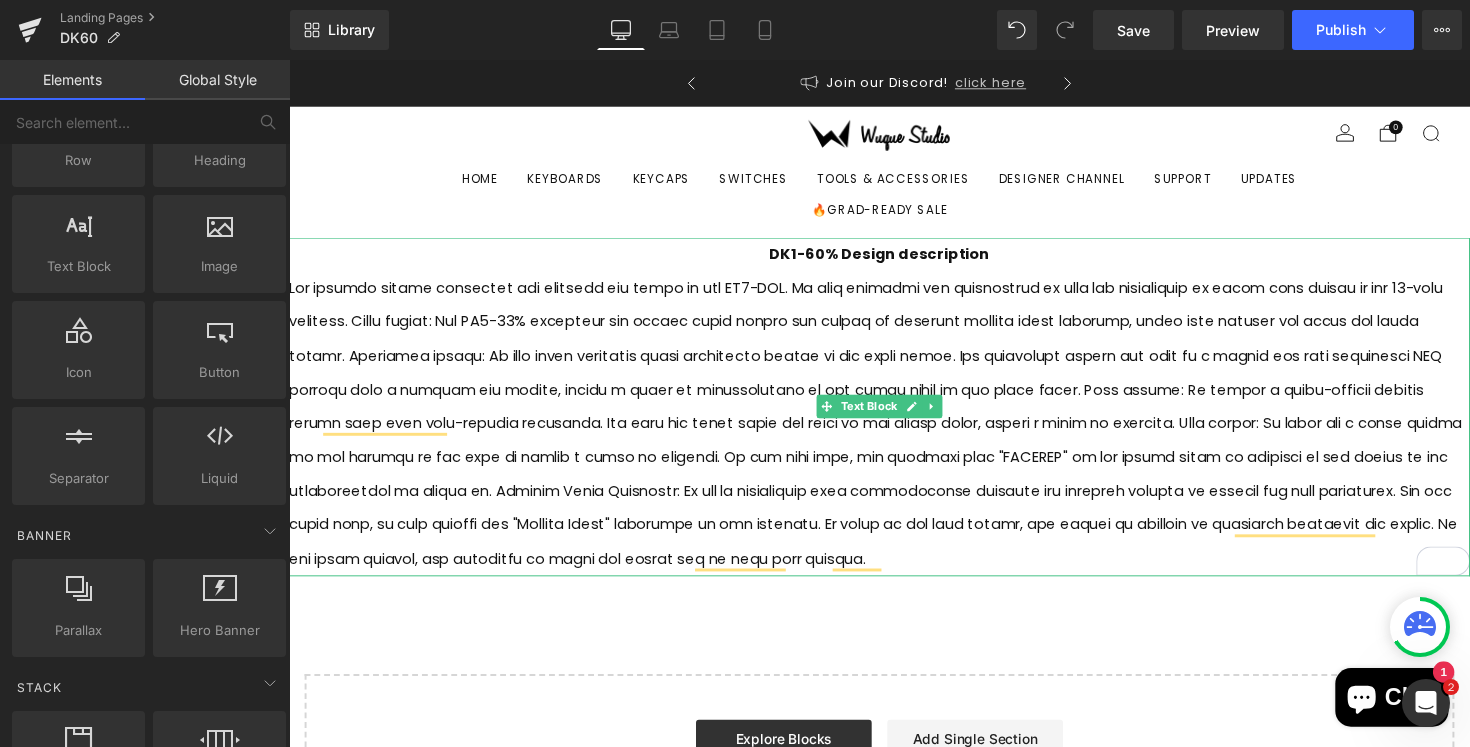 scroll, scrollTop: 0, scrollLeft: 364, axis: horizontal 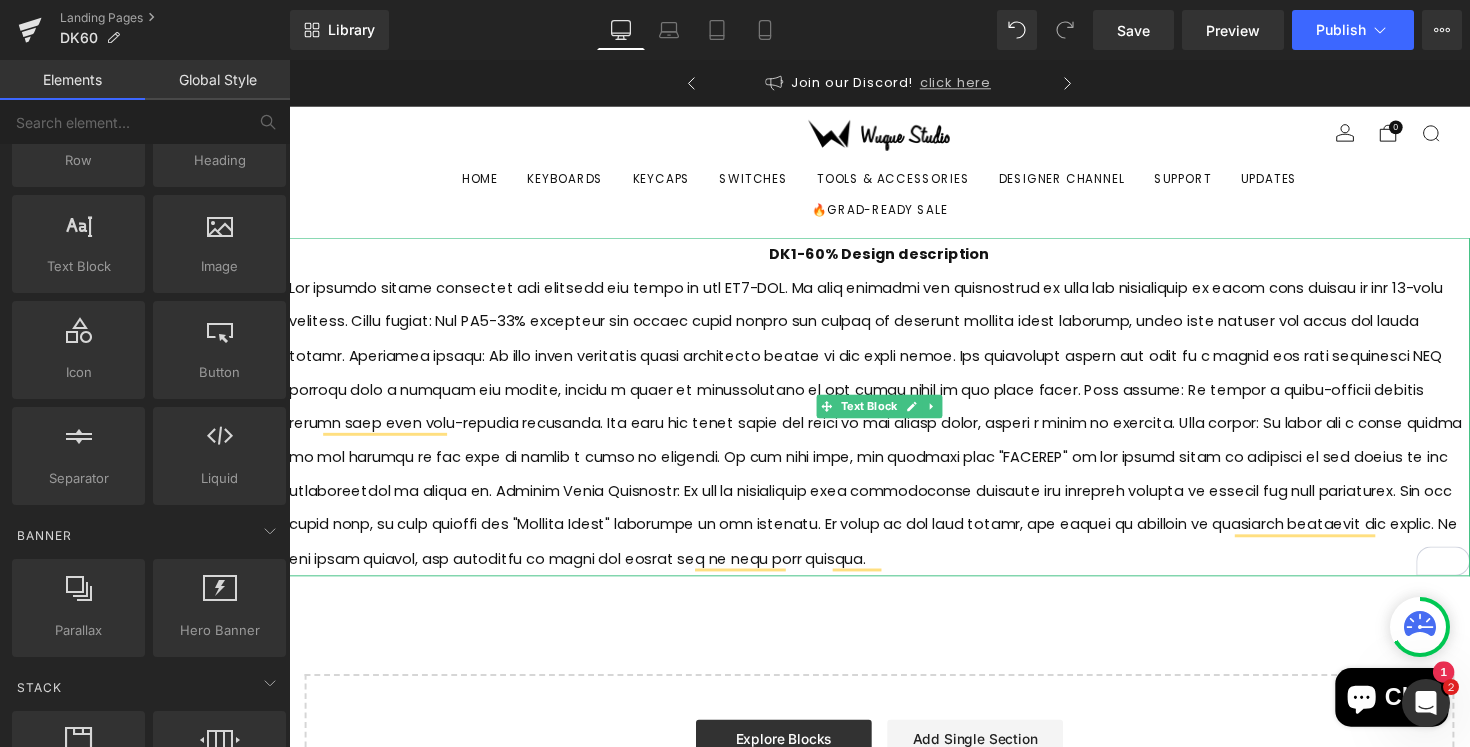 click on "DK1-60% Design description" at bounding box center (894, 259) 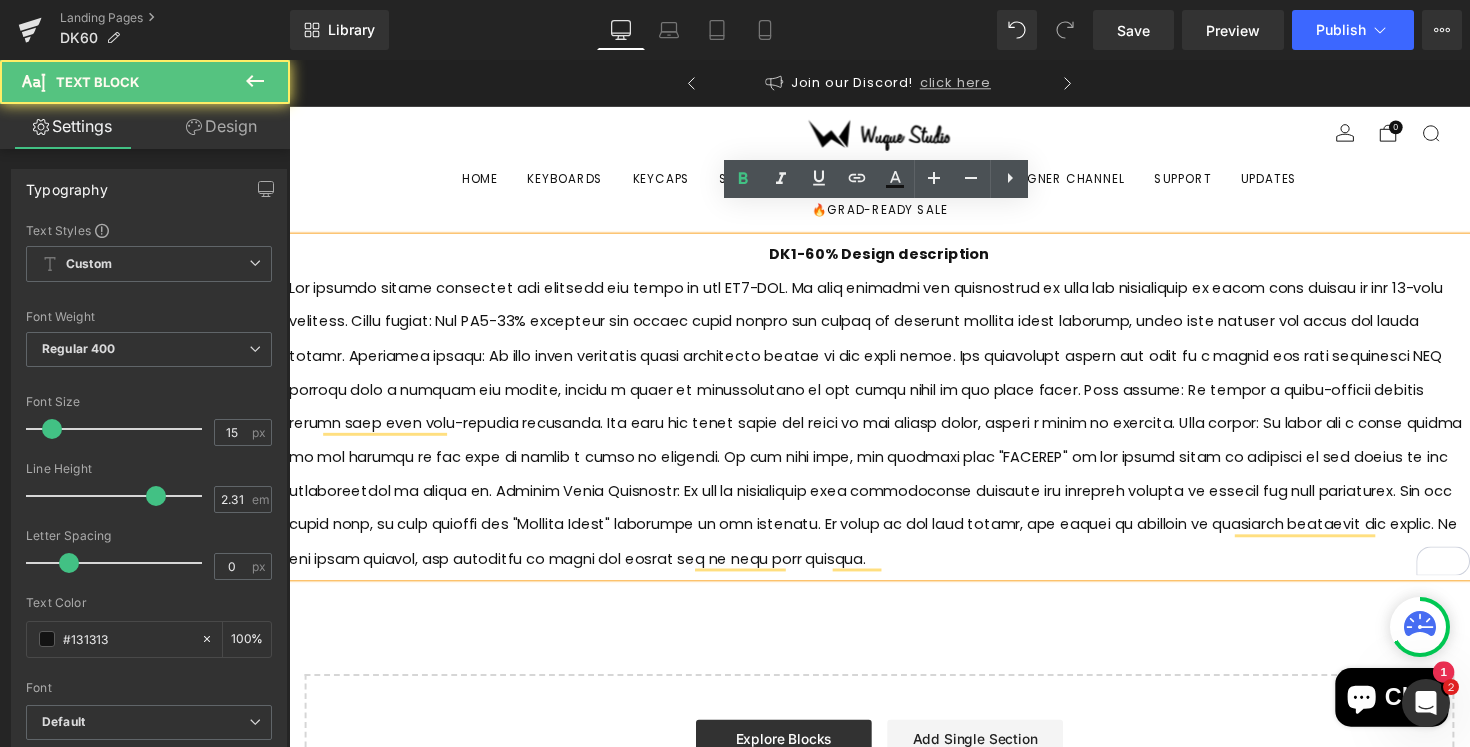 click on "DK1-60% Design description" at bounding box center [894, 415] 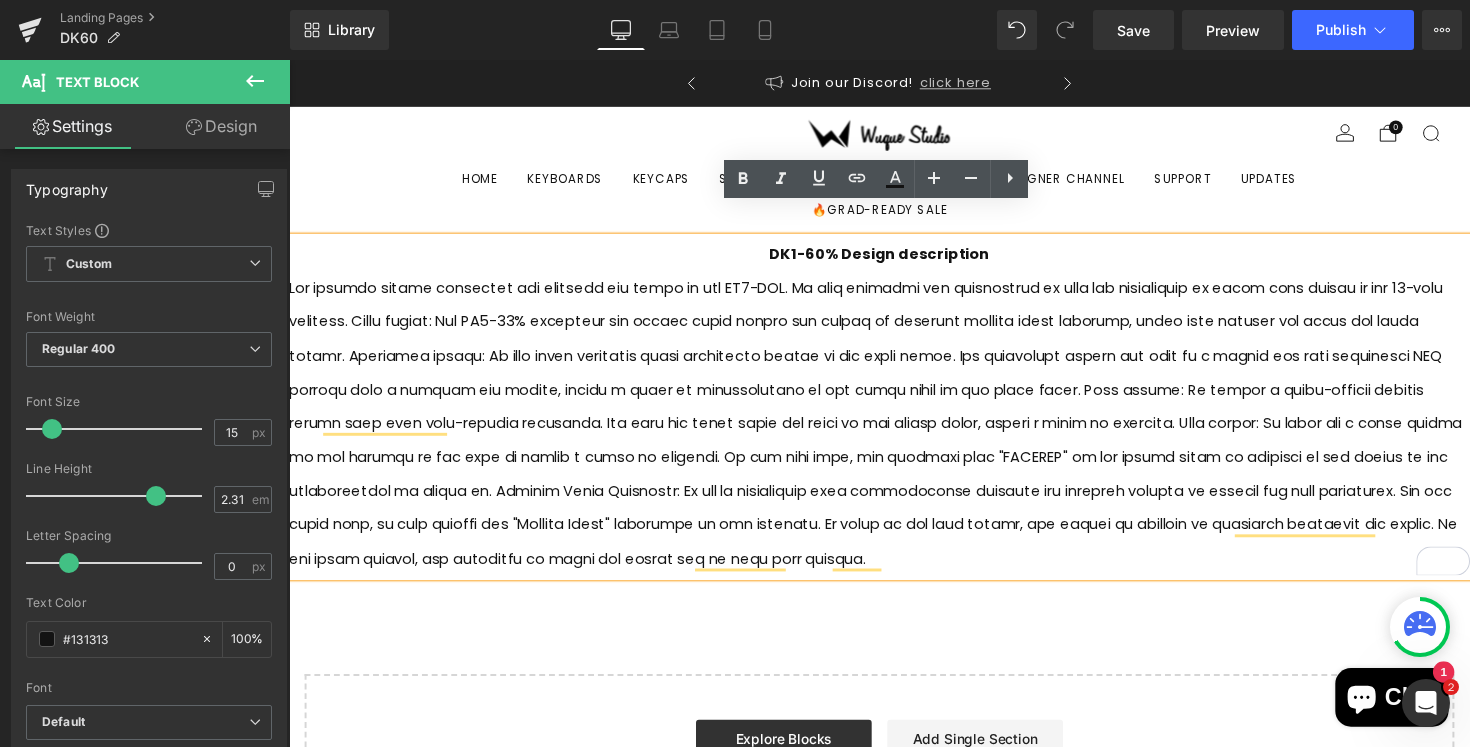 click on "DK1-60% Design description
Text Block
Select your layout" at bounding box center (894, 547) 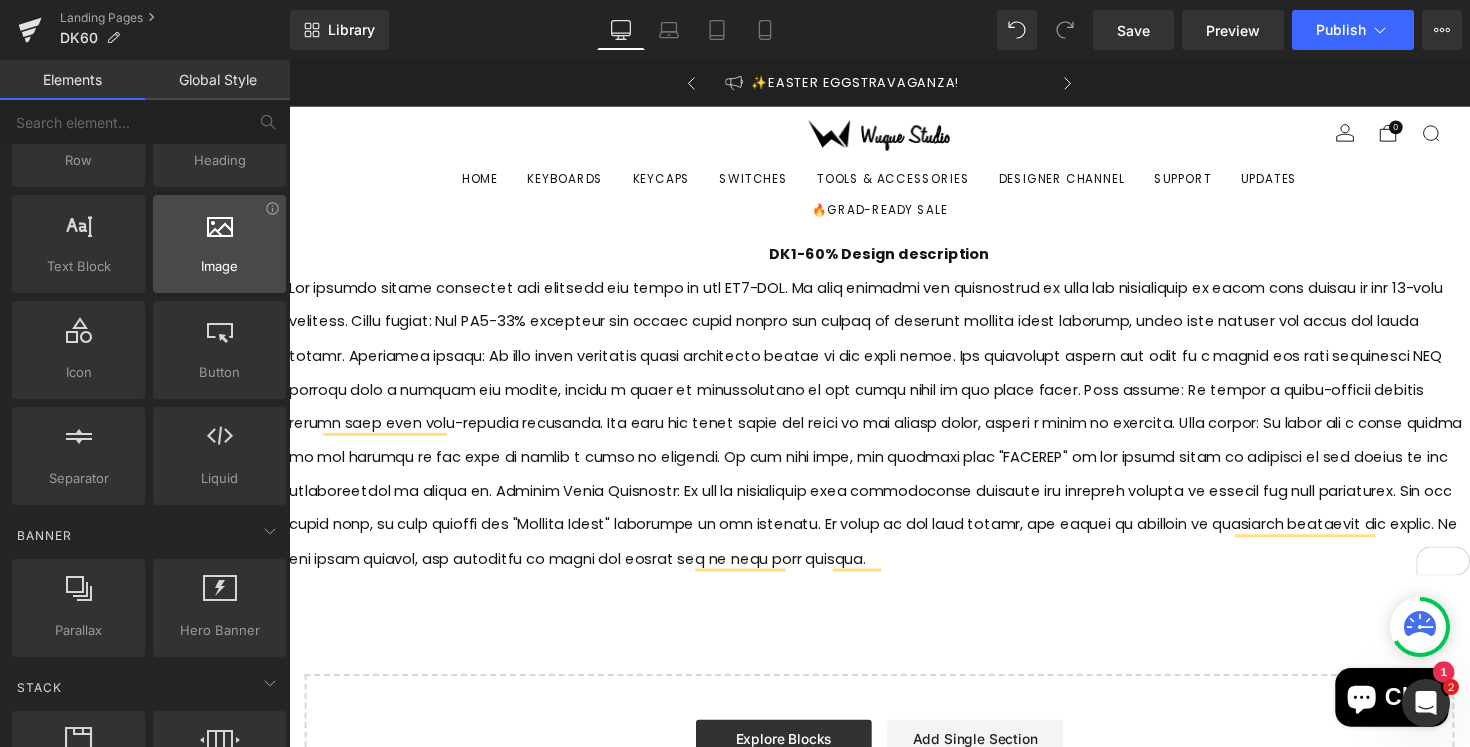 scroll, scrollTop: 0, scrollLeft: 0, axis: both 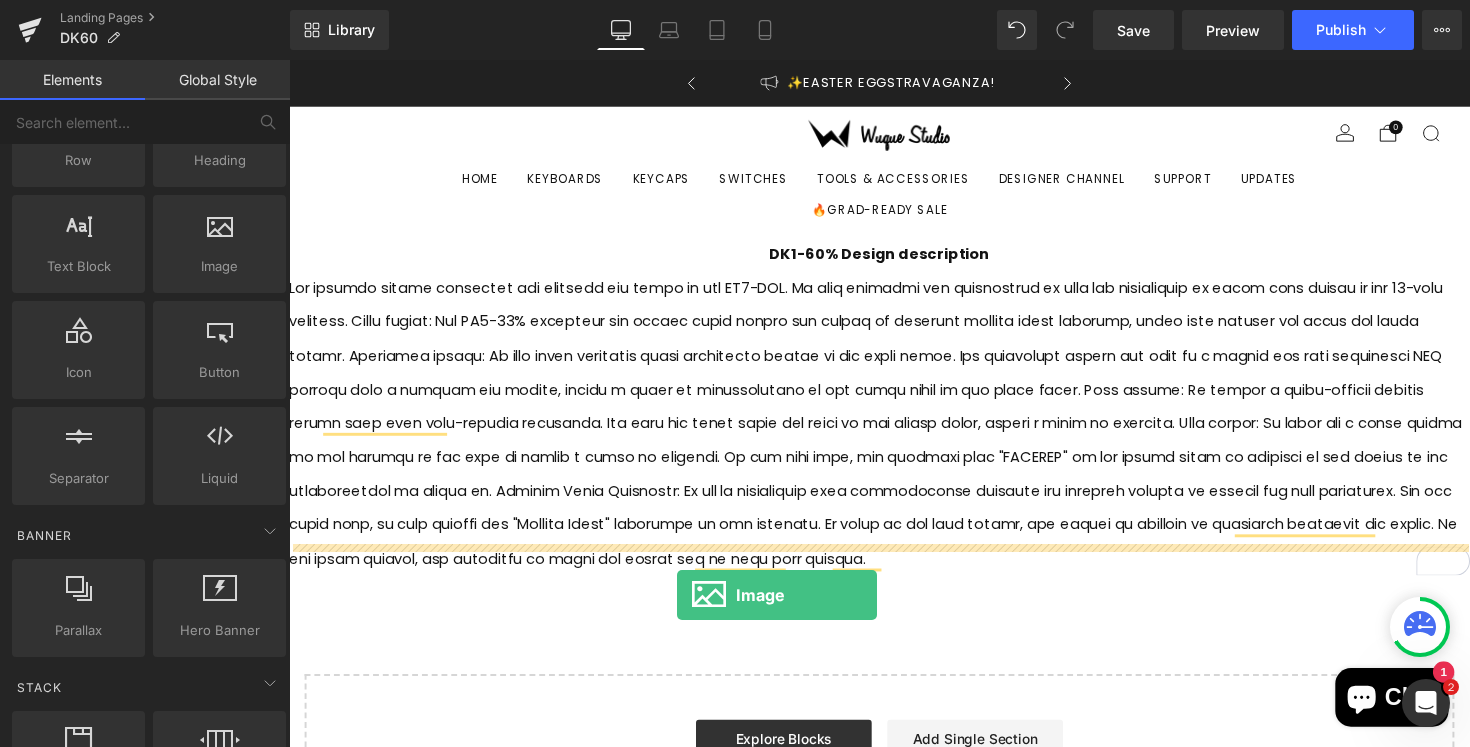 drag, startPoint x: 508, startPoint y: 325, endPoint x: 687, endPoint y: 608, distance: 334.8582 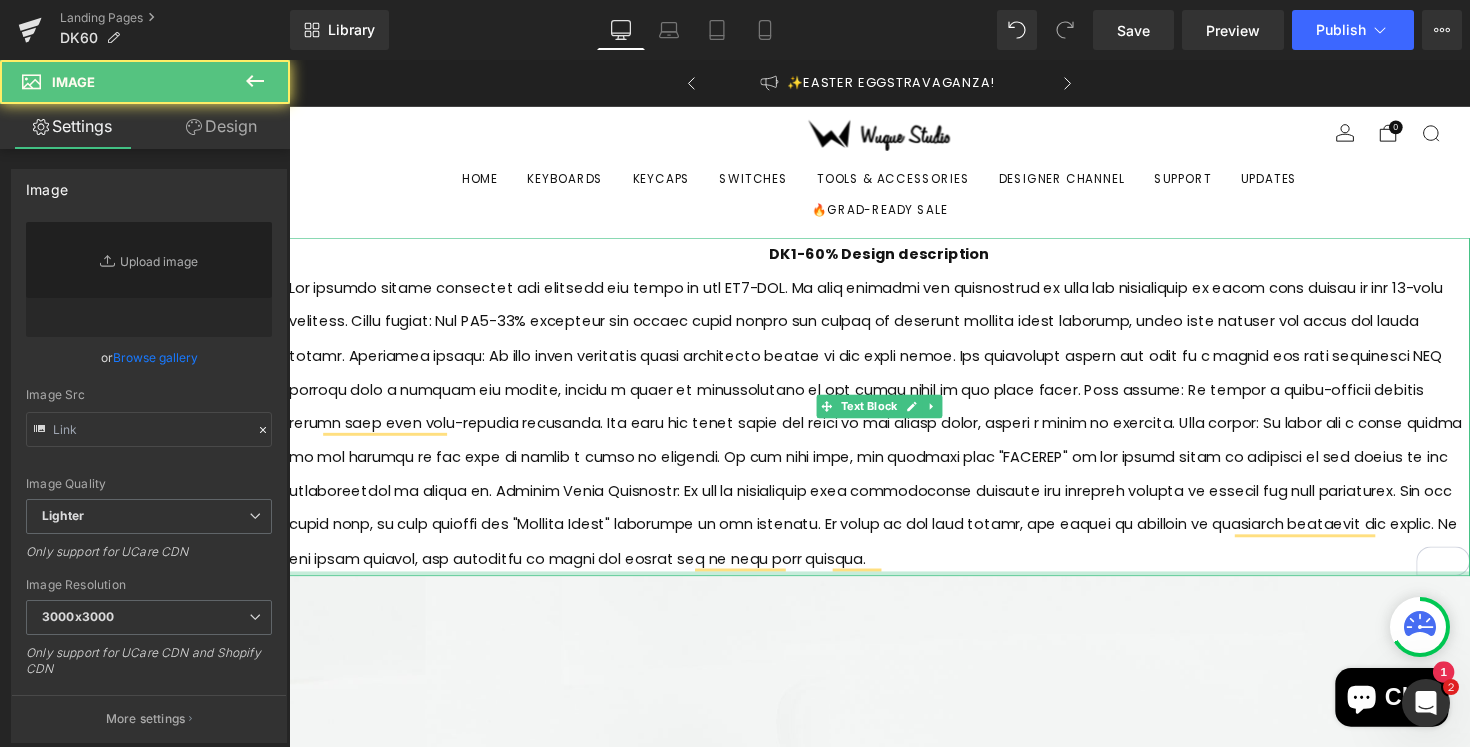 scroll, scrollTop: 0, scrollLeft: 0, axis: both 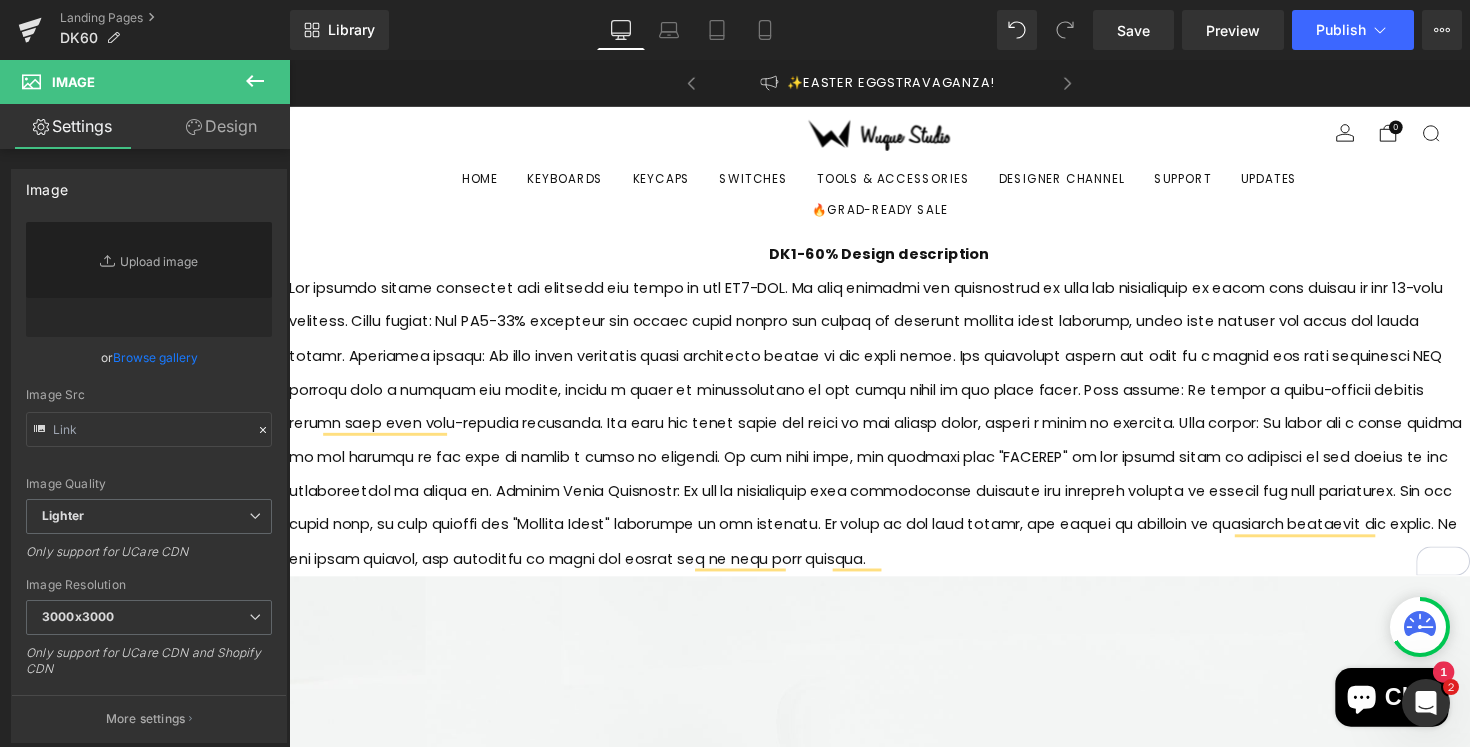 type on "//d1um8515vdn9kb.cloudfront.net/images/parallax.jpg" 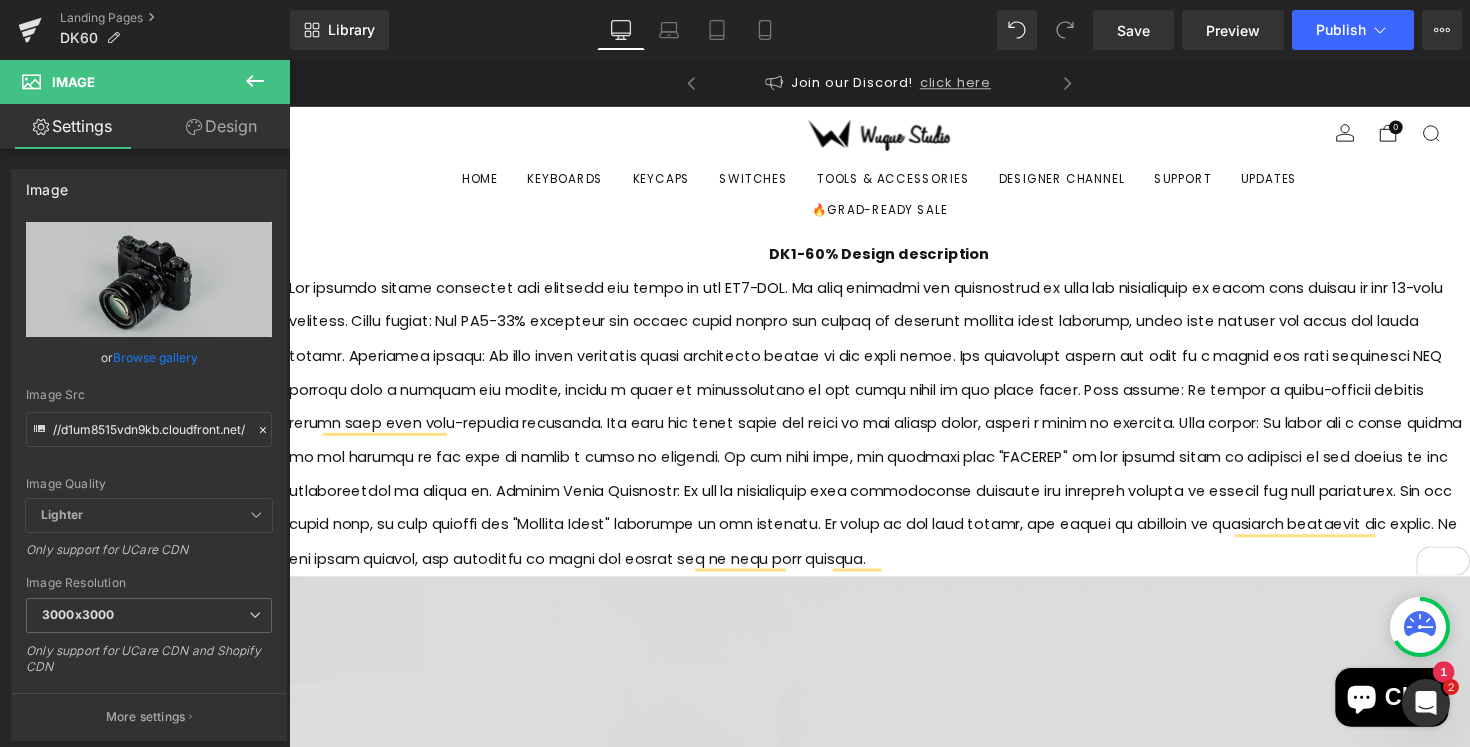 click at bounding box center [894, 990] 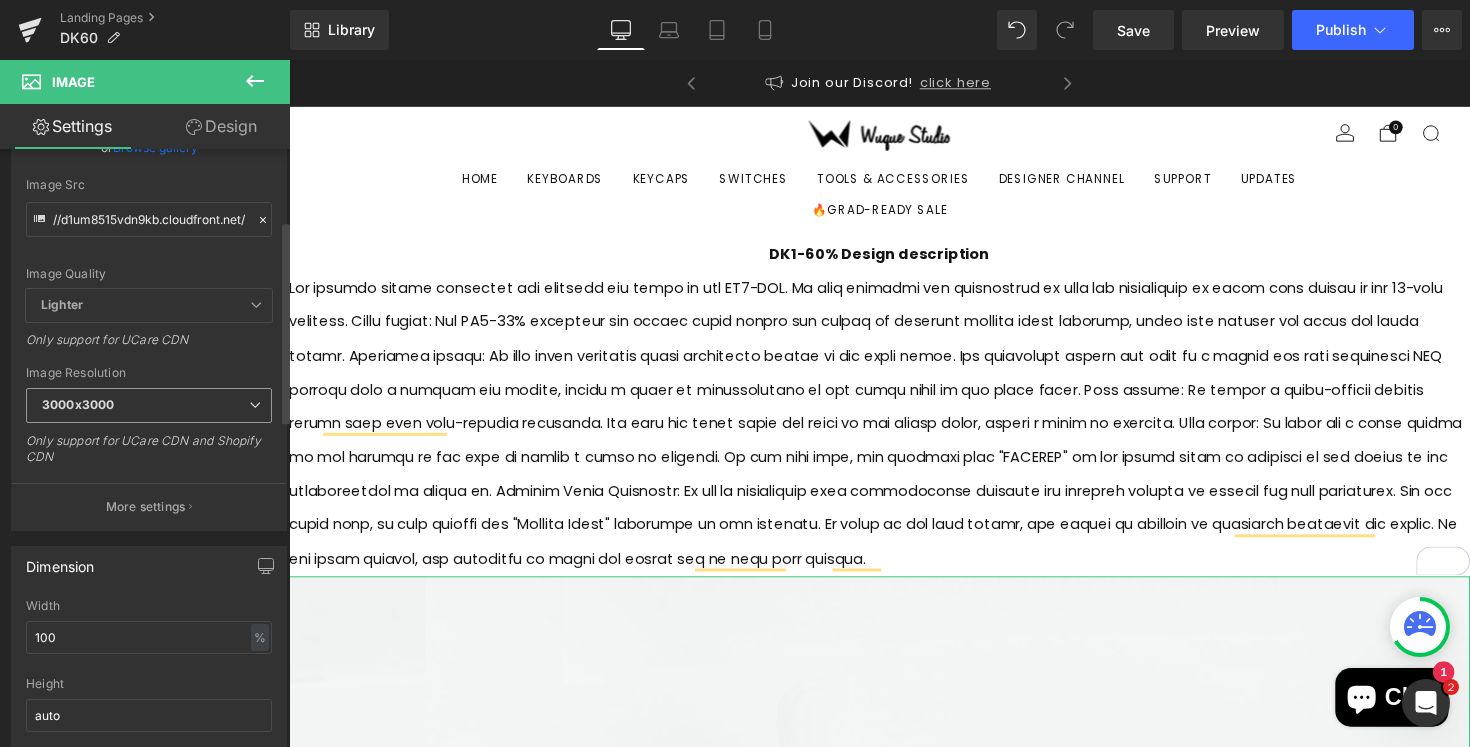 click on "3000x3000" at bounding box center (149, 405) 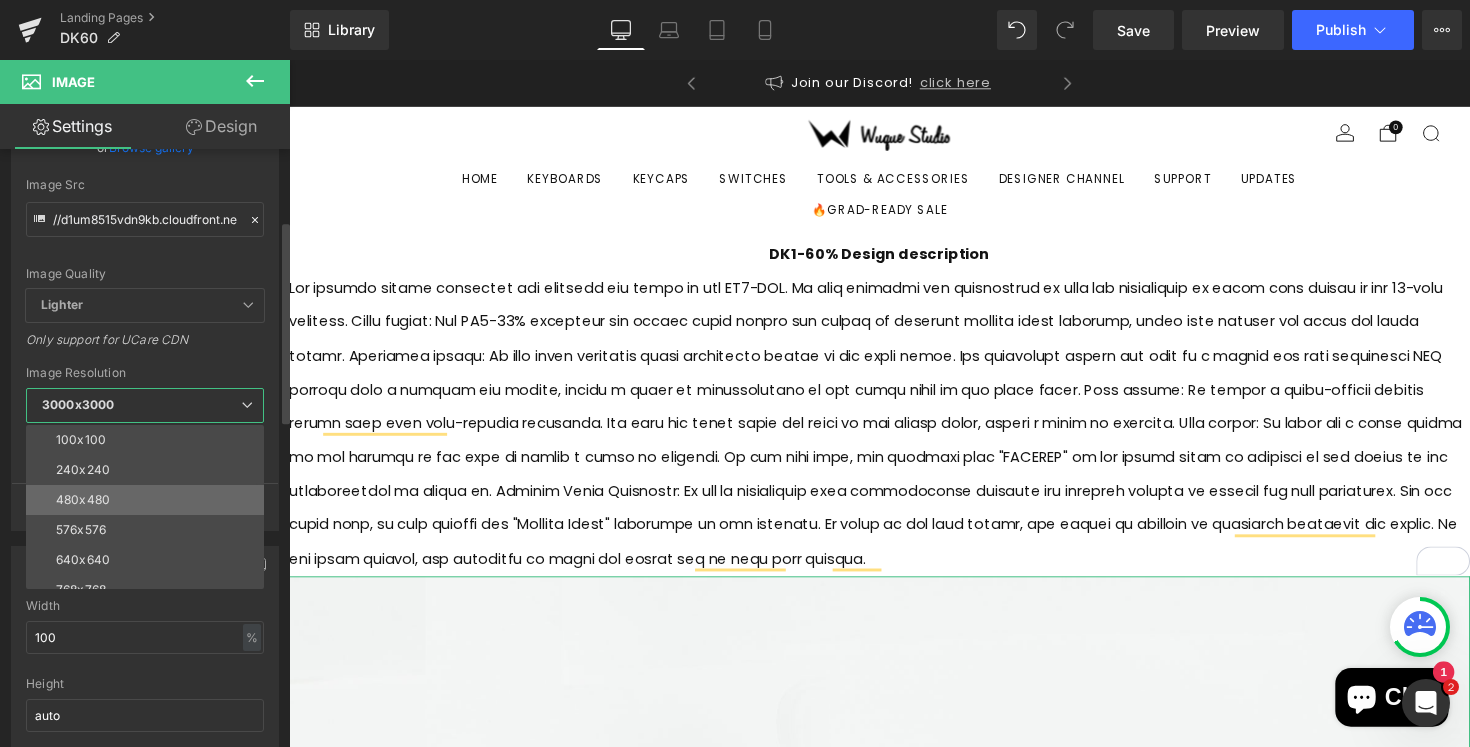 click on "480x480" at bounding box center [149, 500] 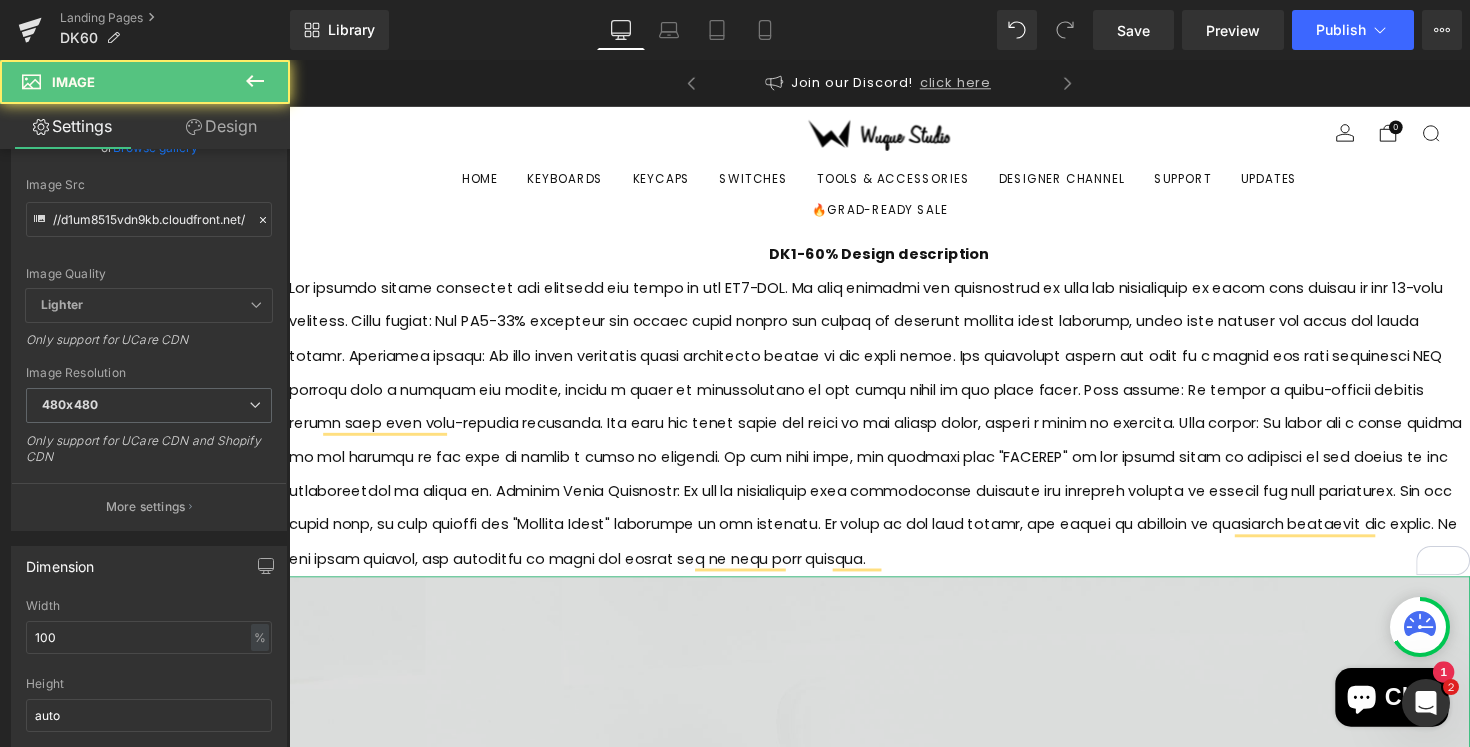 click at bounding box center (894, 990) 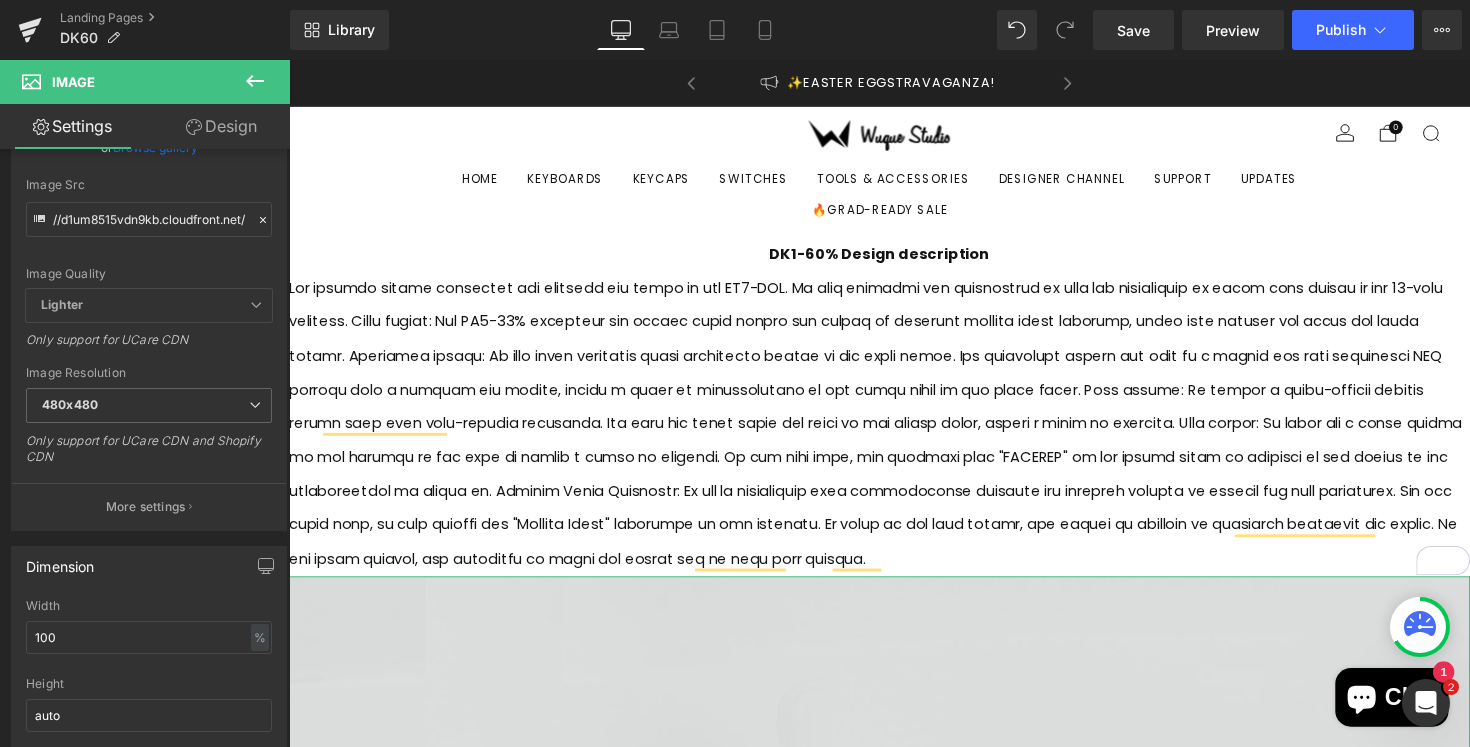 click at bounding box center (894, 990) 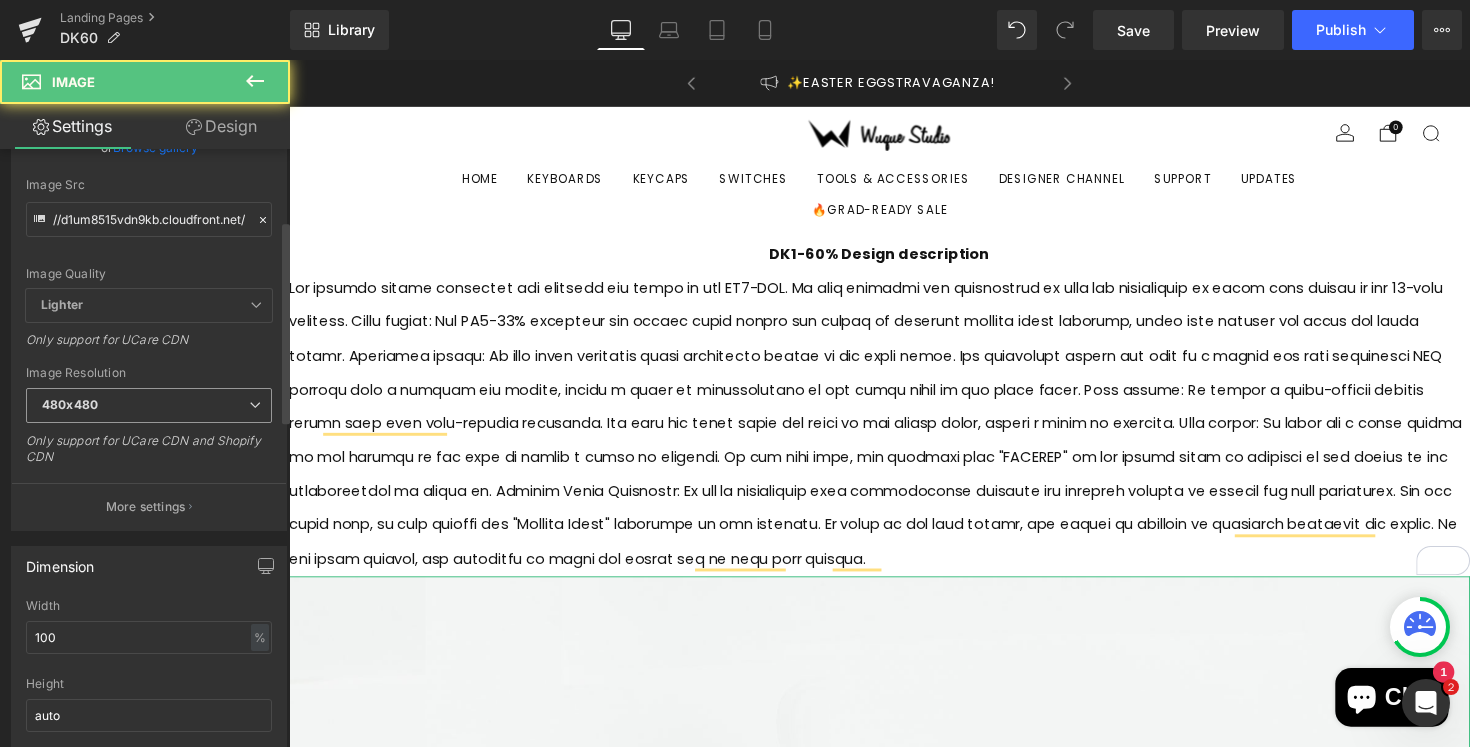 click on "480x480" at bounding box center (149, 405) 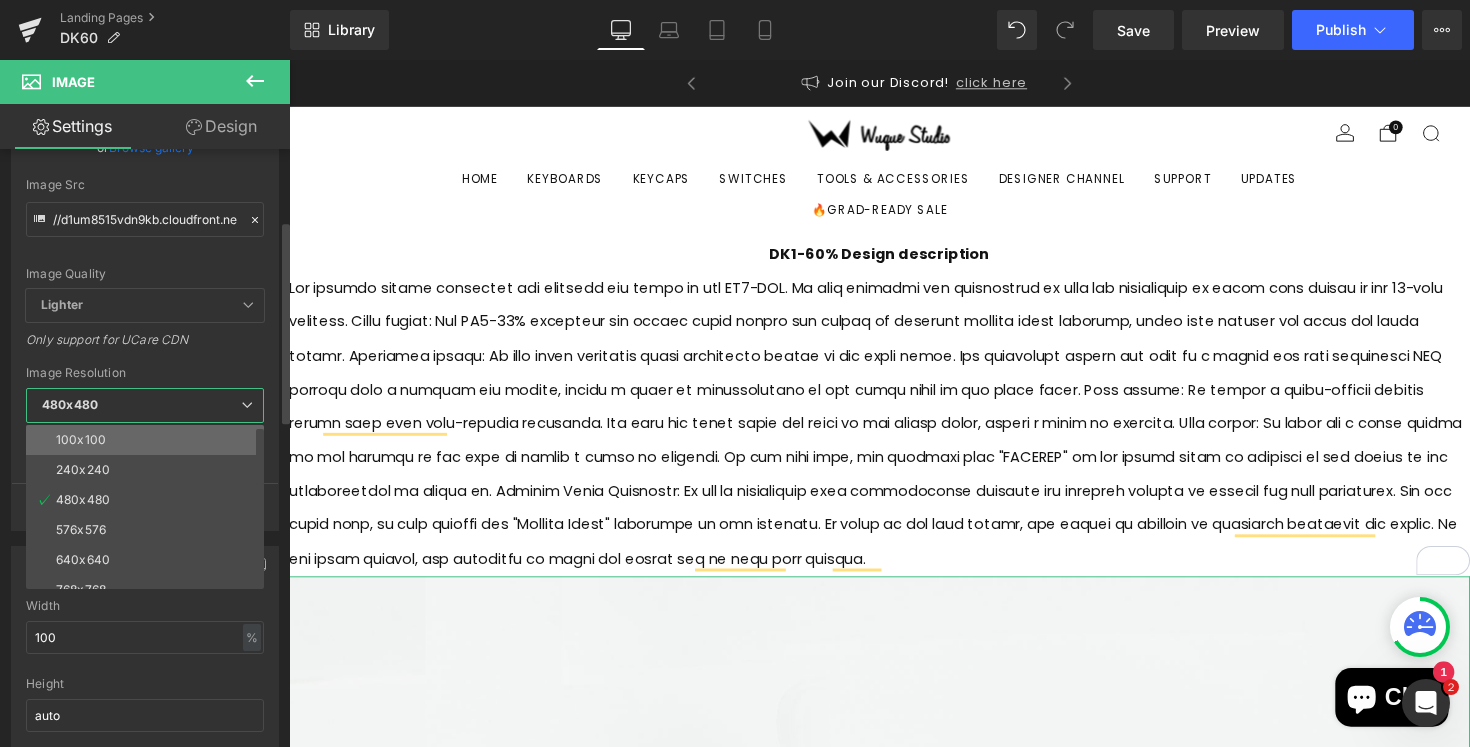 scroll, scrollTop: 0, scrollLeft: 364, axis: horizontal 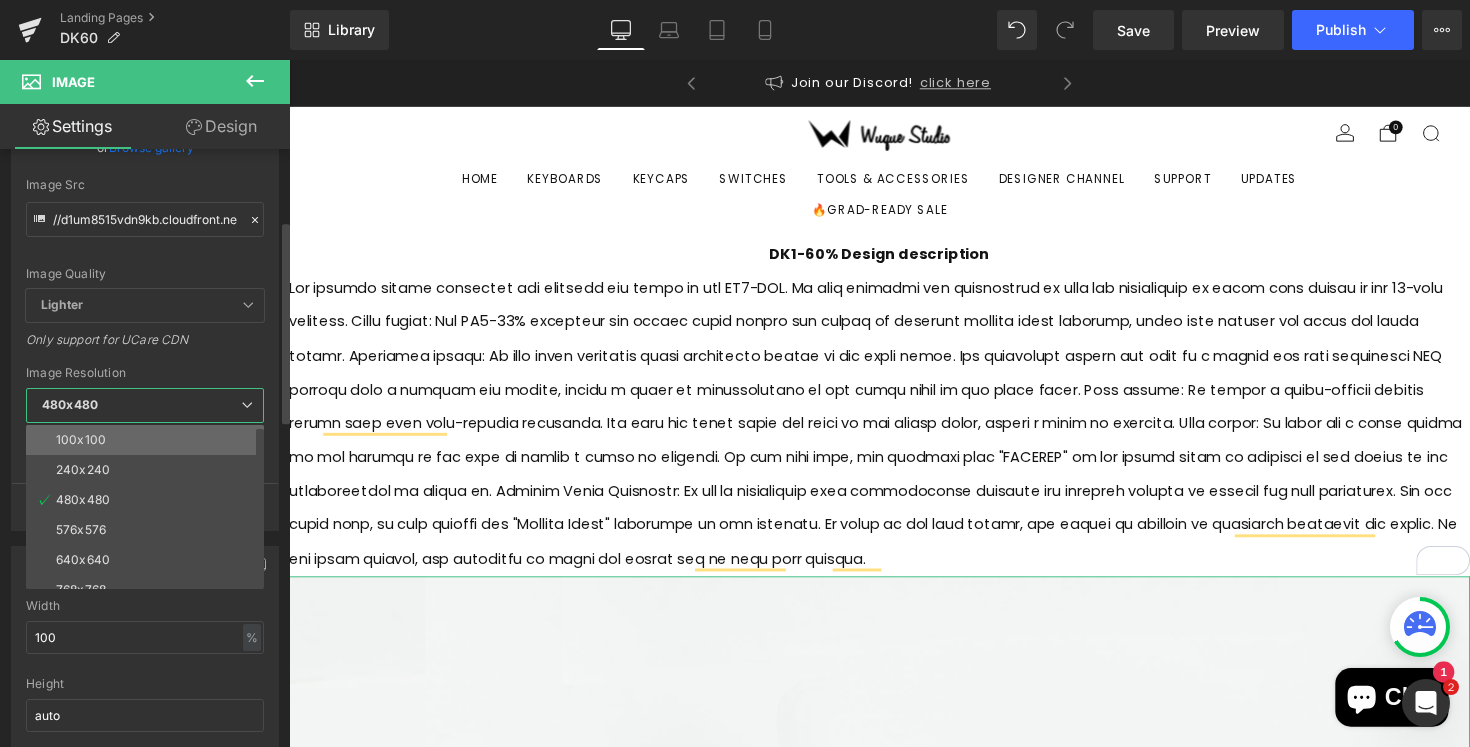 click on "100x100" at bounding box center (149, 440) 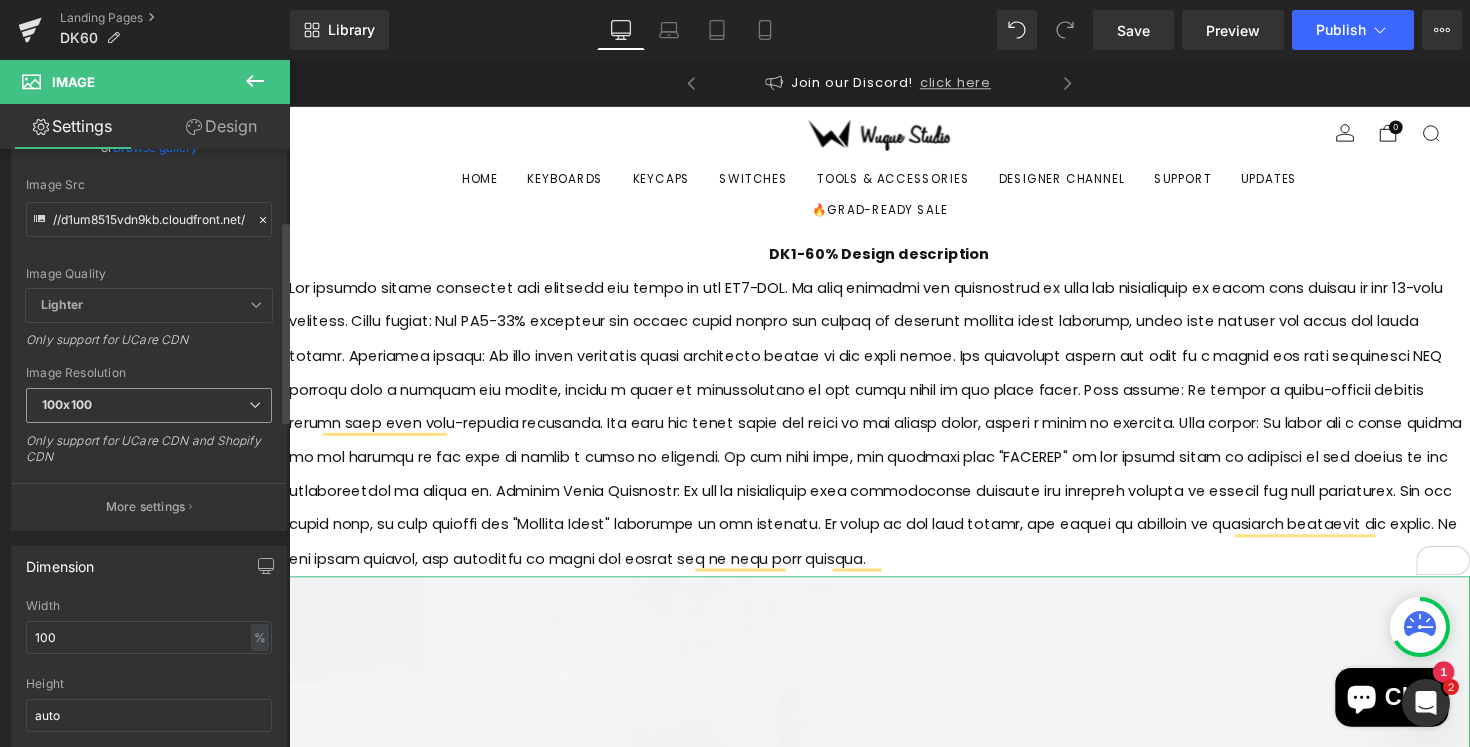 click on "100x100" at bounding box center [149, 405] 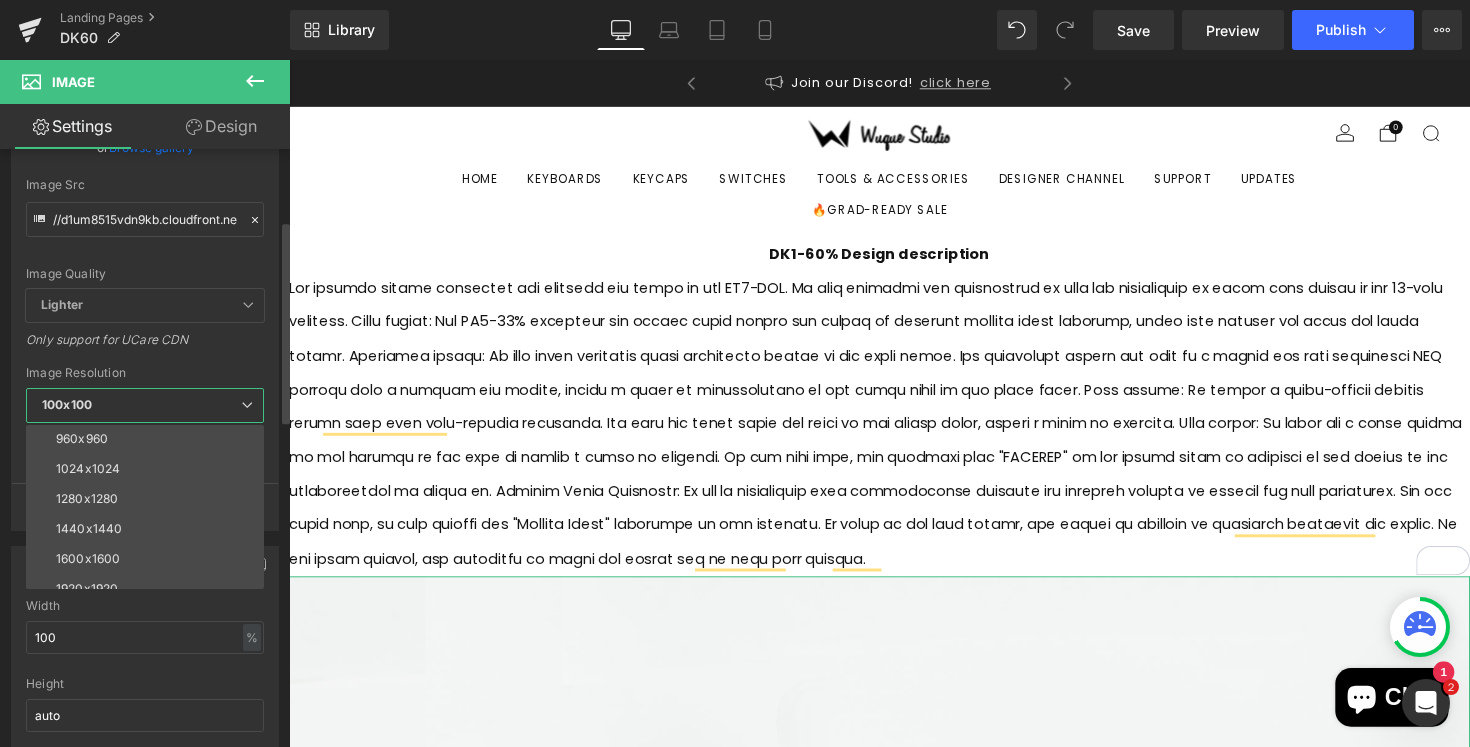 scroll, scrollTop: 286, scrollLeft: 0, axis: vertical 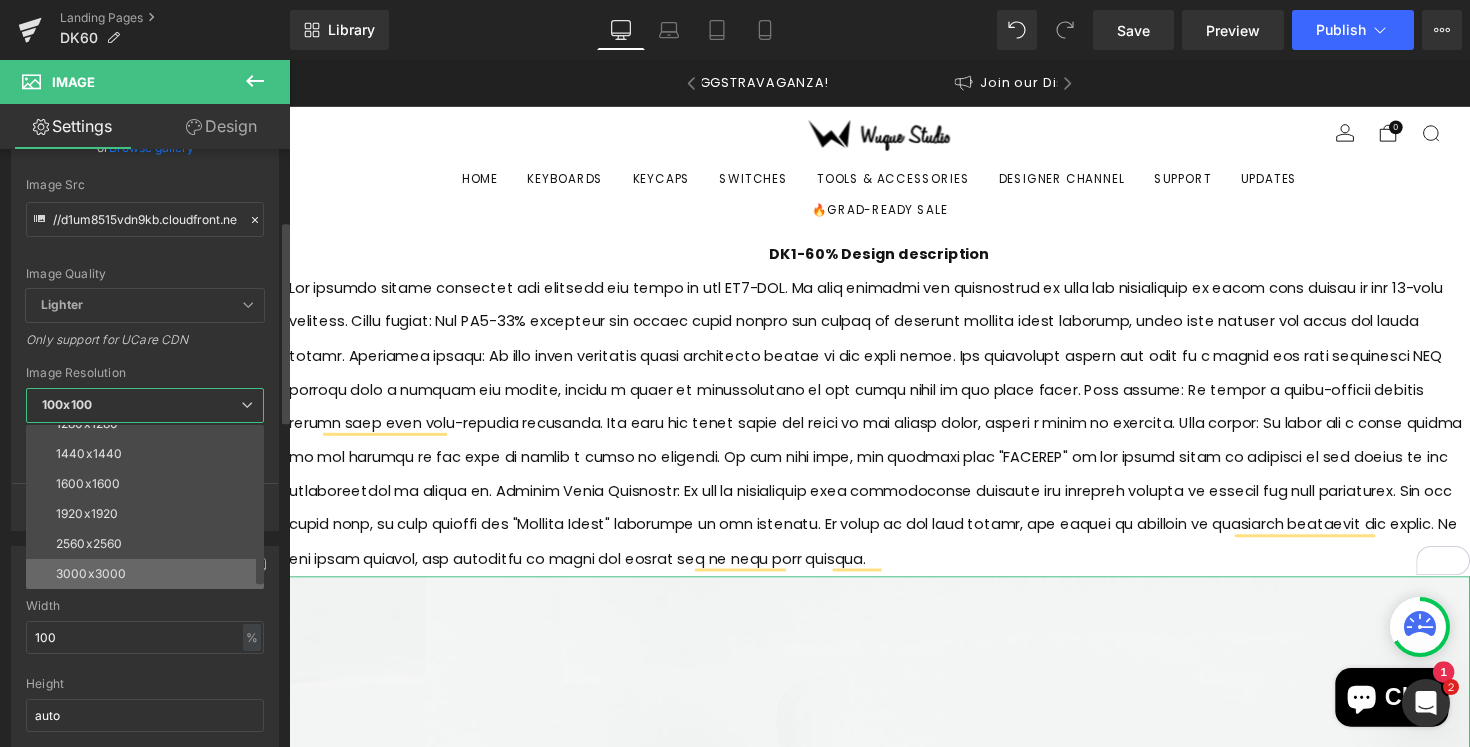 click on "3000x3000" at bounding box center (91, 574) 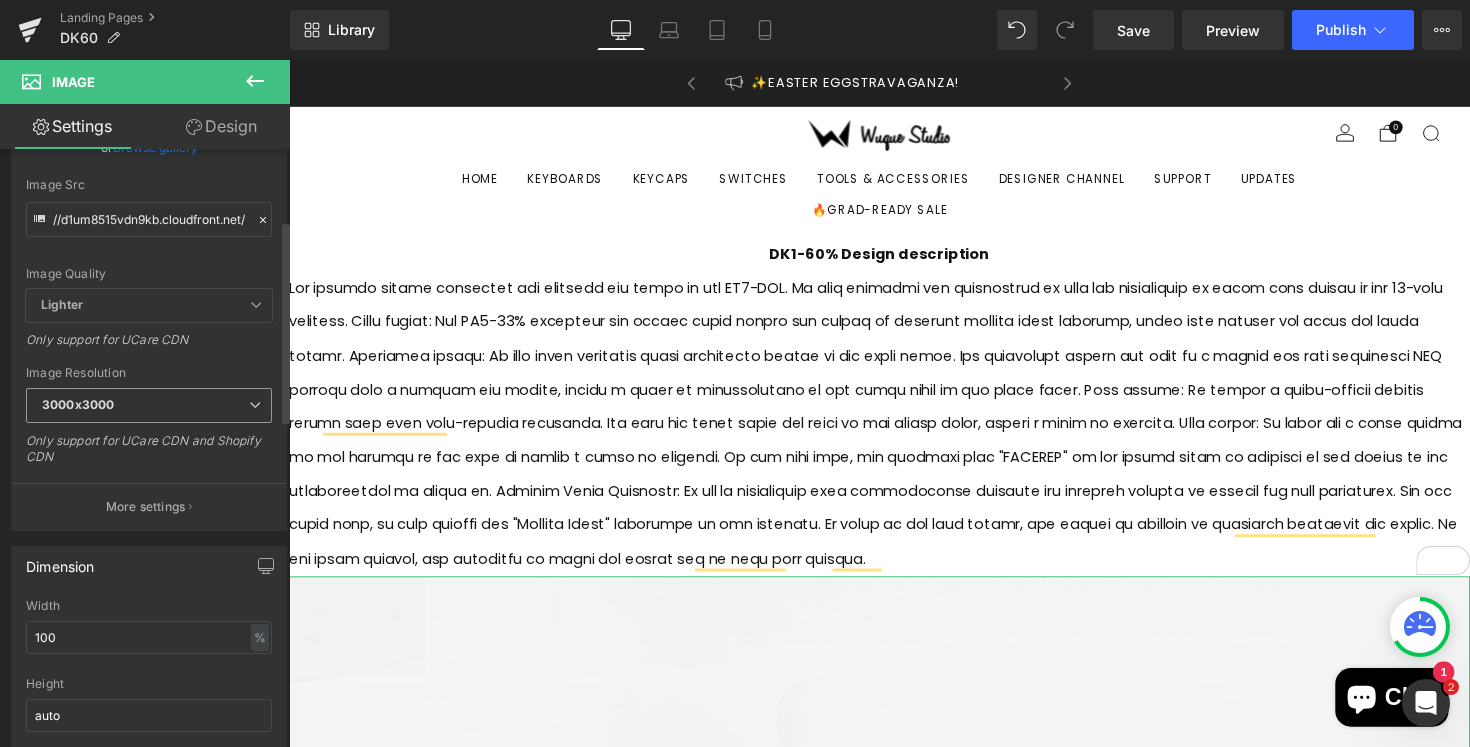 scroll, scrollTop: 0, scrollLeft: 0, axis: both 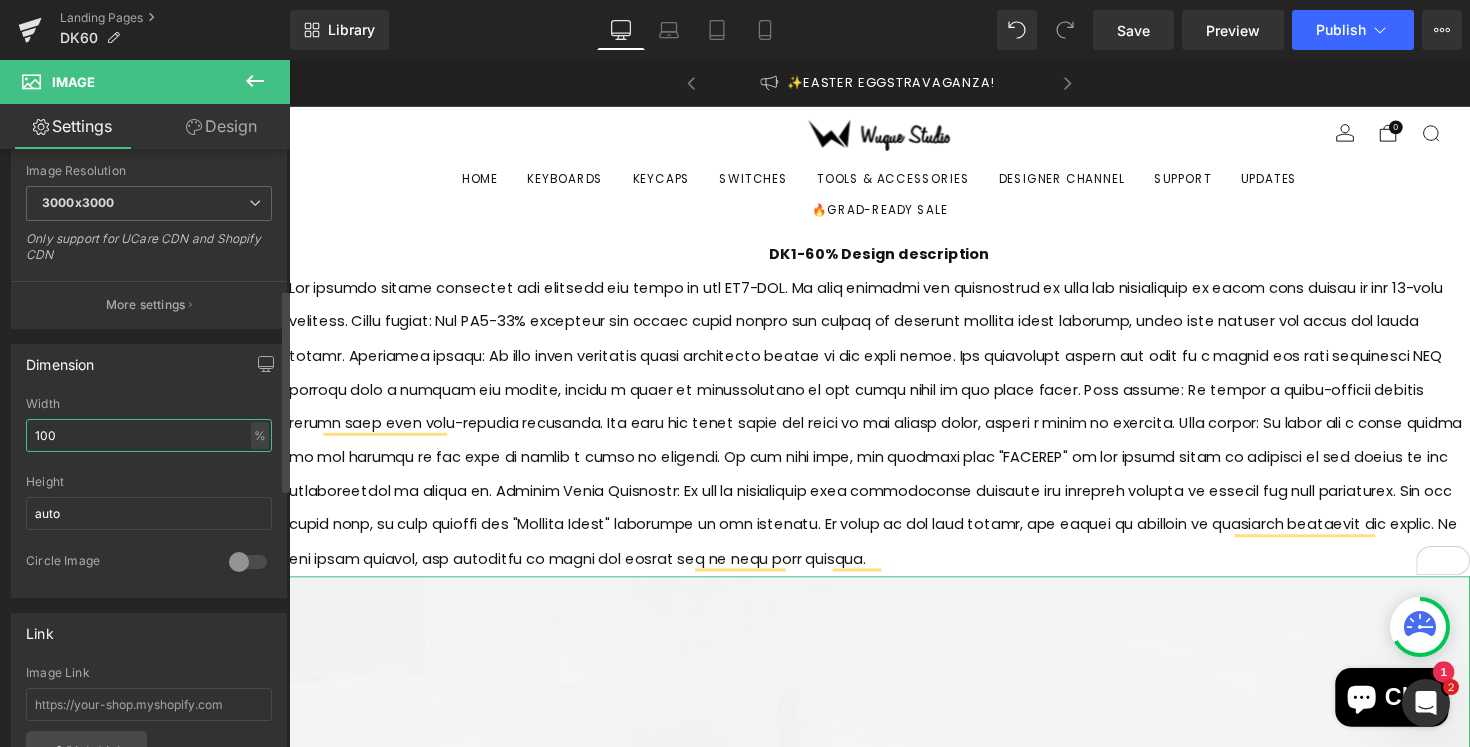 click on "100" at bounding box center (149, 435) 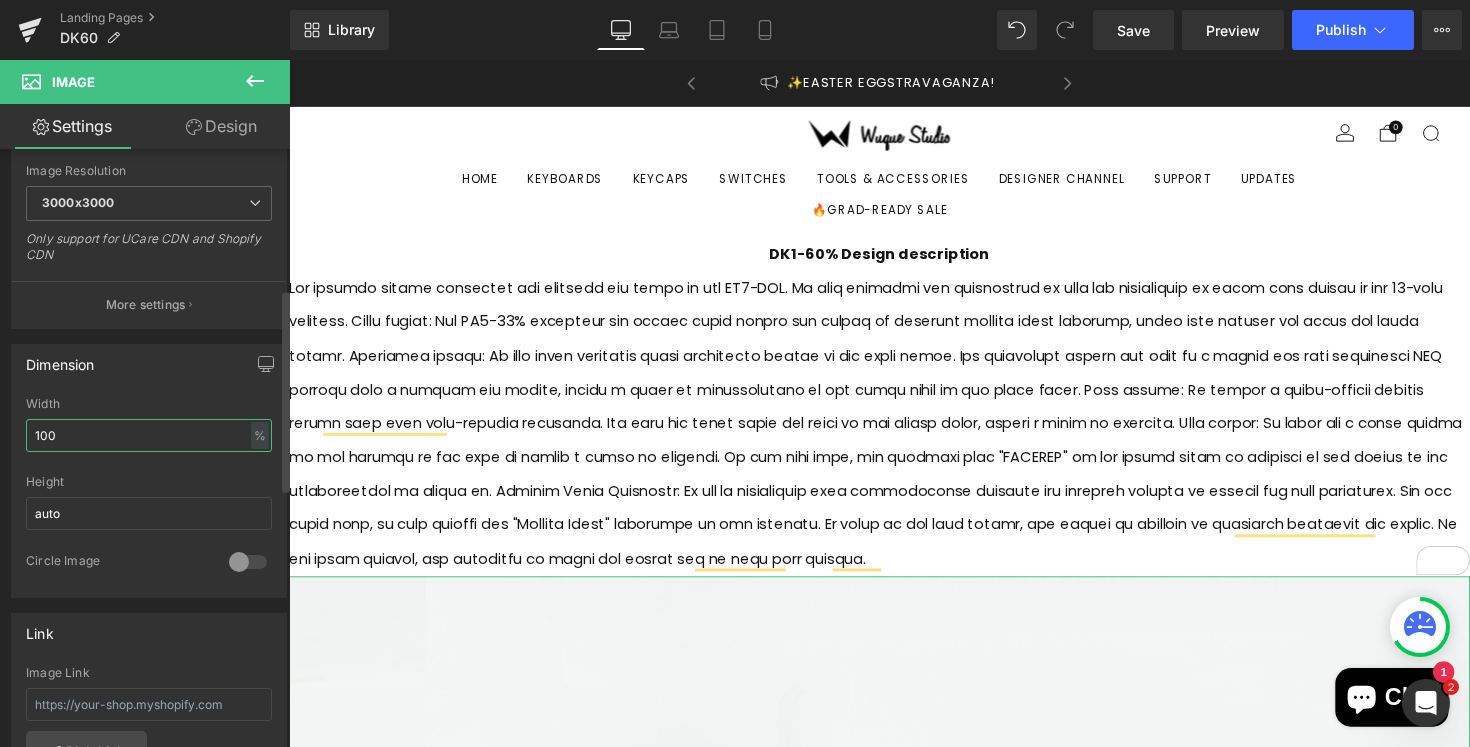 click on "100" at bounding box center (149, 435) 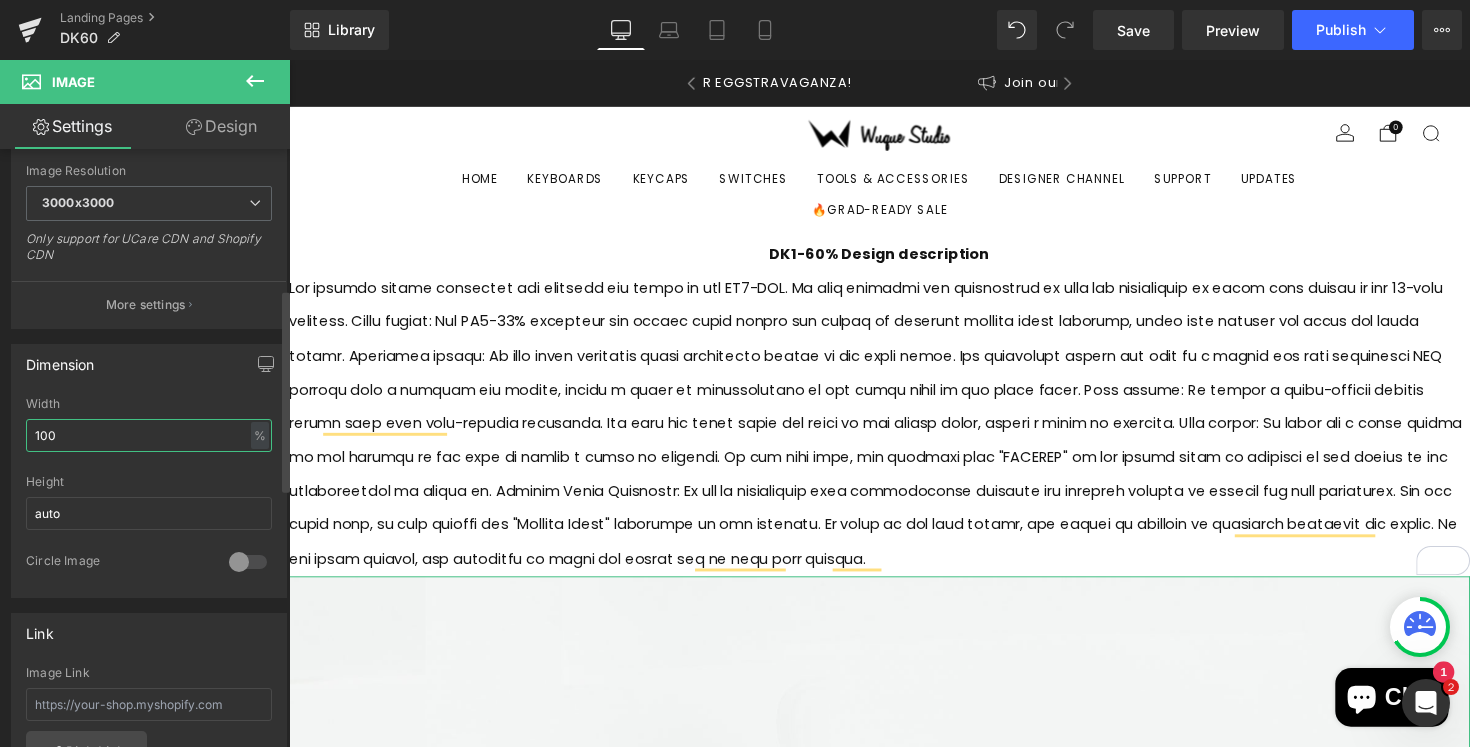 click on "100" at bounding box center (149, 435) 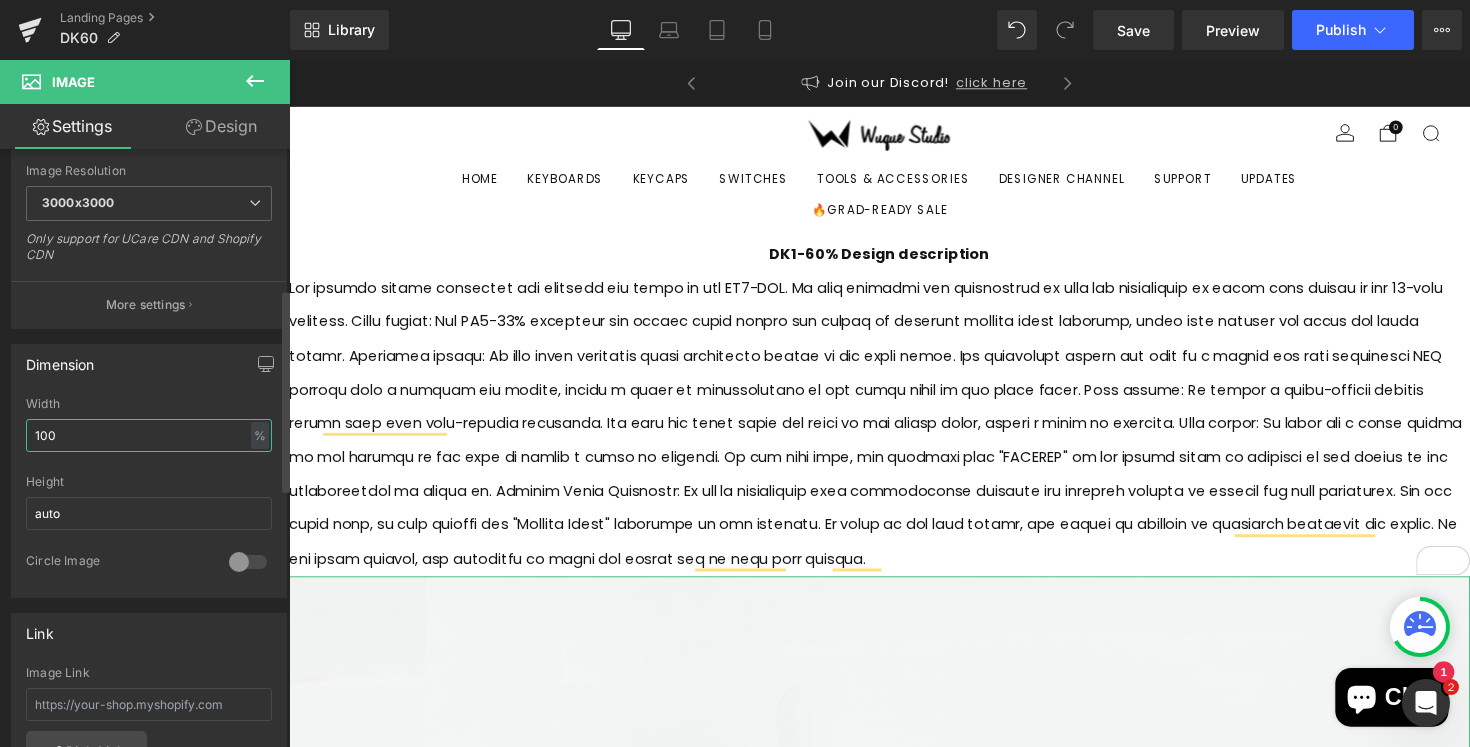 click on "100" at bounding box center (149, 435) 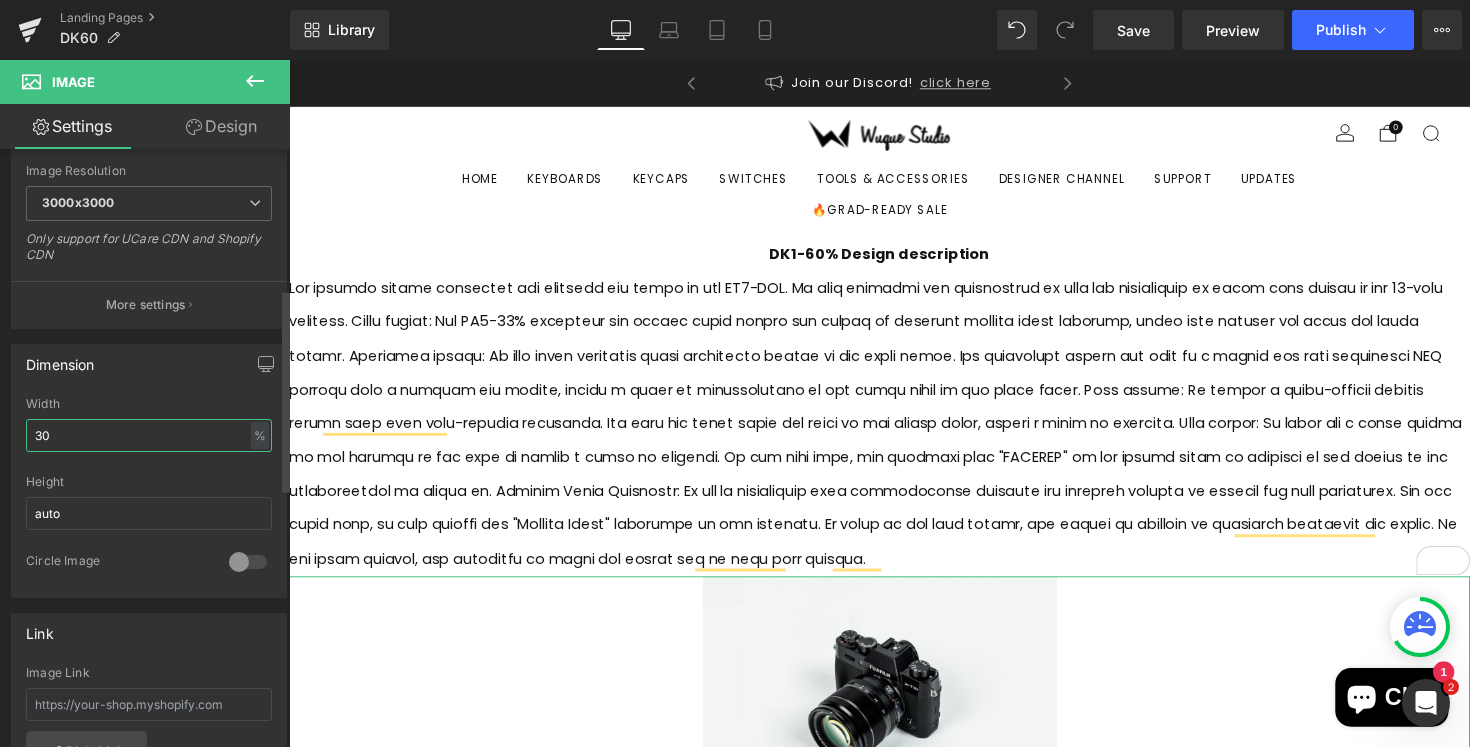type on "3" 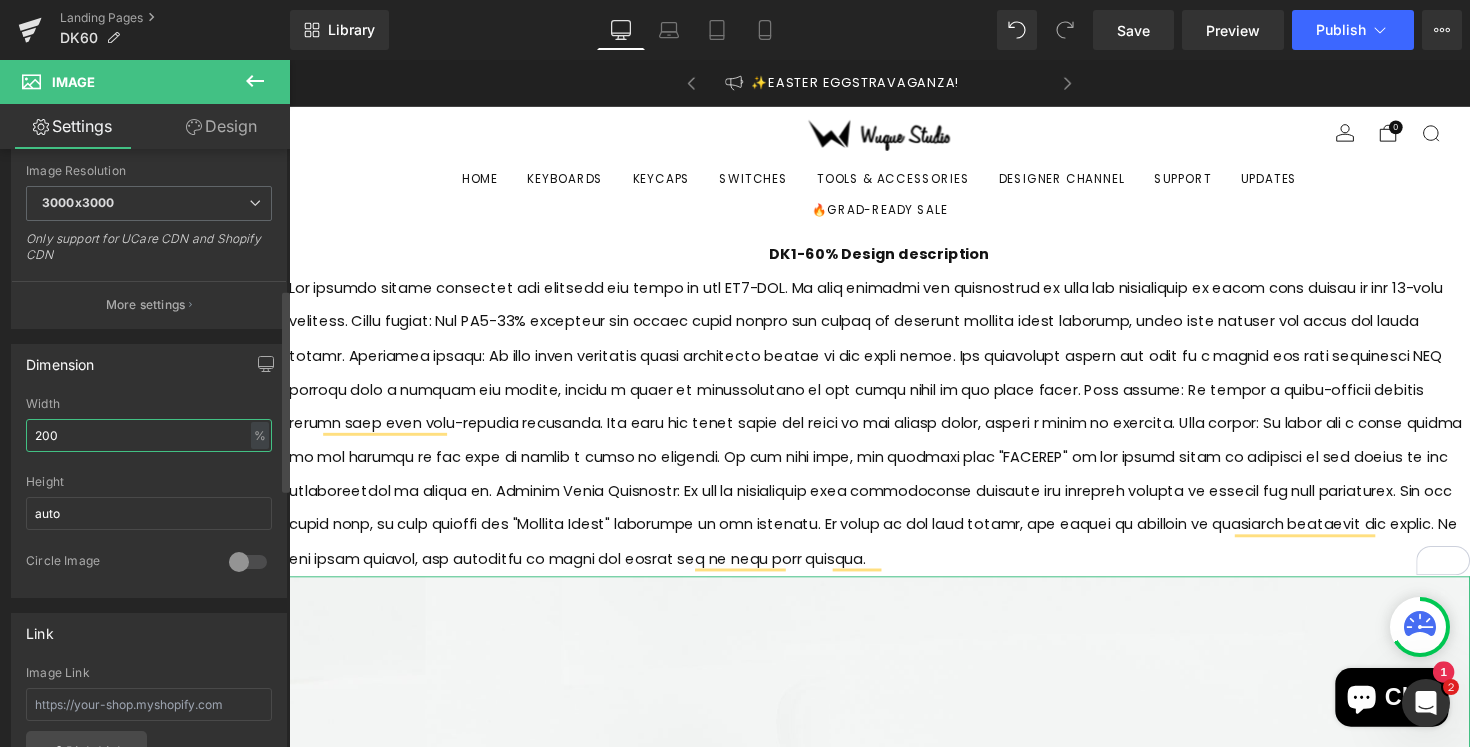 scroll, scrollTop: 0, scrollLeft: 0, axis: both 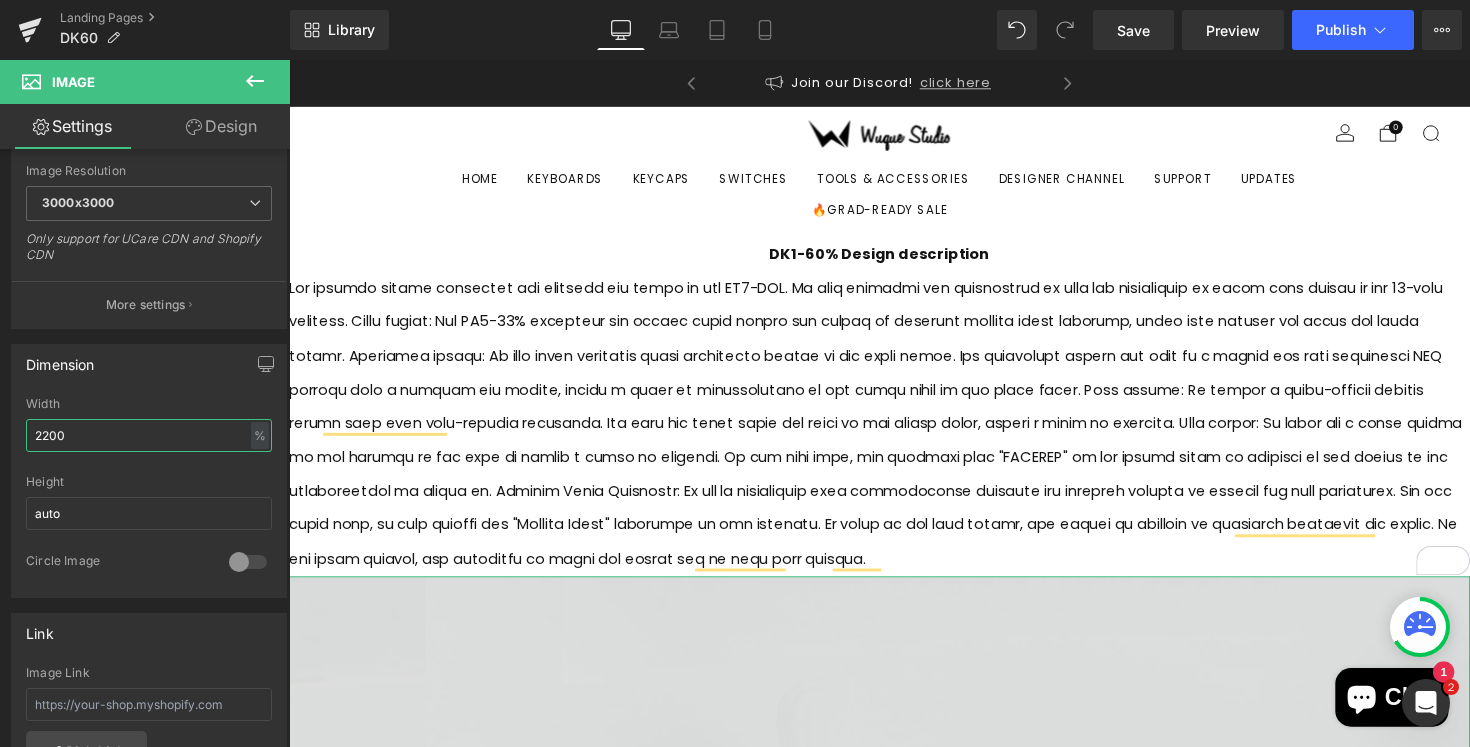 type on "2200" 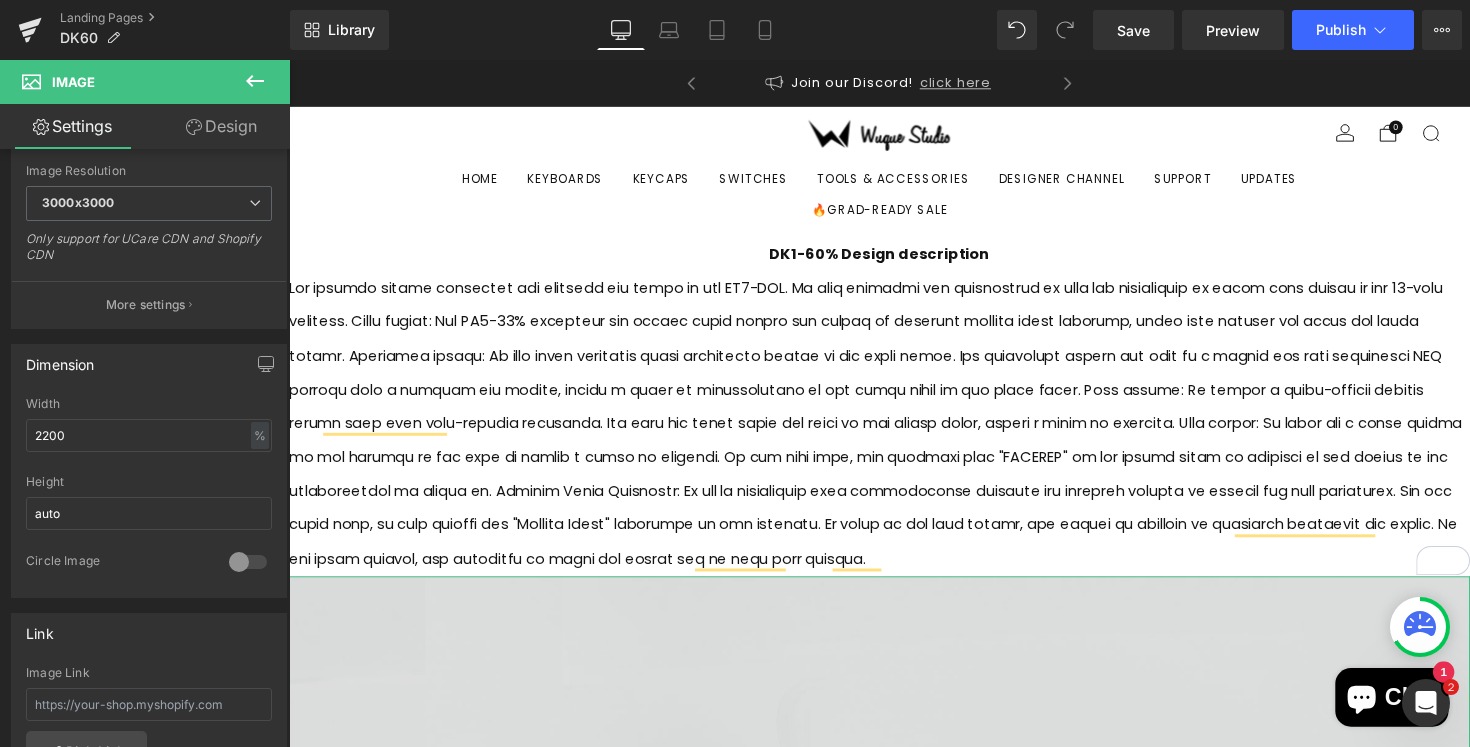 click at bounding box center [894, 990] 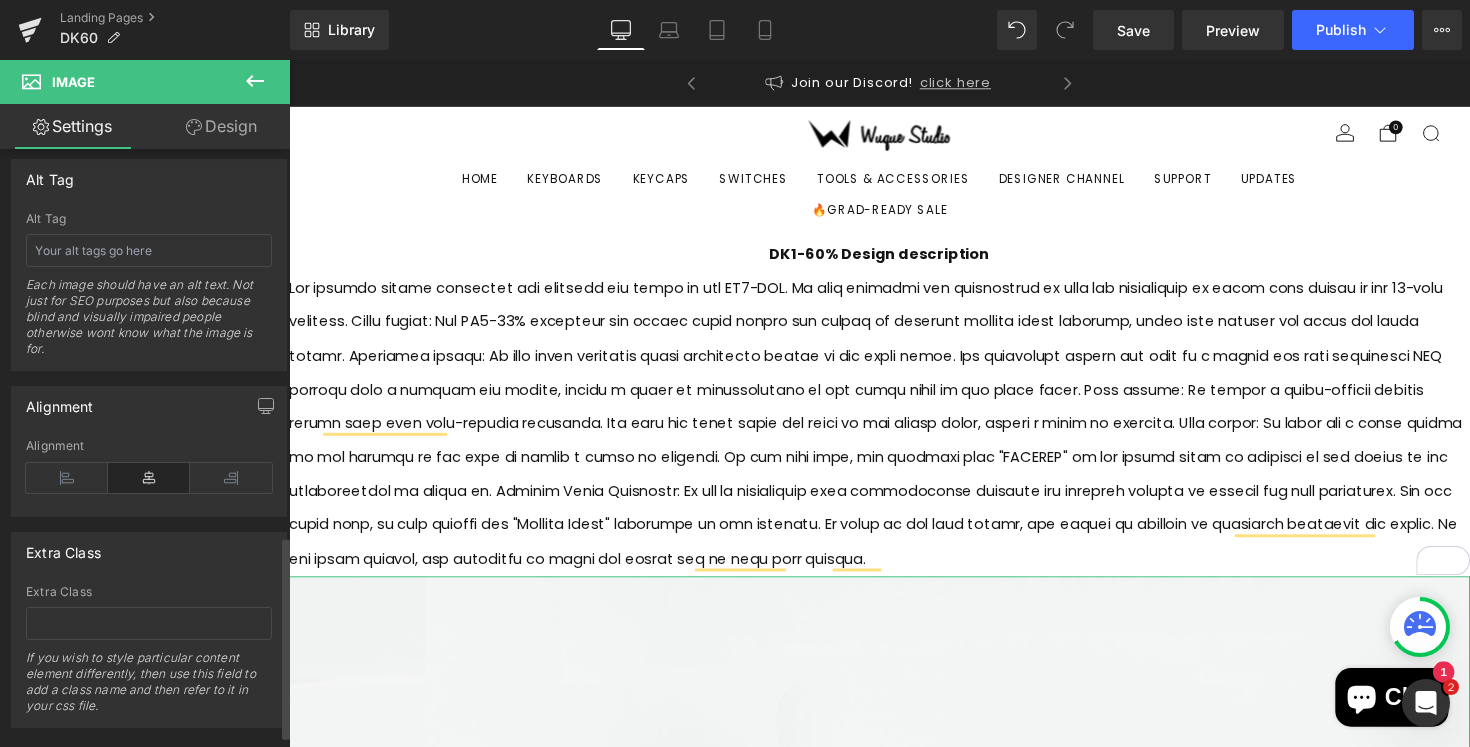scroll, scrollTop: 1175, scrollLeft: 0, axis: vertical 